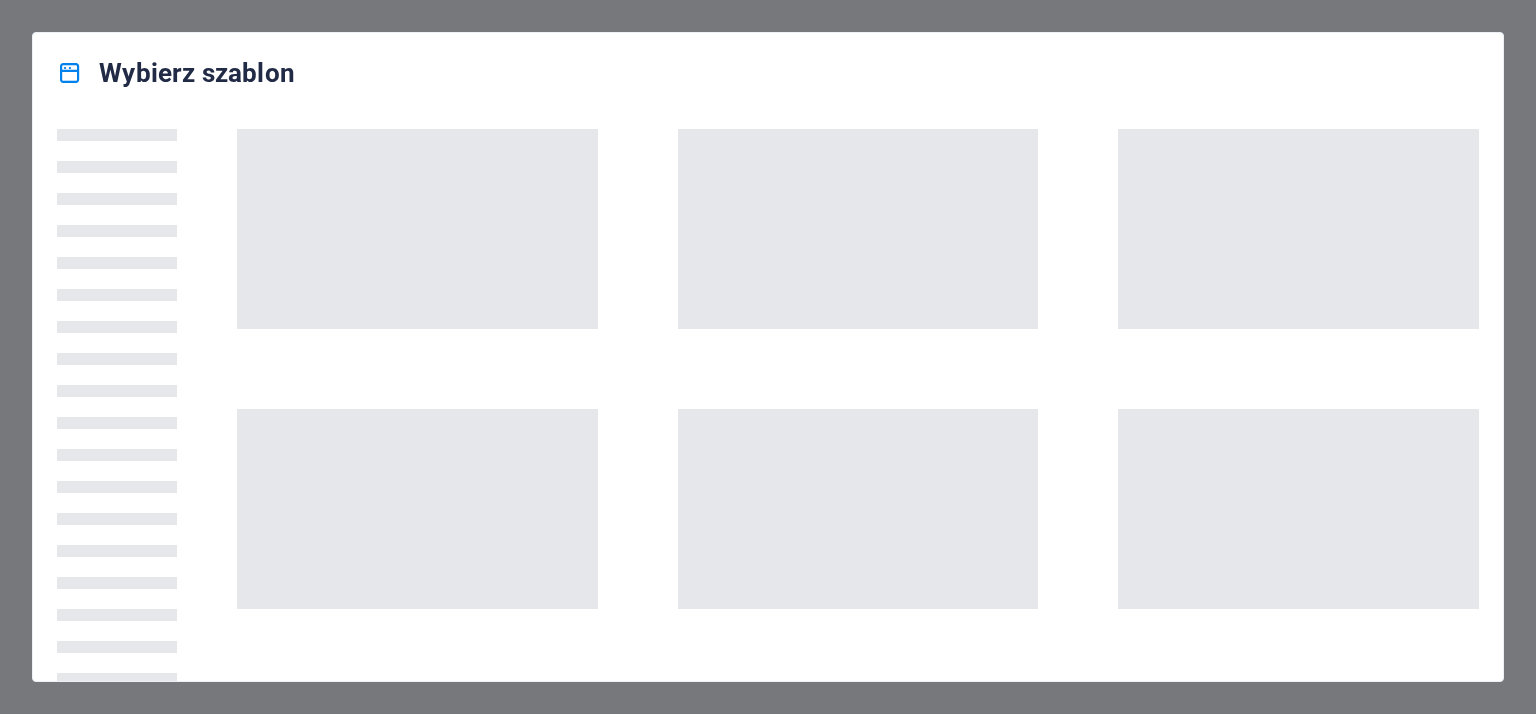 scroll, scrollTop: 0, scrollLeft: 0, axis: both 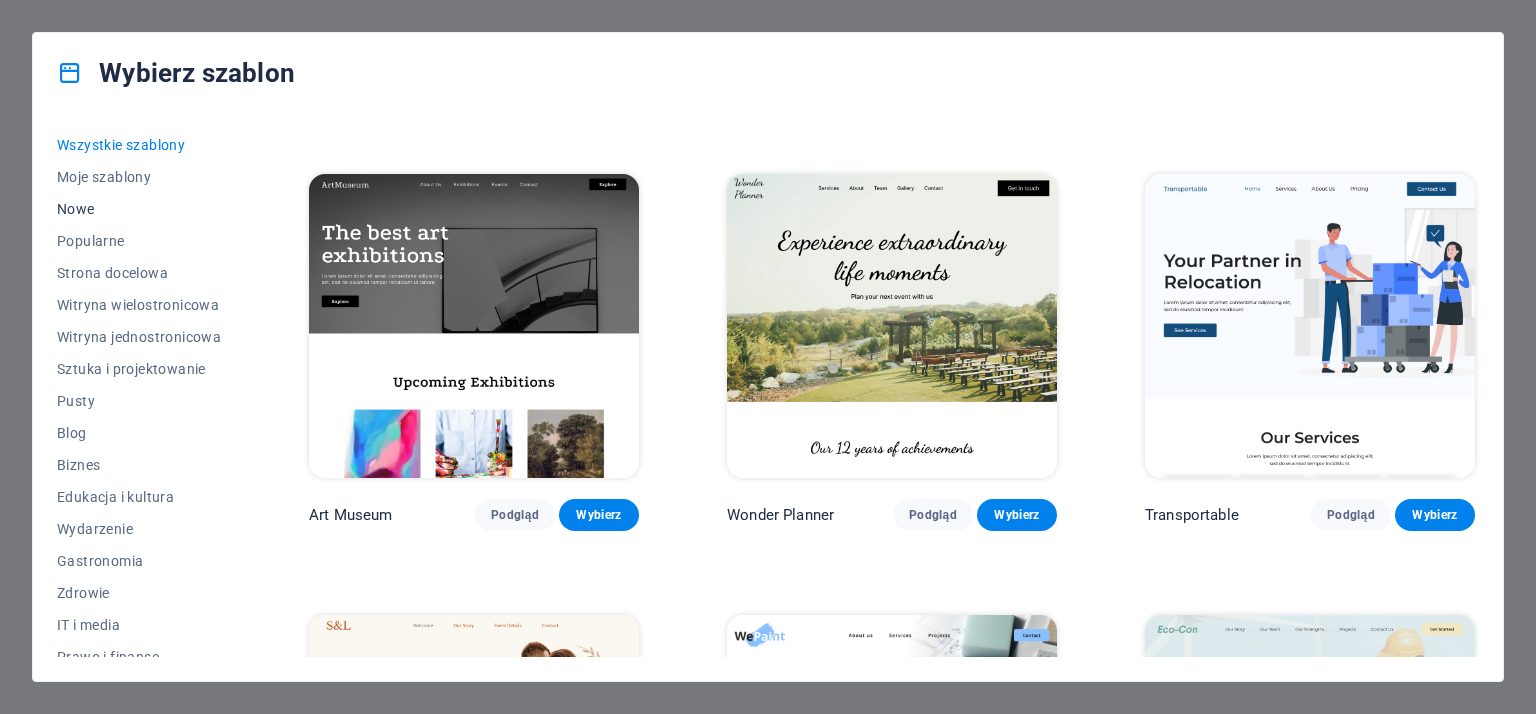 click on "Nowe" at bounding box center (139, 209) 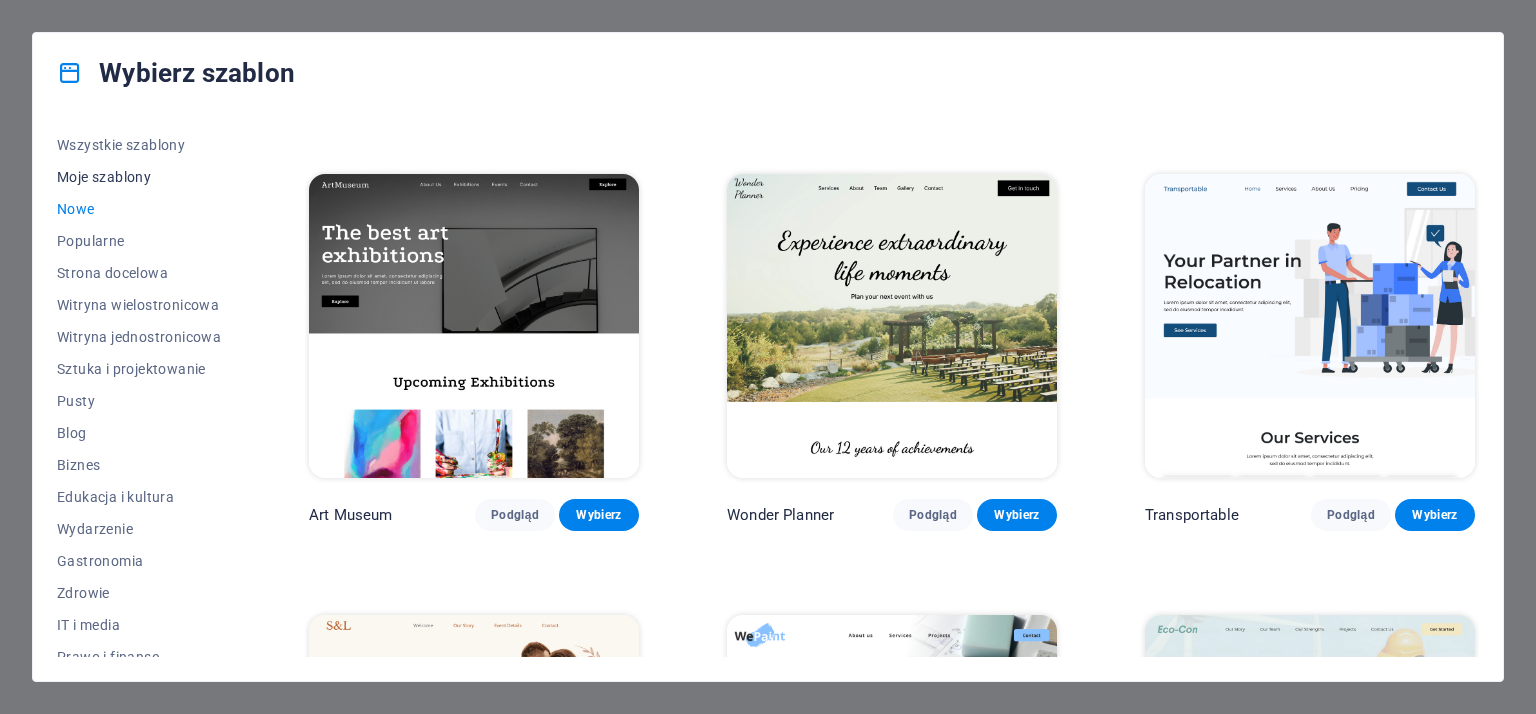 click on "Moje szablony" at bounding box center (139, 177) 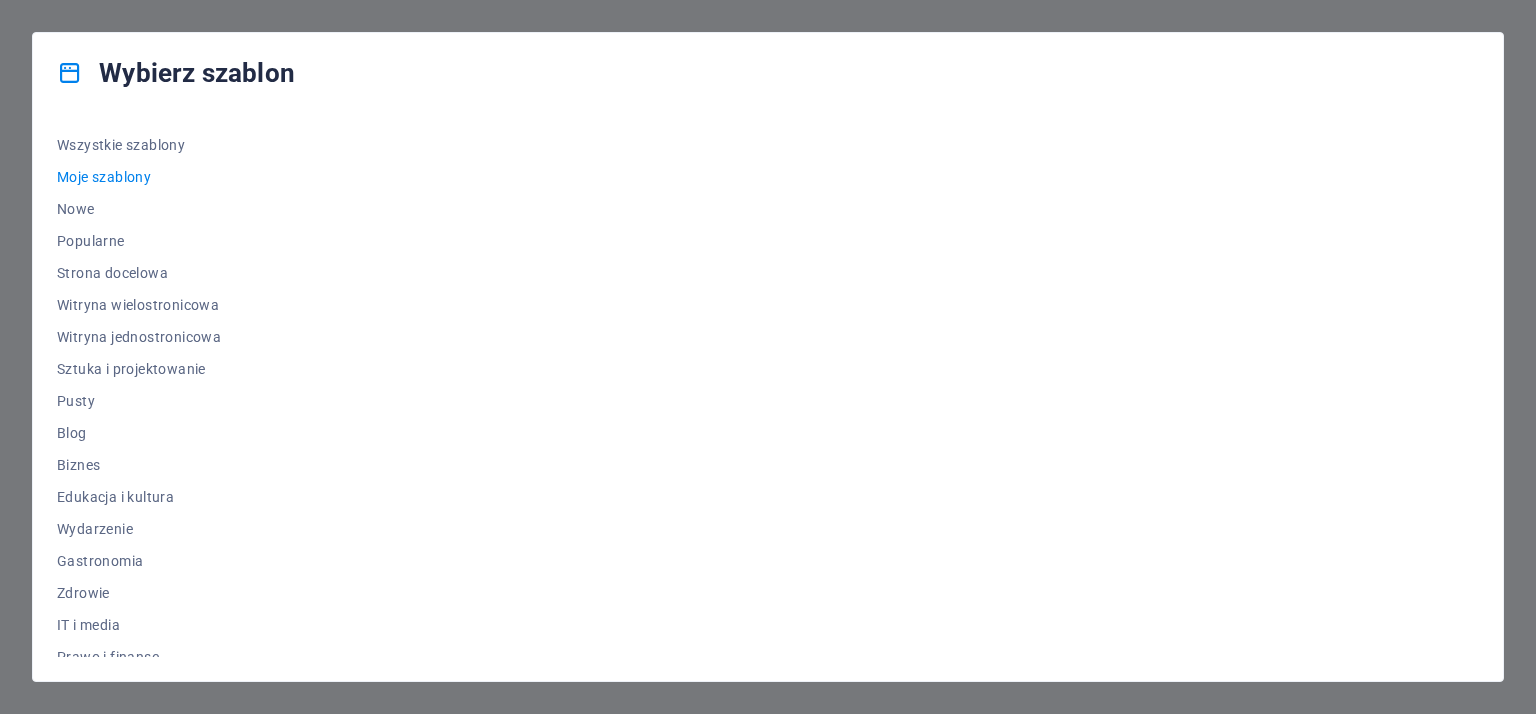 scroll, scrollTop: 0, scrollLeft: 0, axis: both 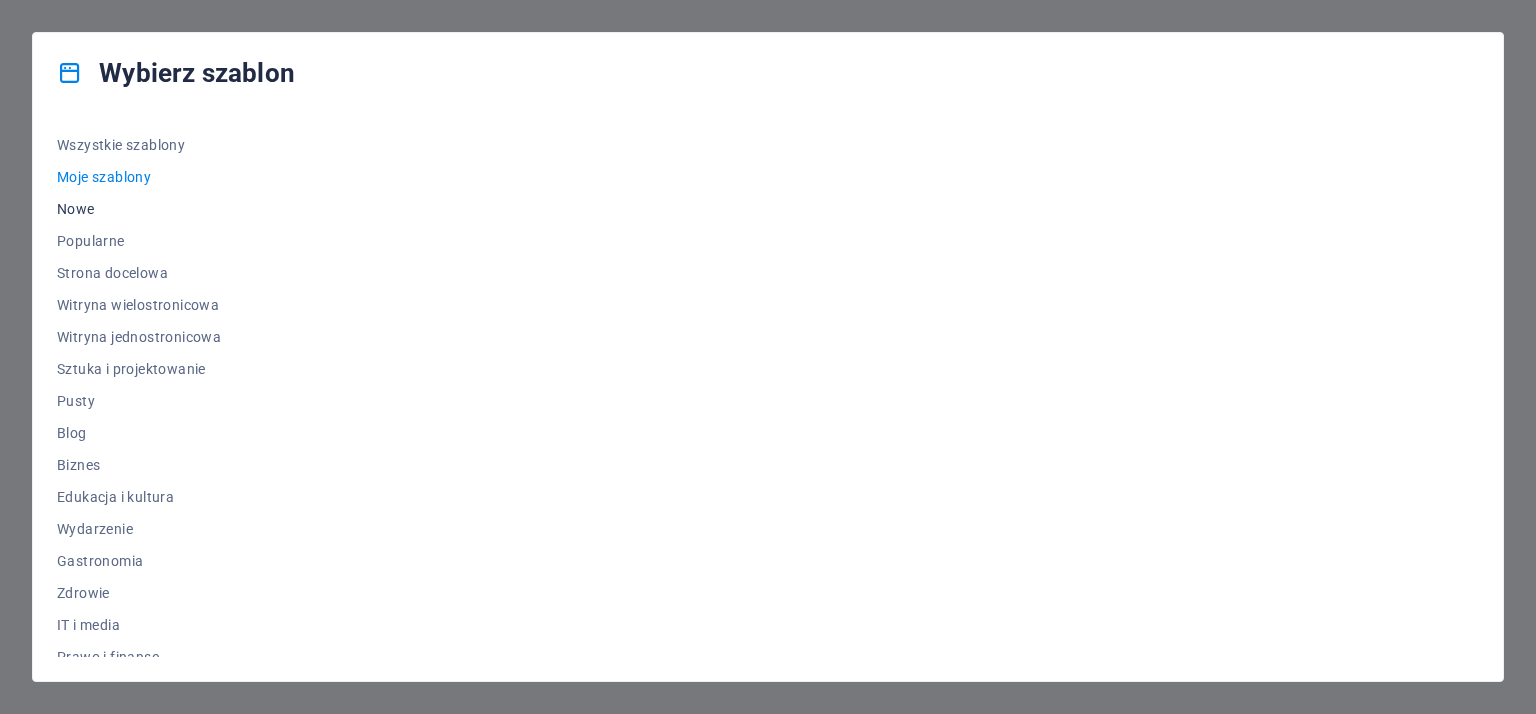 click on "Nowe" at bounding box center [139, 209] 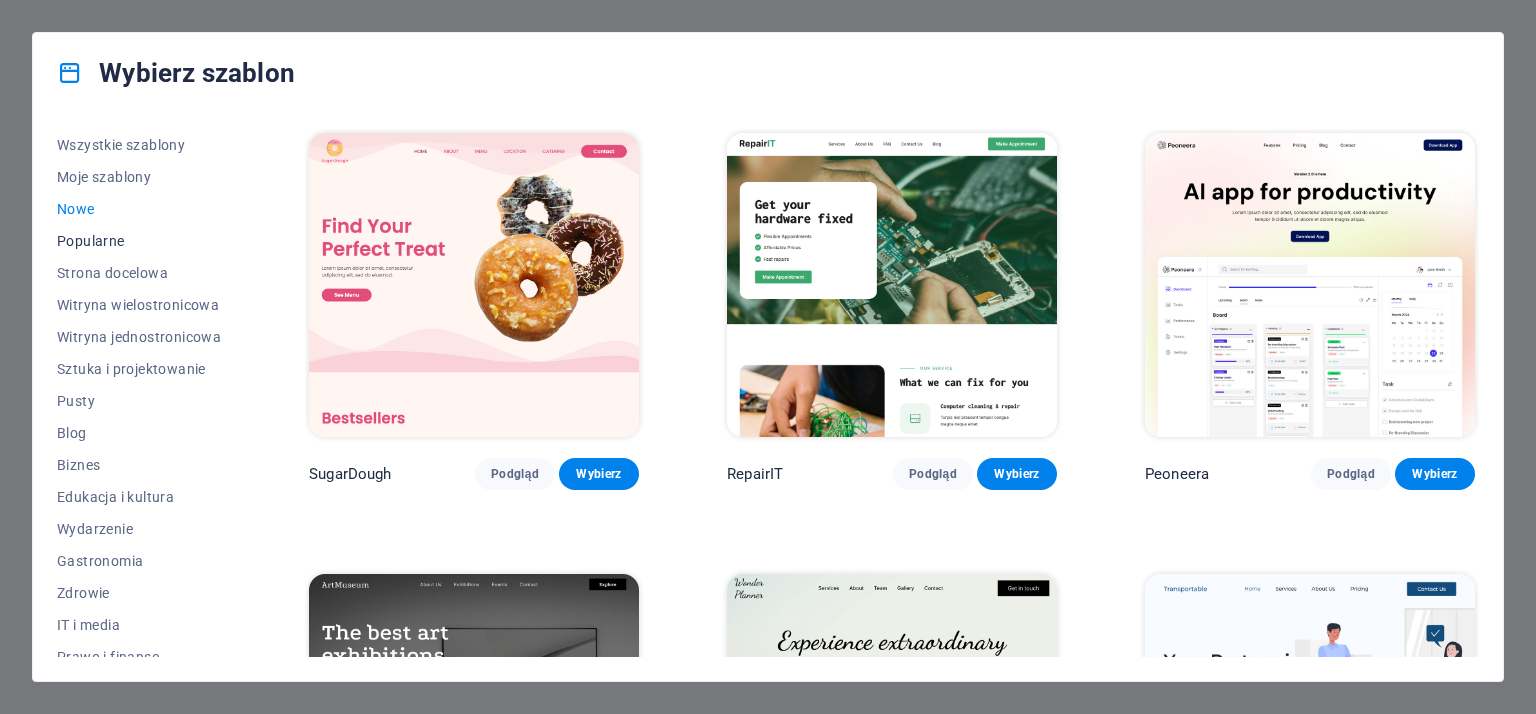 click on "Popularne" at bounding box center (139, 241) 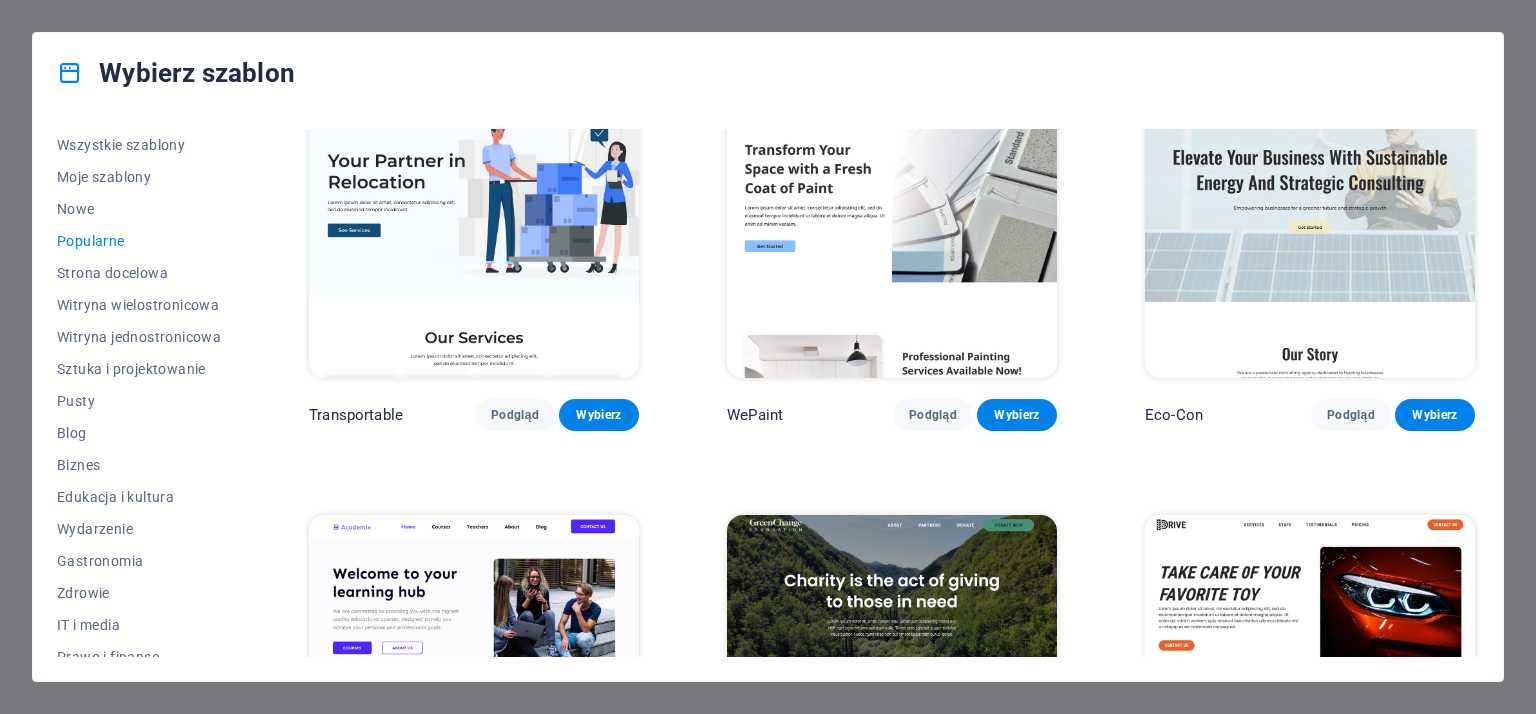 scroll, scrollTop: 600, scrollLeft: 0, axis: vertical 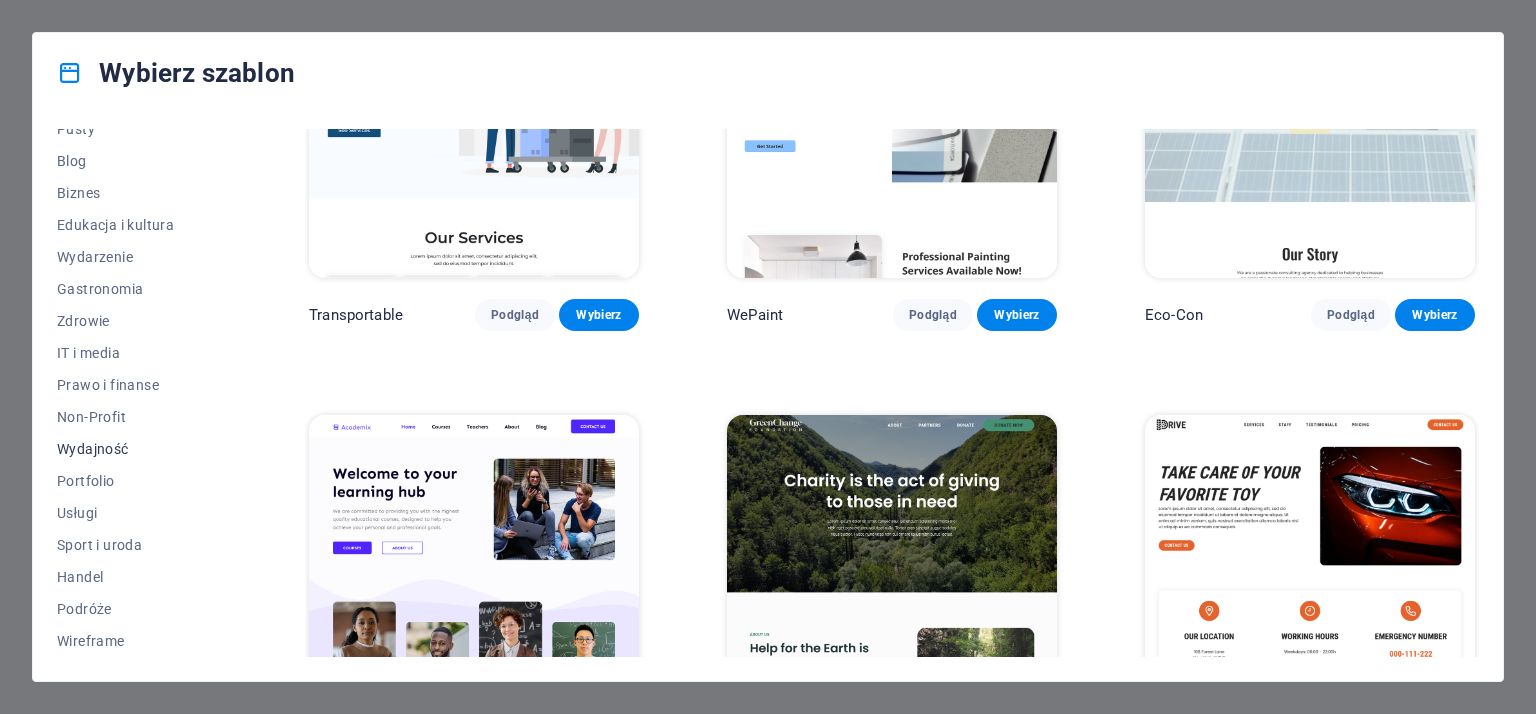 click on "Wydajność" at bounding box center [139, 449] 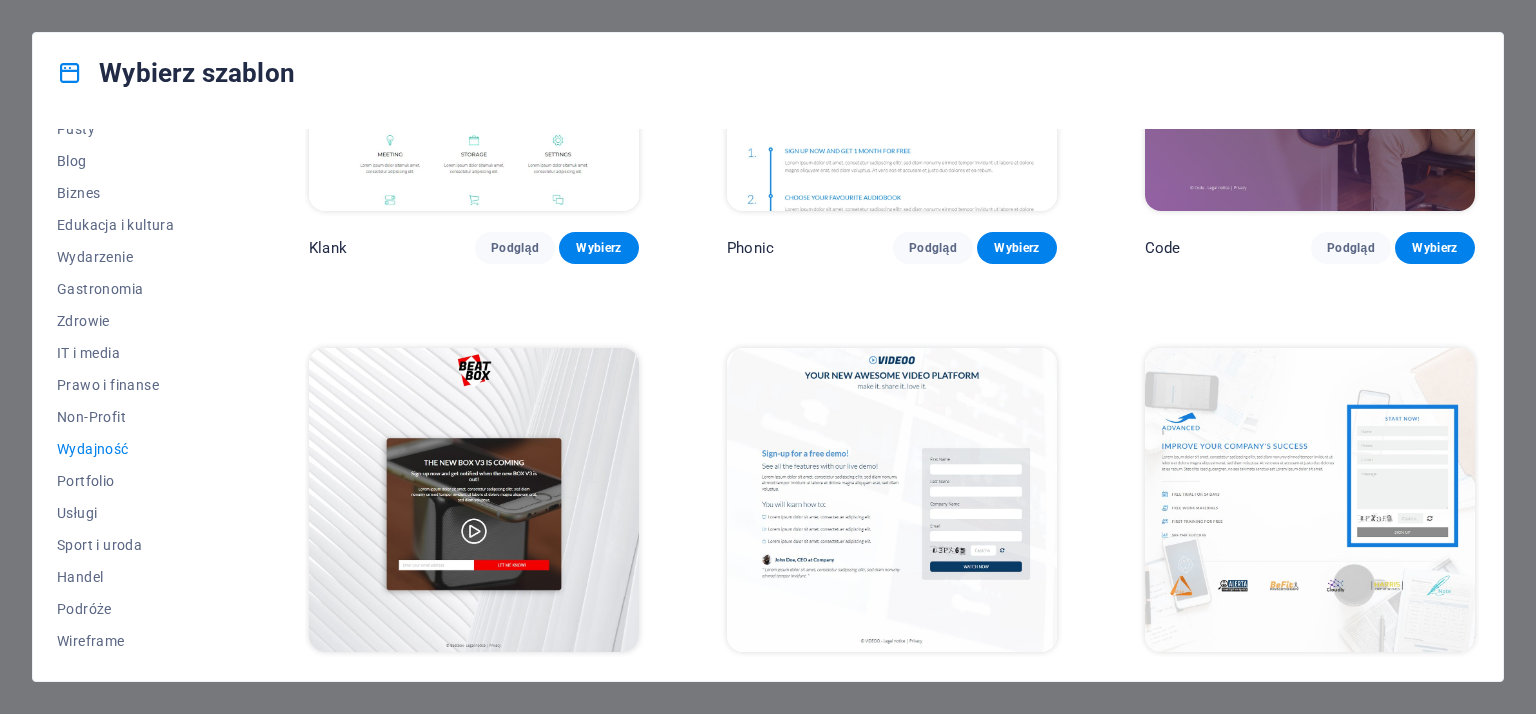 scroll, scrollTop: 0, scrollLeft: 0, axis: both 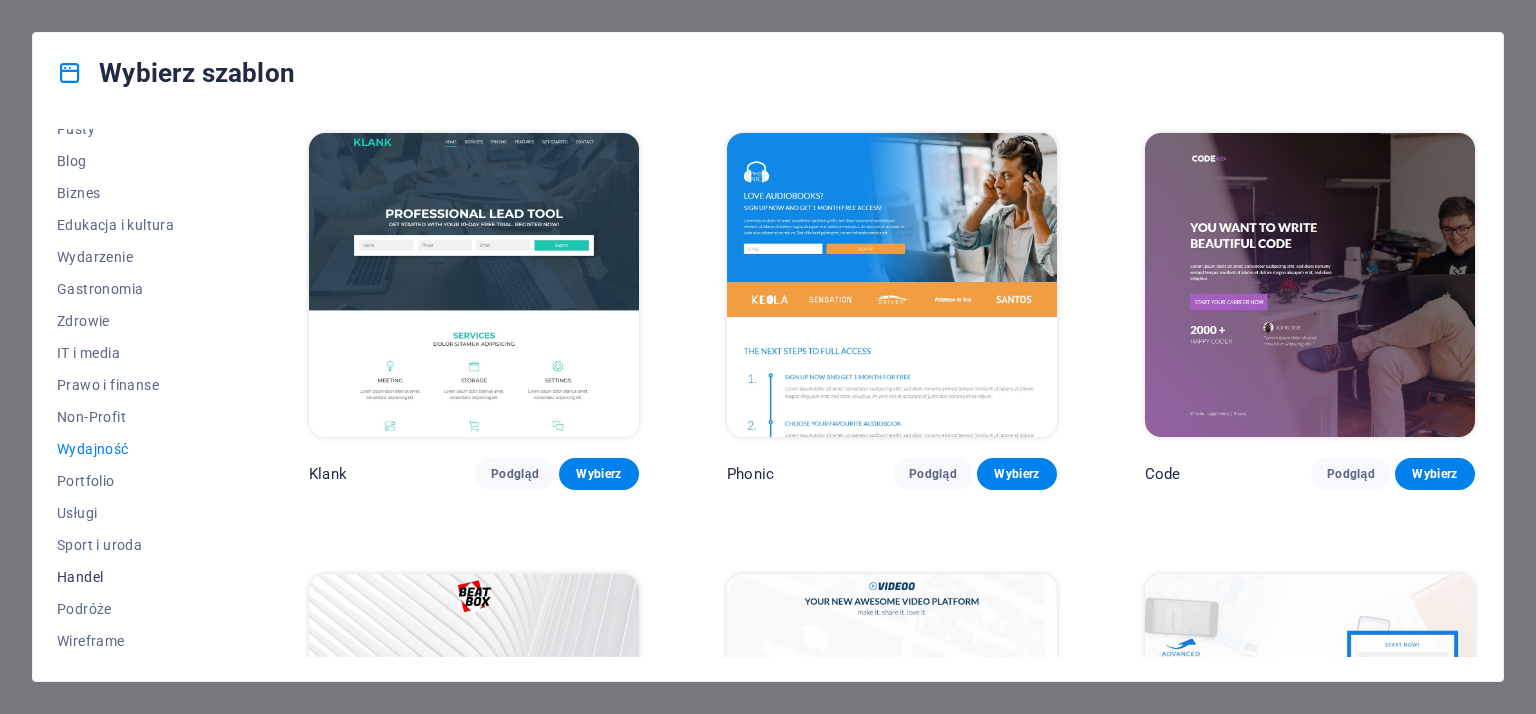 click on "Handel" at bounding box center (139, 577) 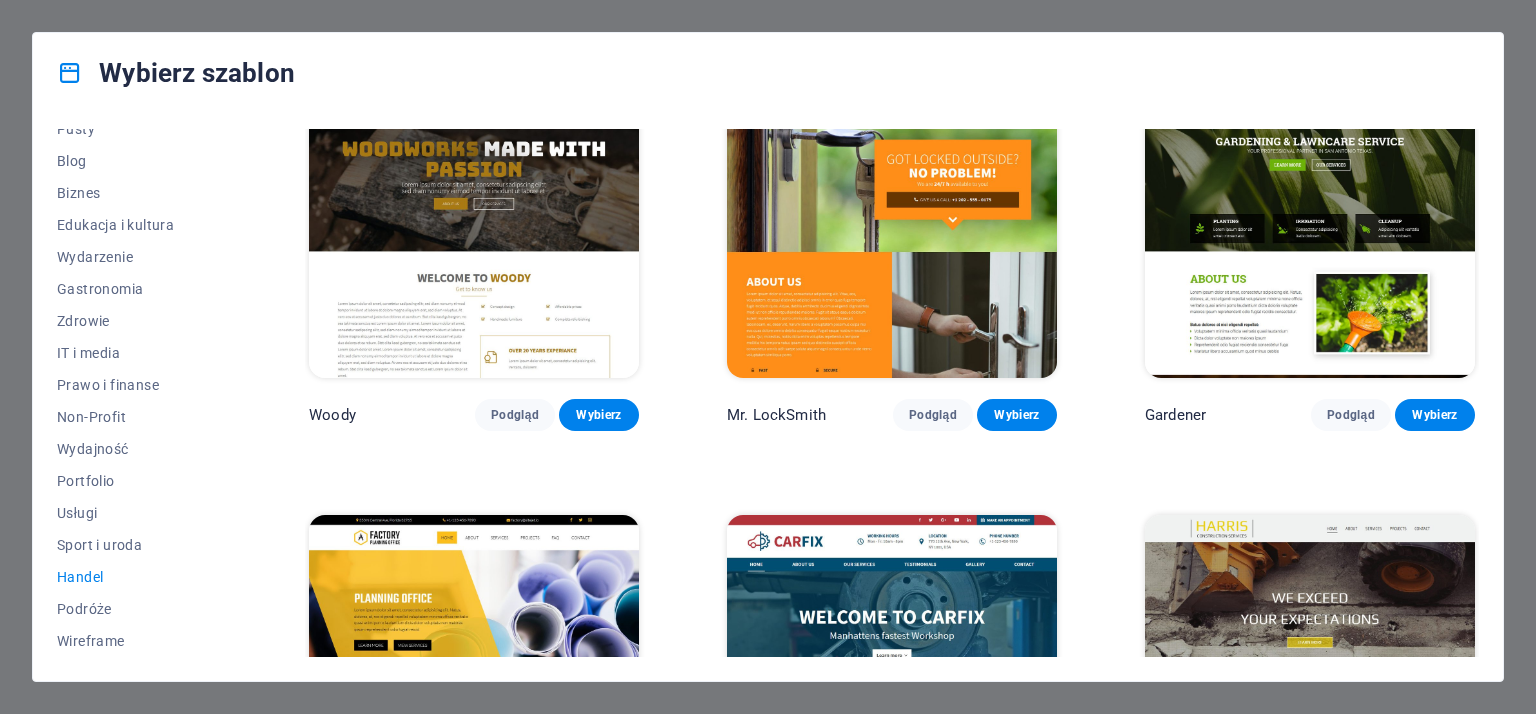 scroll, scrollTop: 600, scrollLeft: 0, axis: vertical 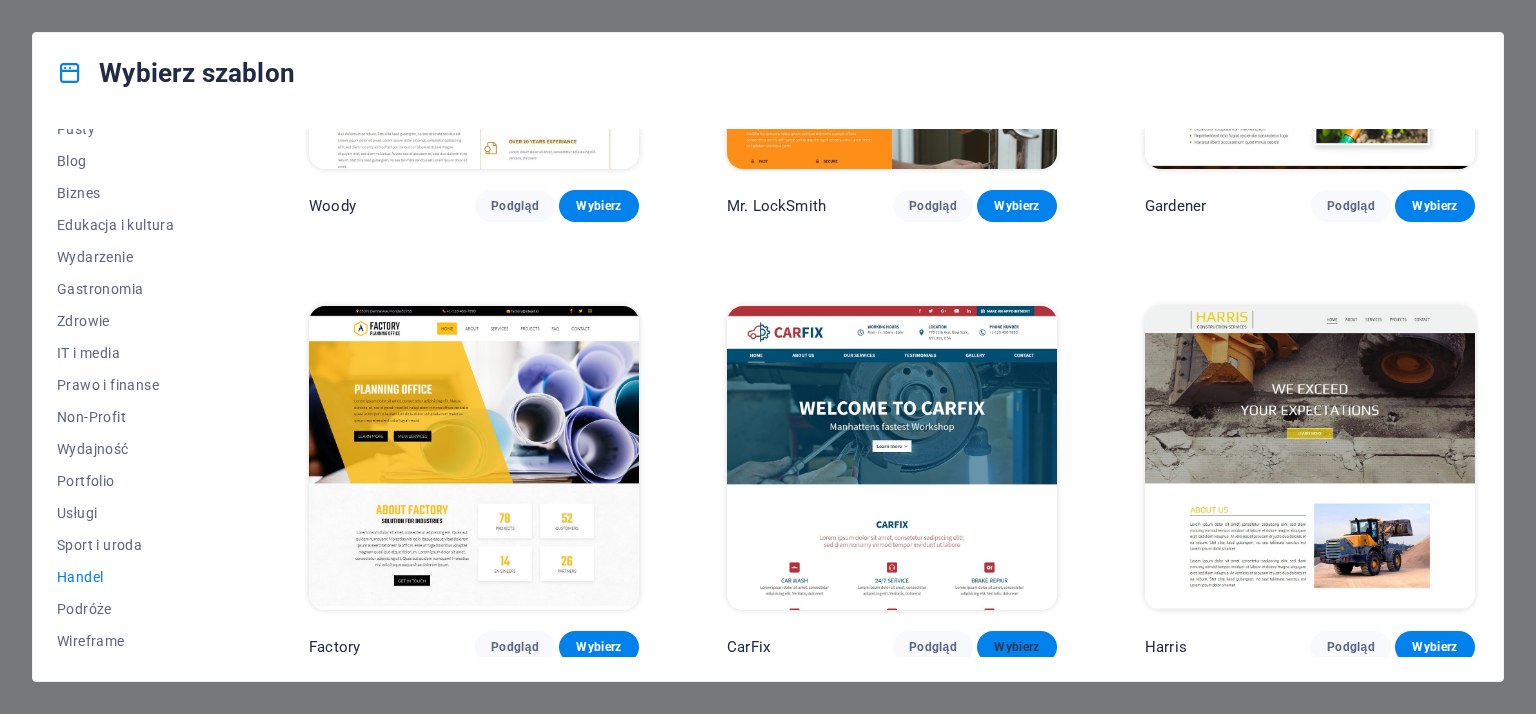 click on "Wybierz" at bounding box center (1017, 647) 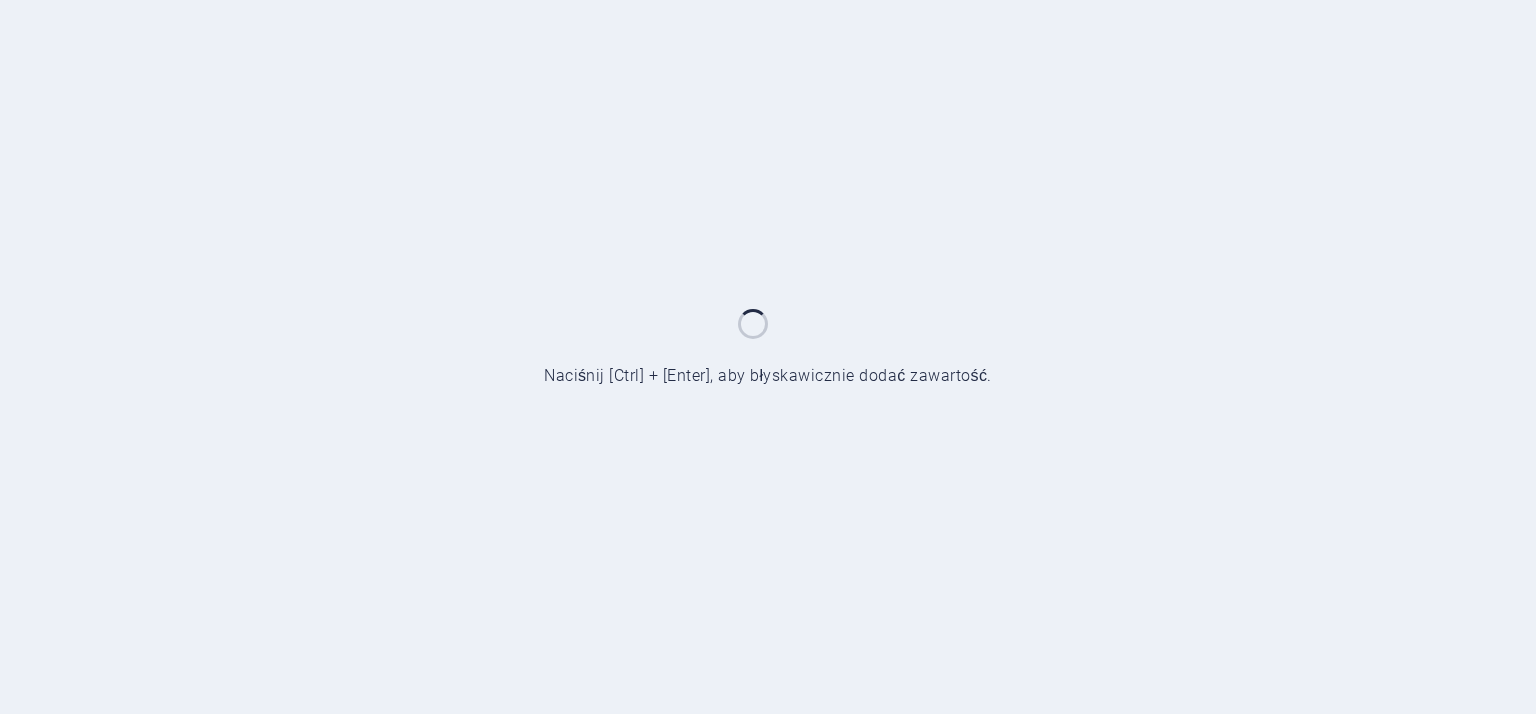 scroll, scrollTop: 0, scrollLeft: 0, axis: both 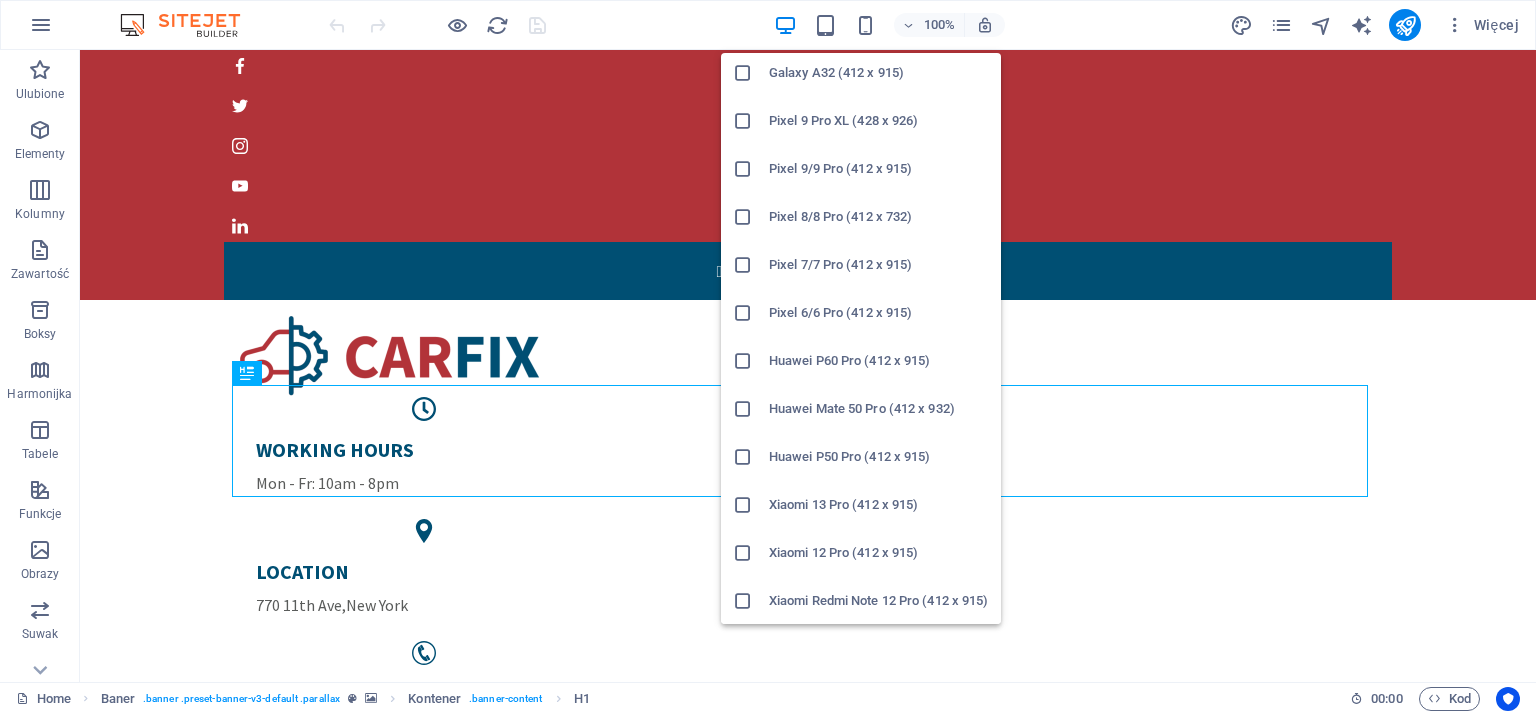 click at bounding box center [743, 505] 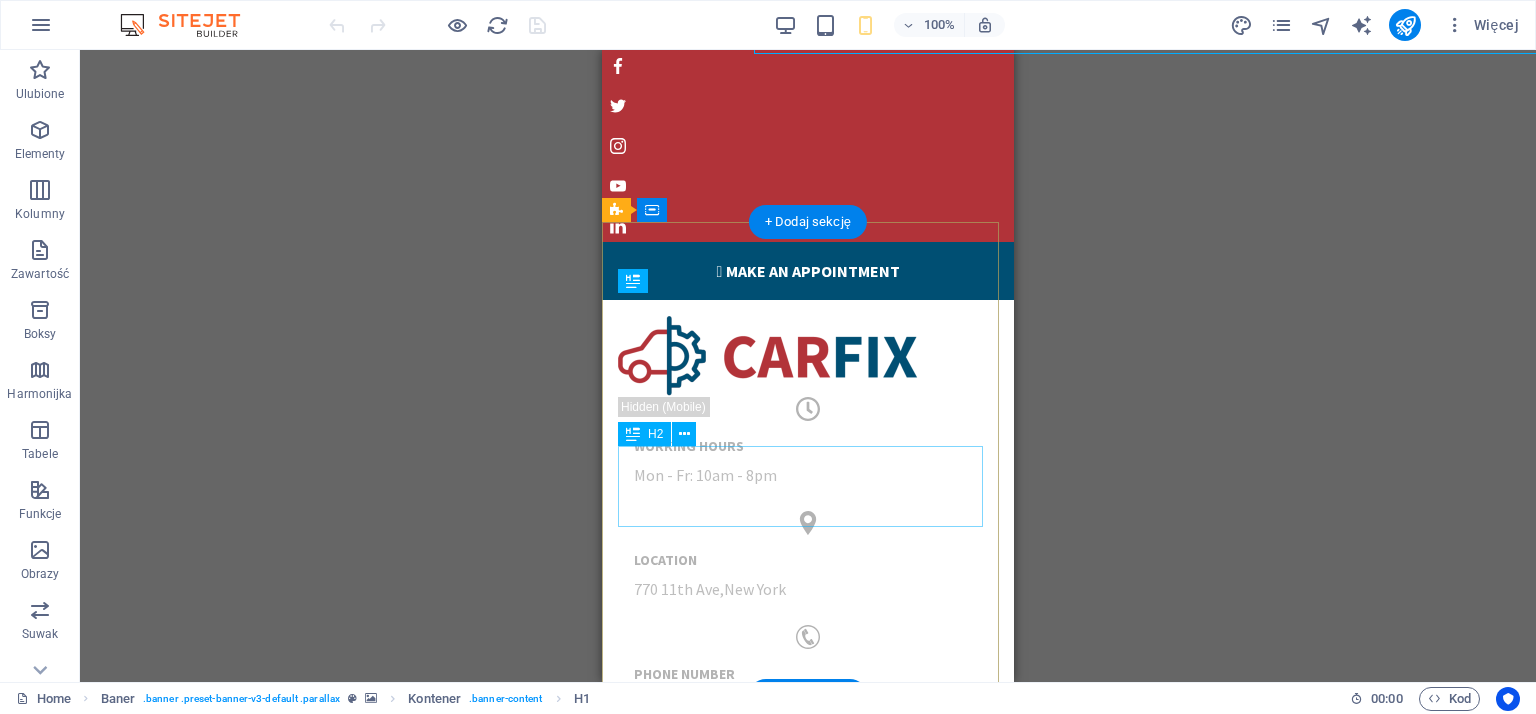 scroll, scrollTop: 442, scrollLeft: 0, axis: vertical 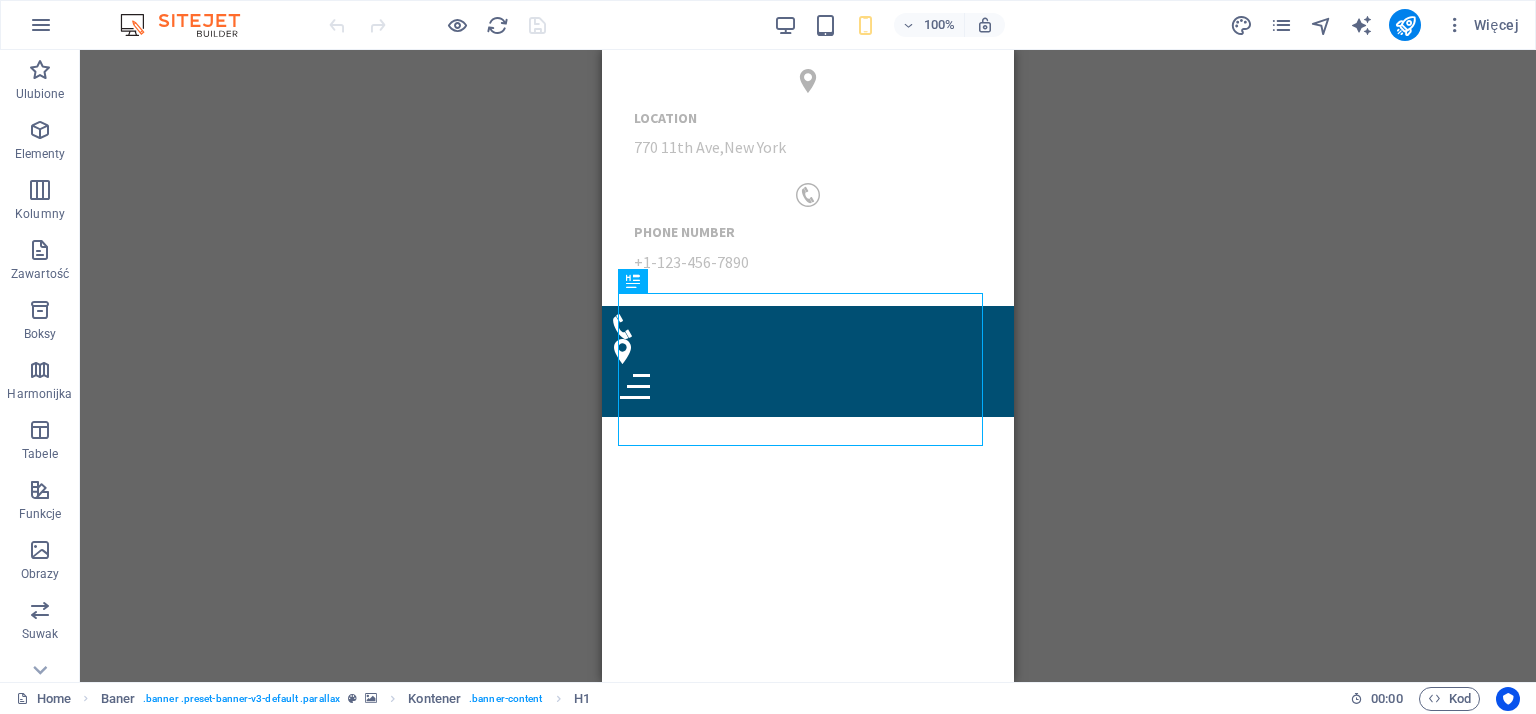 click on "100% Więcej" at bounding box center [926, 25] 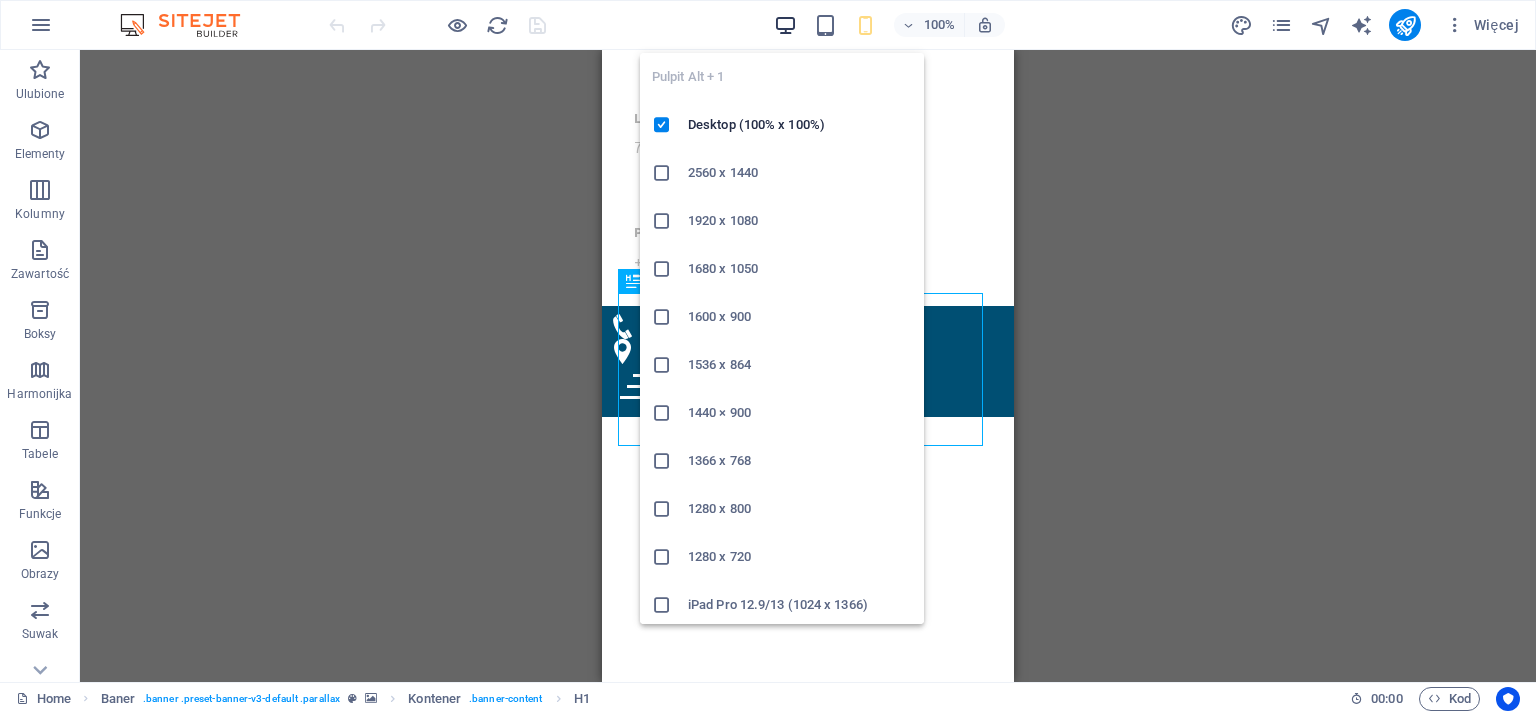 click at bounding box center [785, 25] 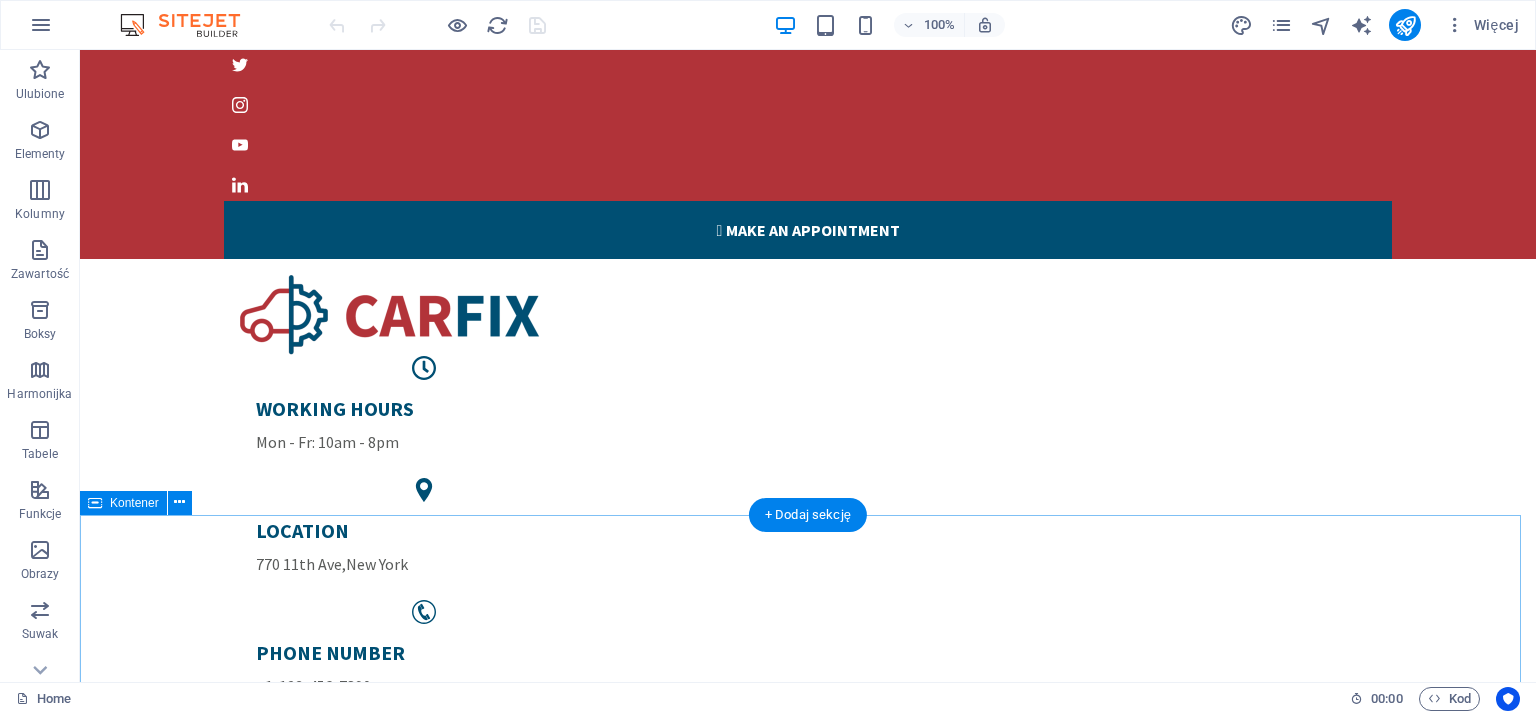 scroll, scrollTop: 0, scrollLeft: 0, axis: both 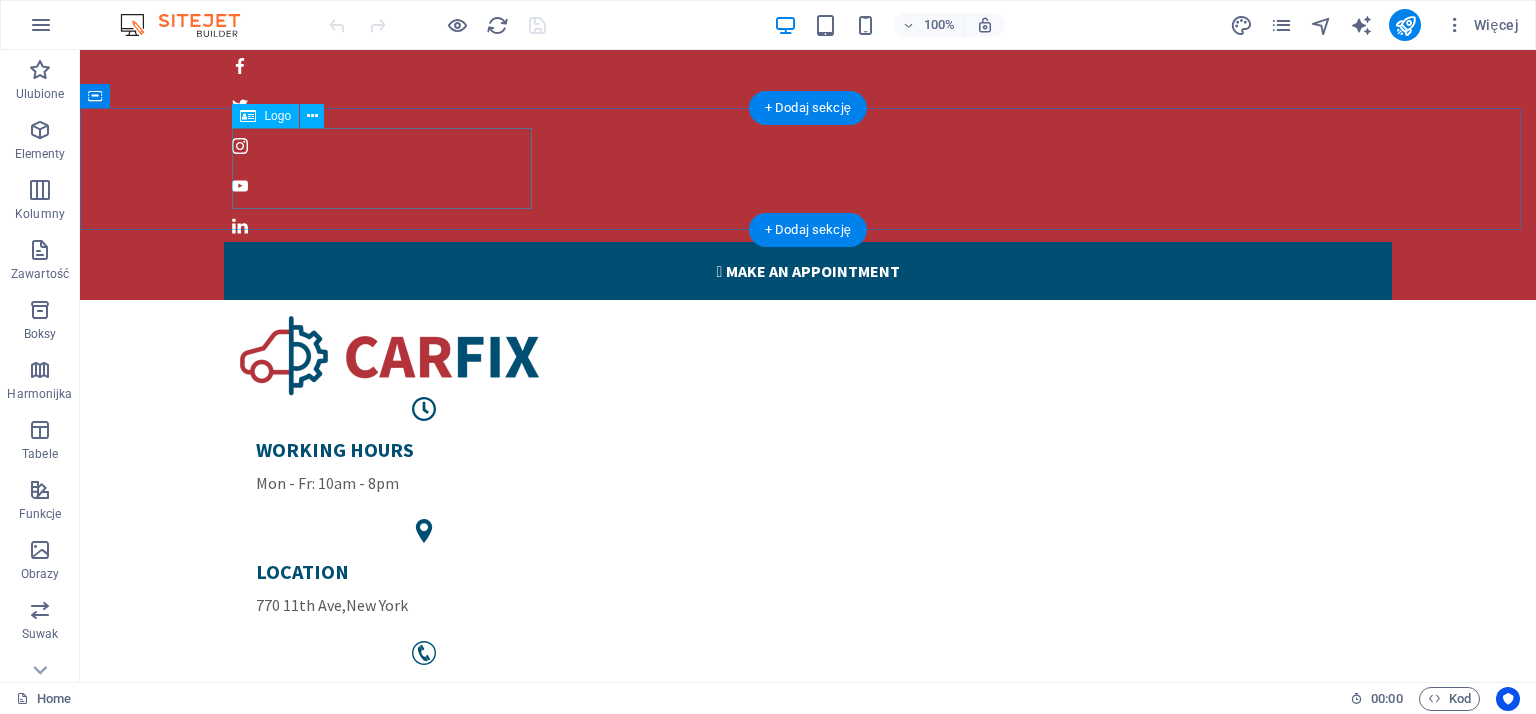 click at bounding box center (808, 356) 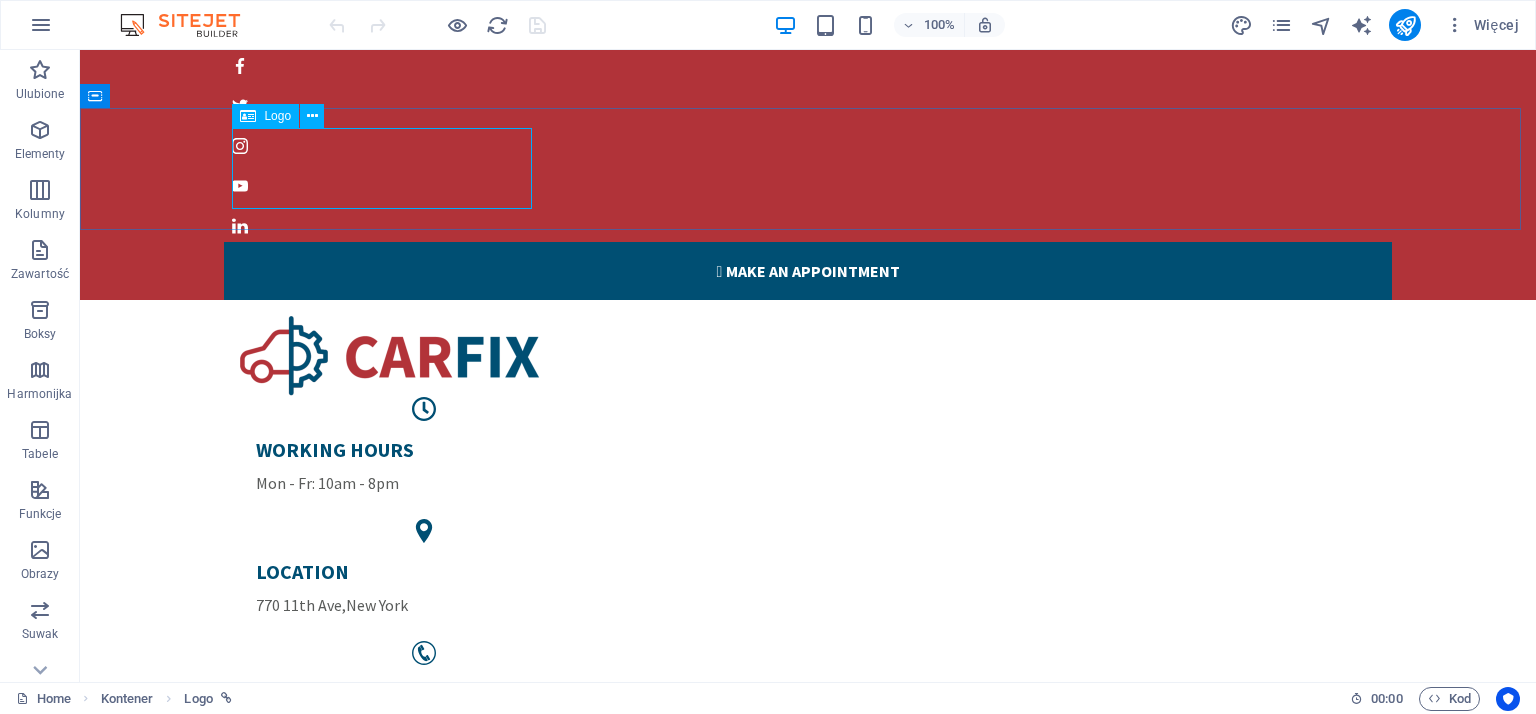 click on "Logo" at bounding box center [277, 116] 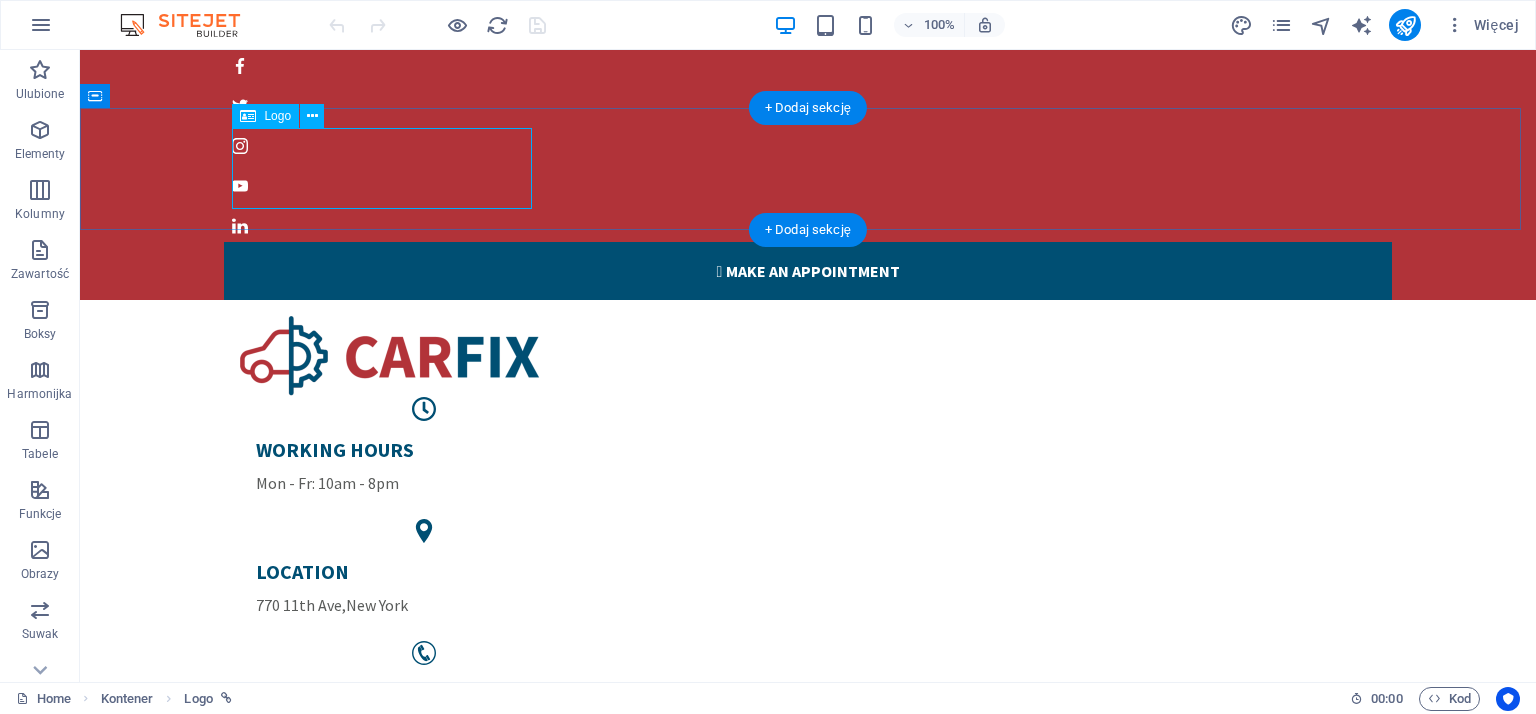 click at bounding box center [808, 356] 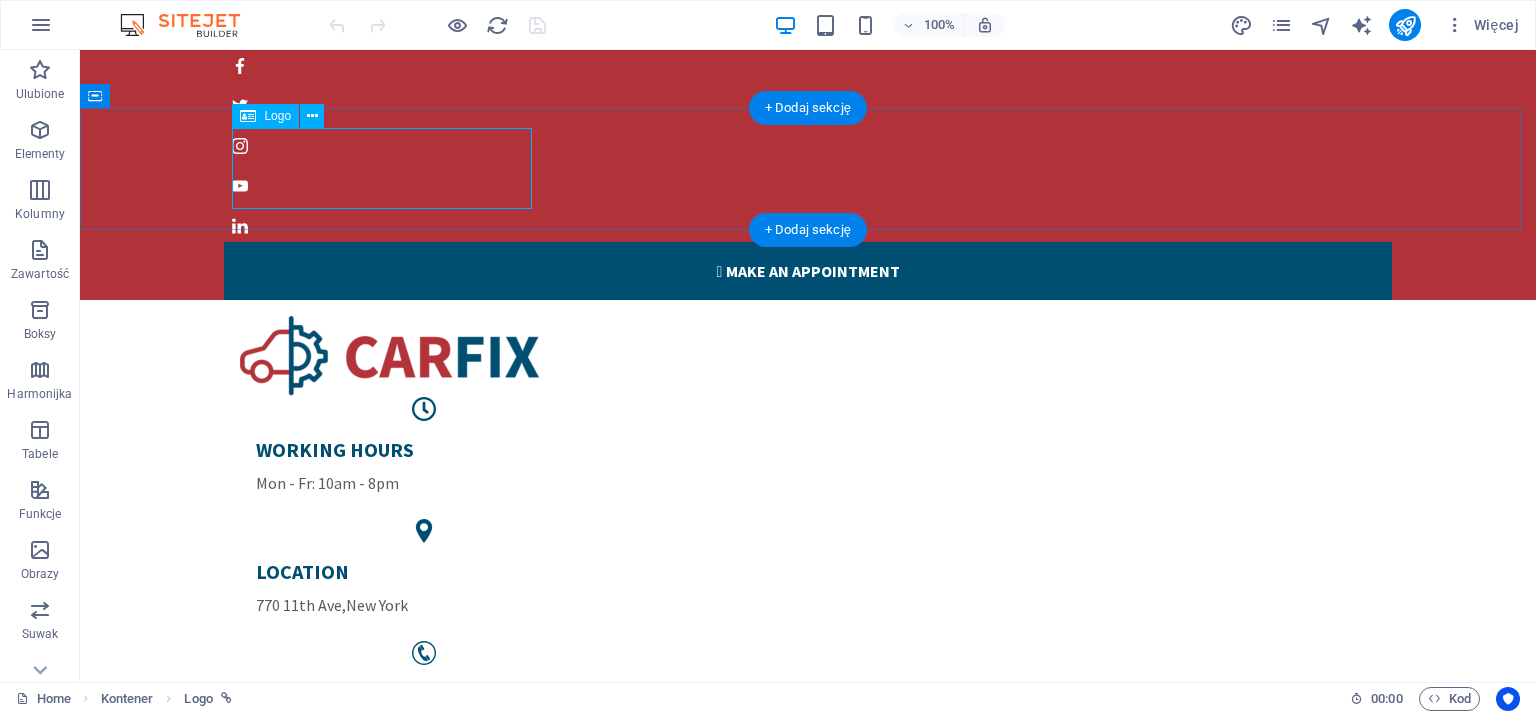 select on "px" 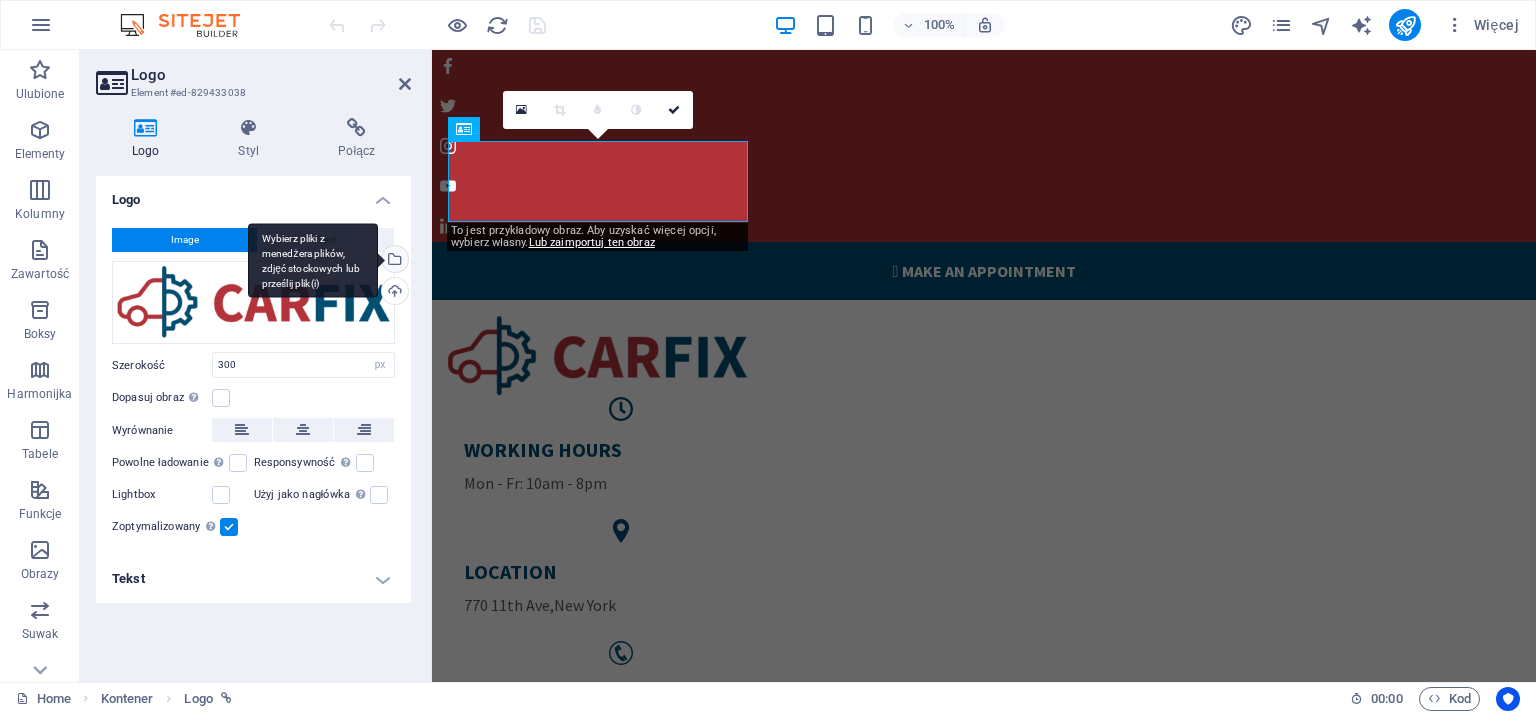 click on "Wybierz pliki z menedżera plików, zdjęć stockowych lub prześlij plik(i)" at bounding box center (393, 261) 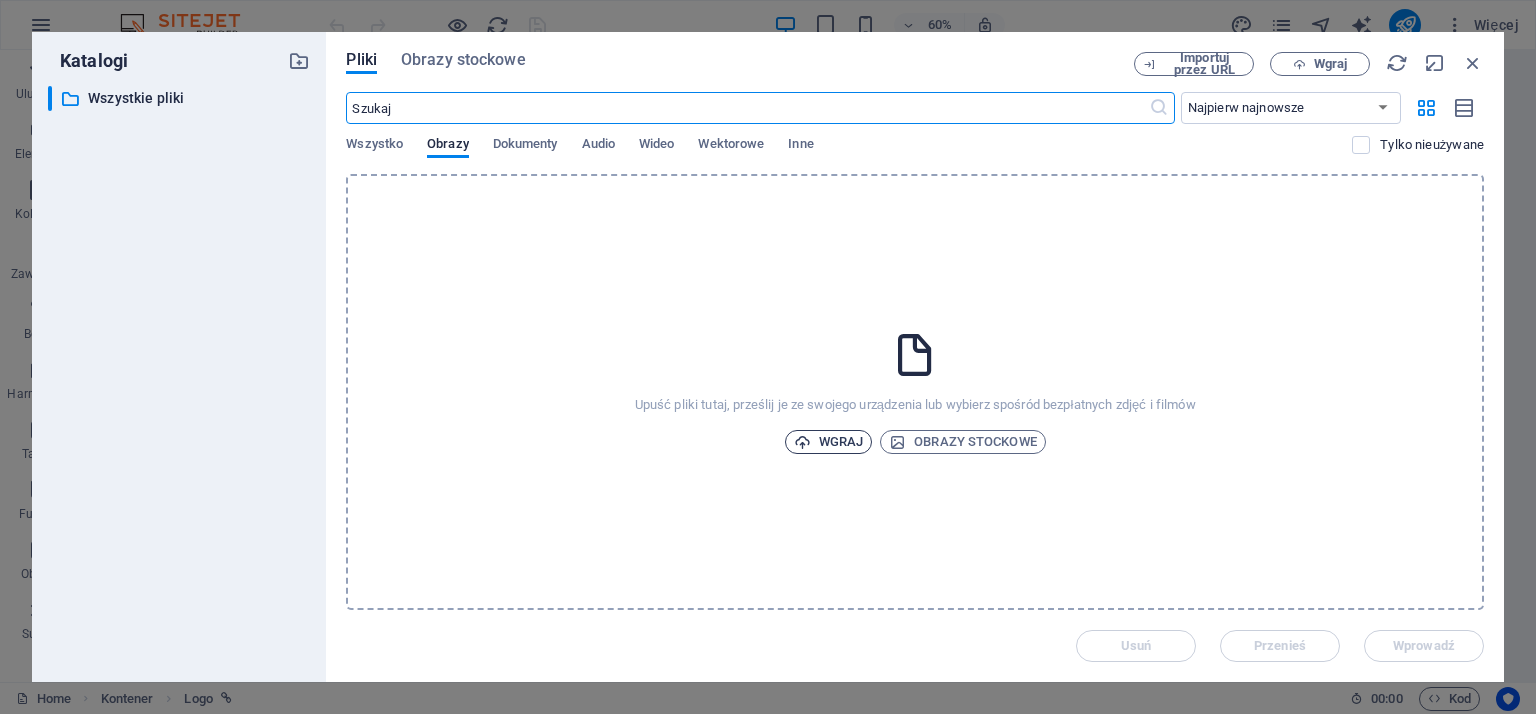 click on "Wgraj" at bounding box center (829, 442) 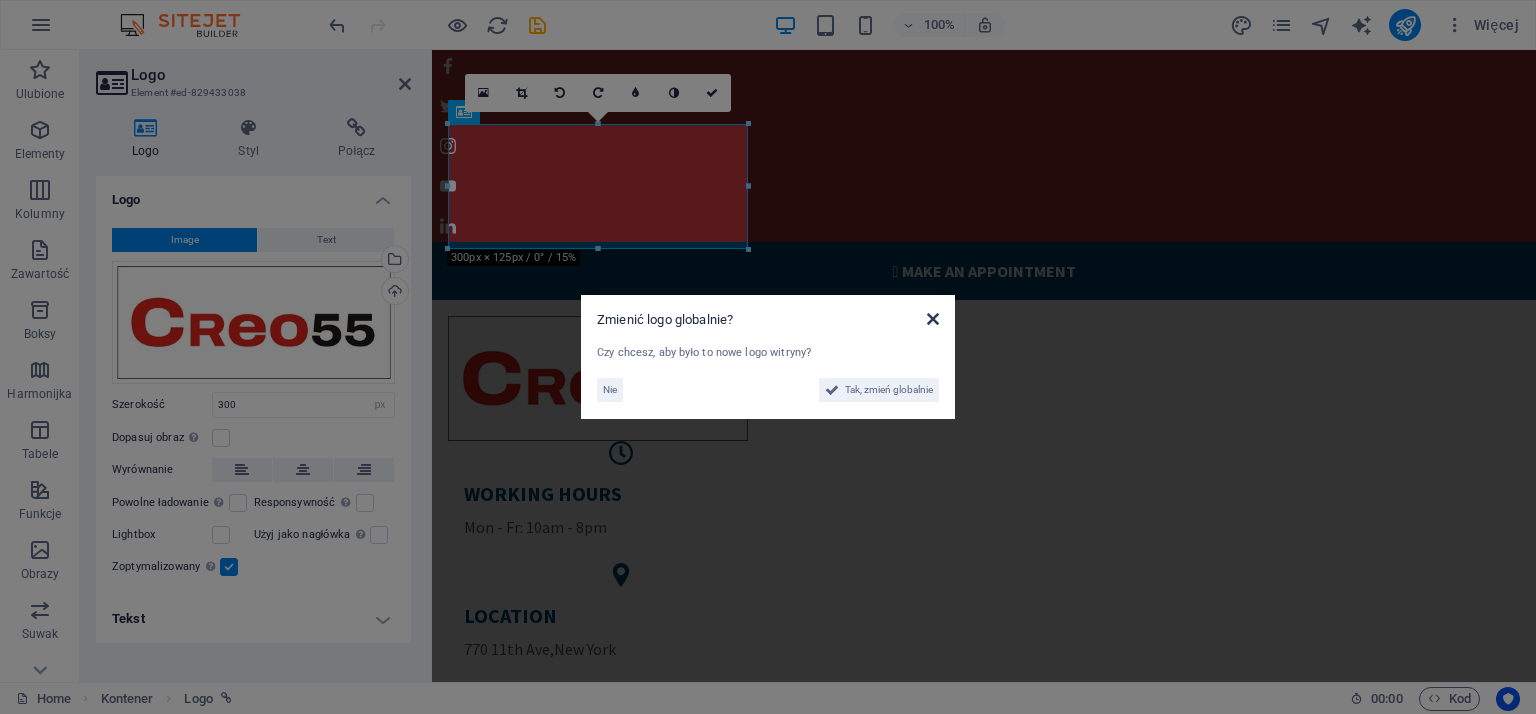 click at bounding box center (933, 319) 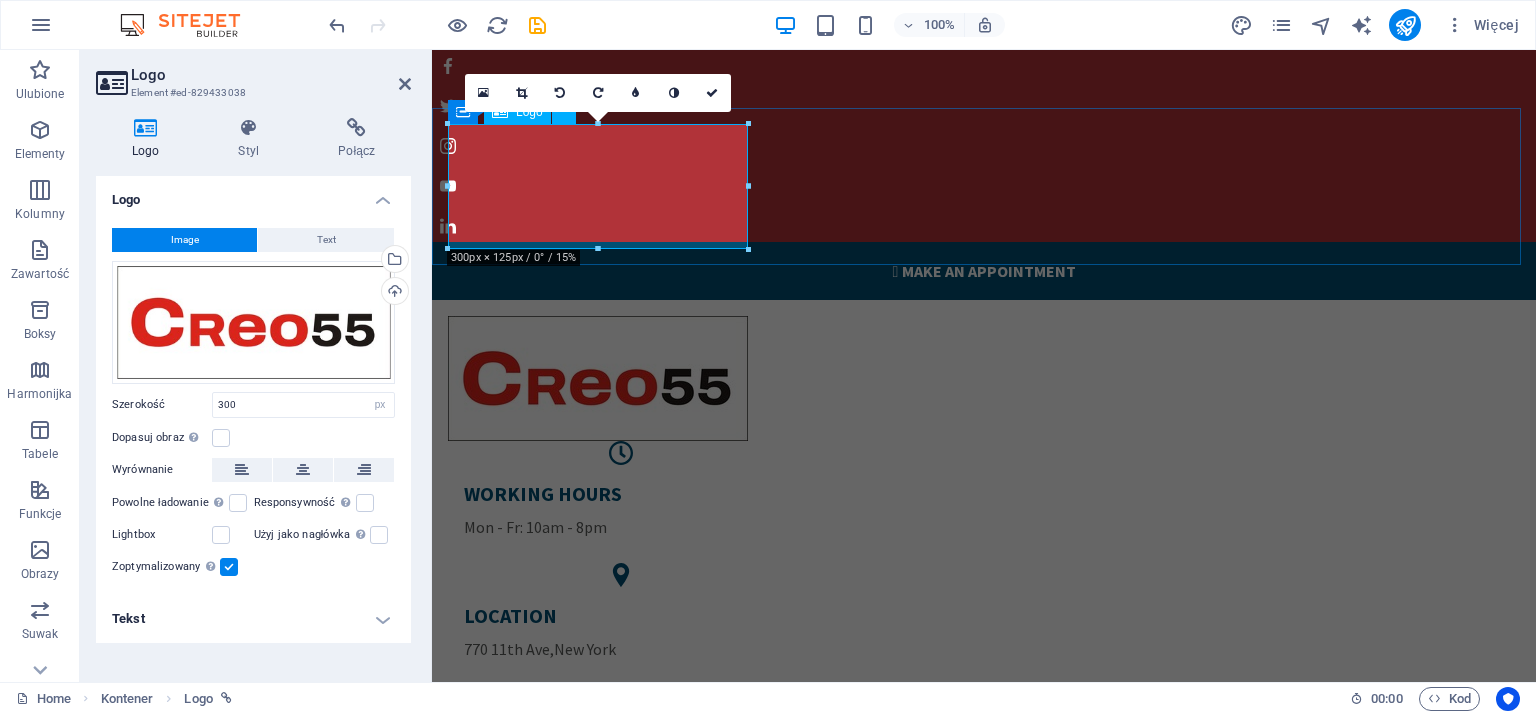 click at bounding box center (984, 378) 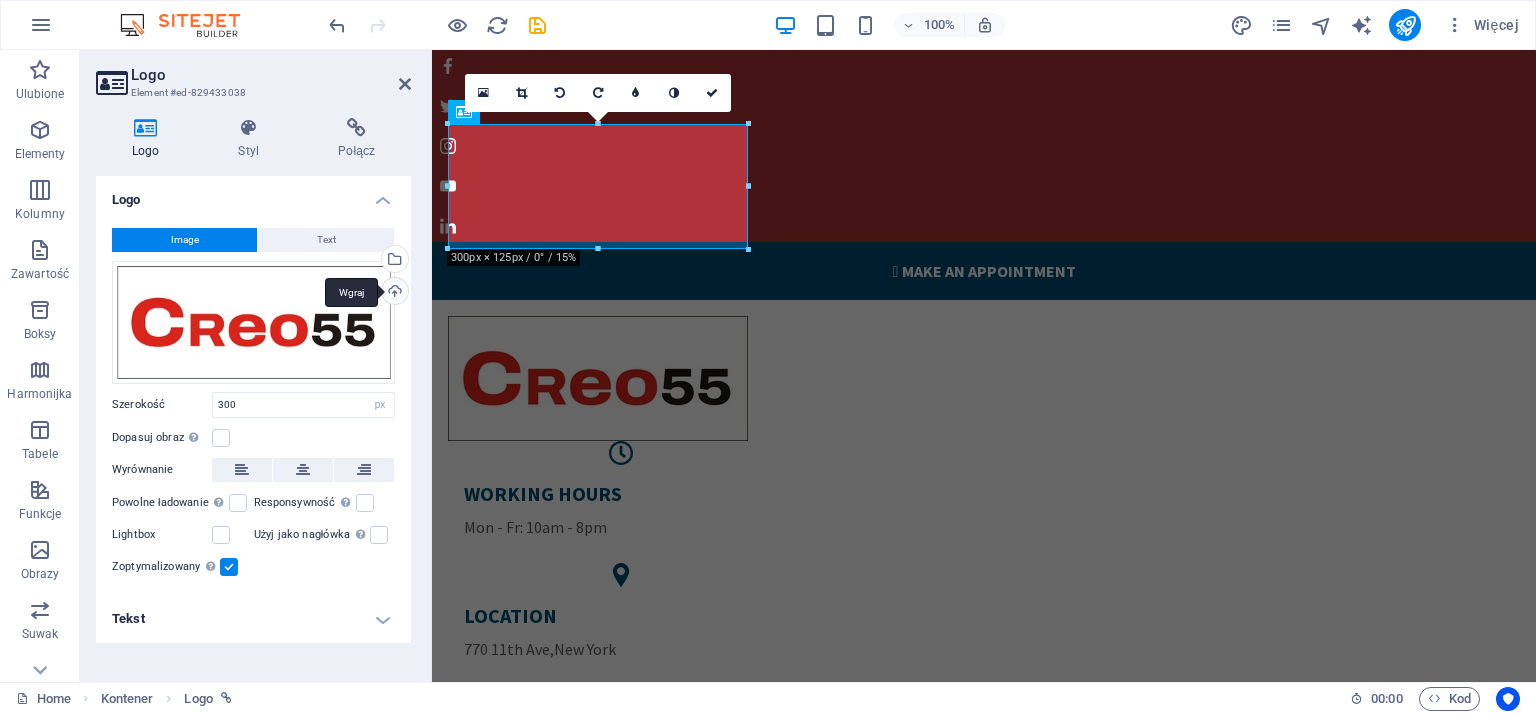 click on "Wgraj" at bounding box center (393, 293) 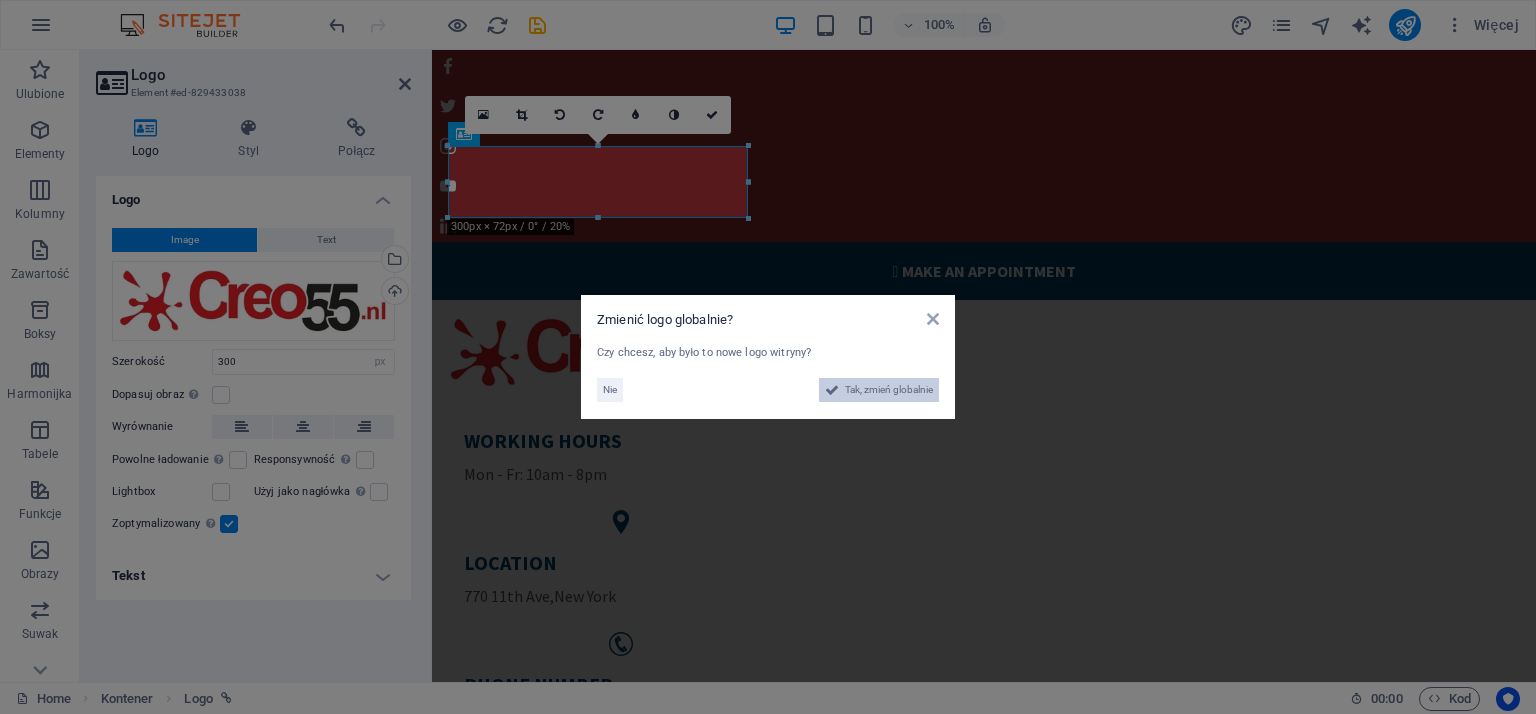 click on "Tak, zmień globalnie" at bounding box center (889, 390) 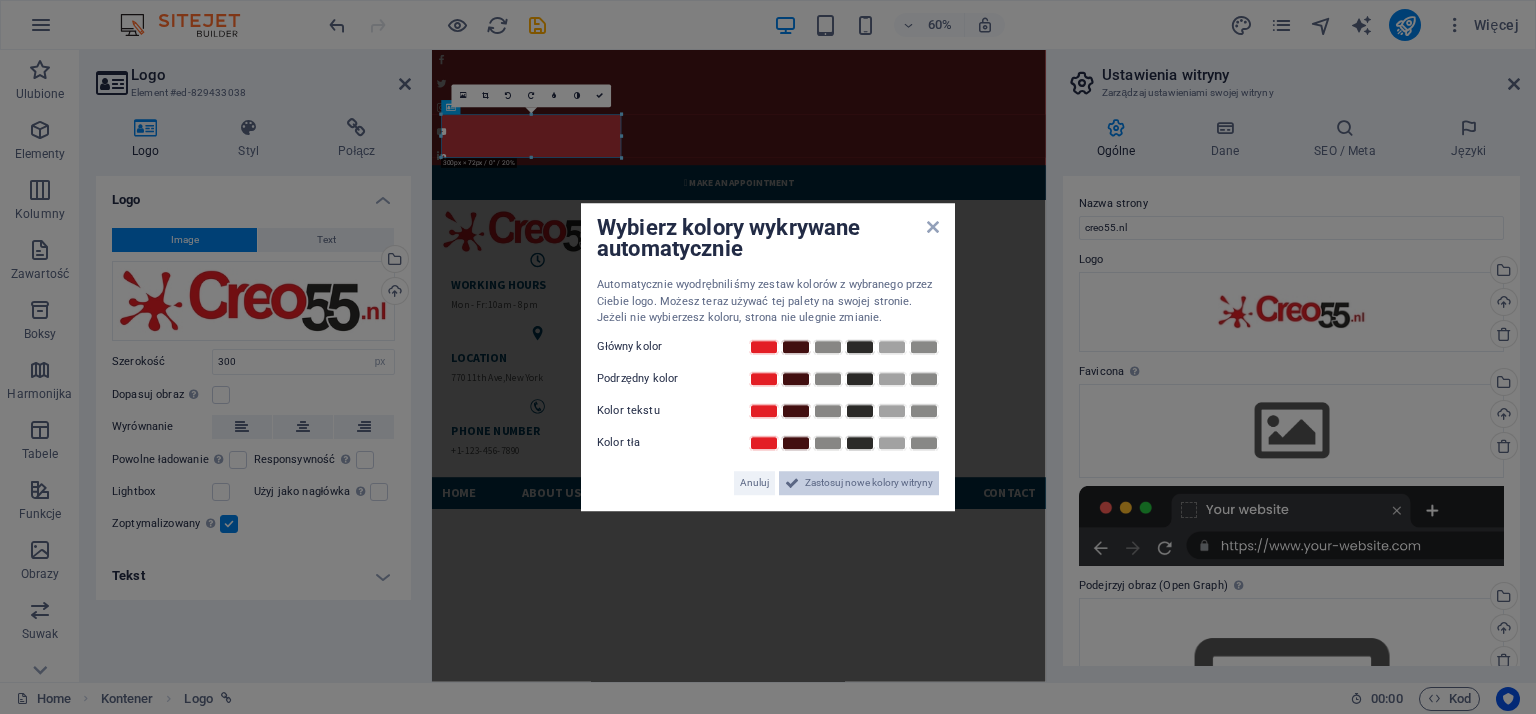 click on "Zastosuj nowe kolory witryny" at bounding box center (869, 483) 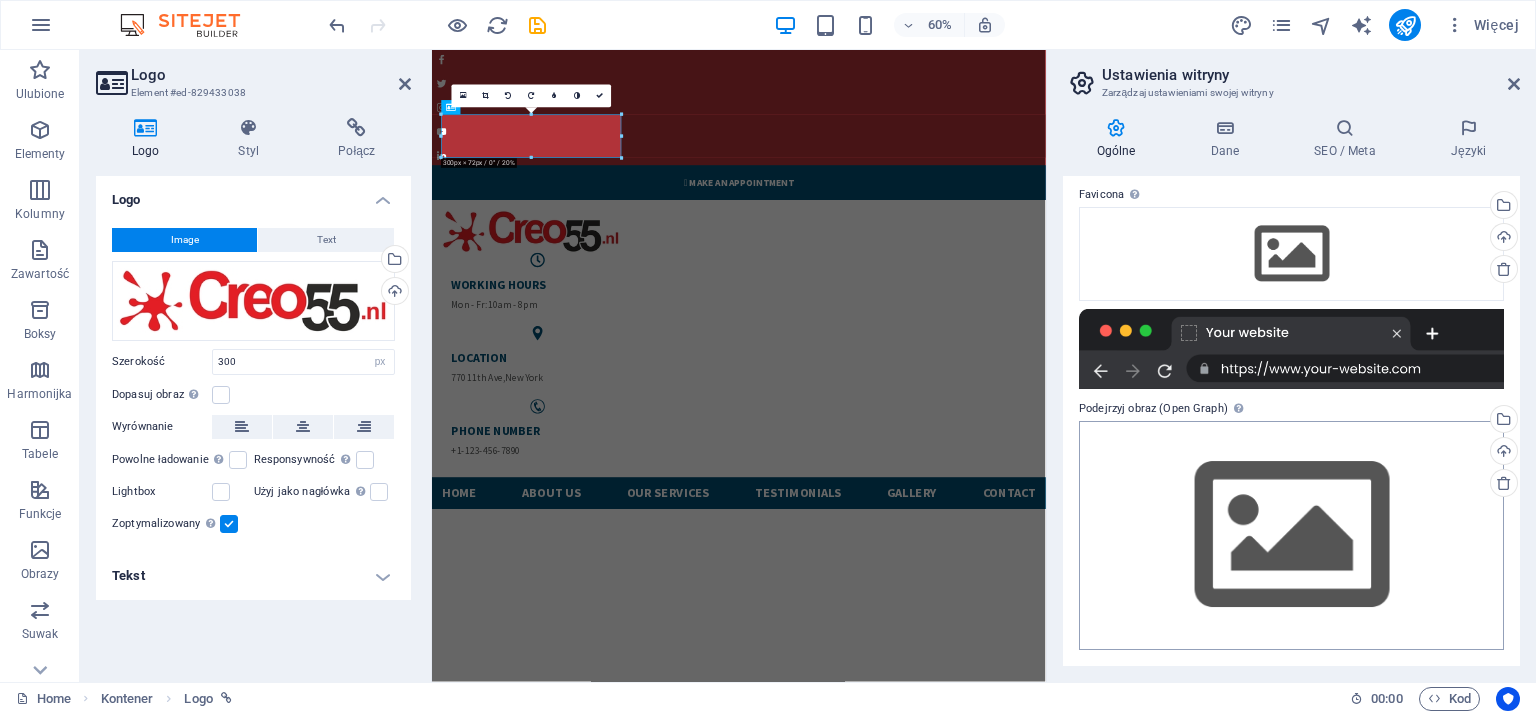 scroll, scrollTop: 77, scrollLeft: 0, axis: vertical 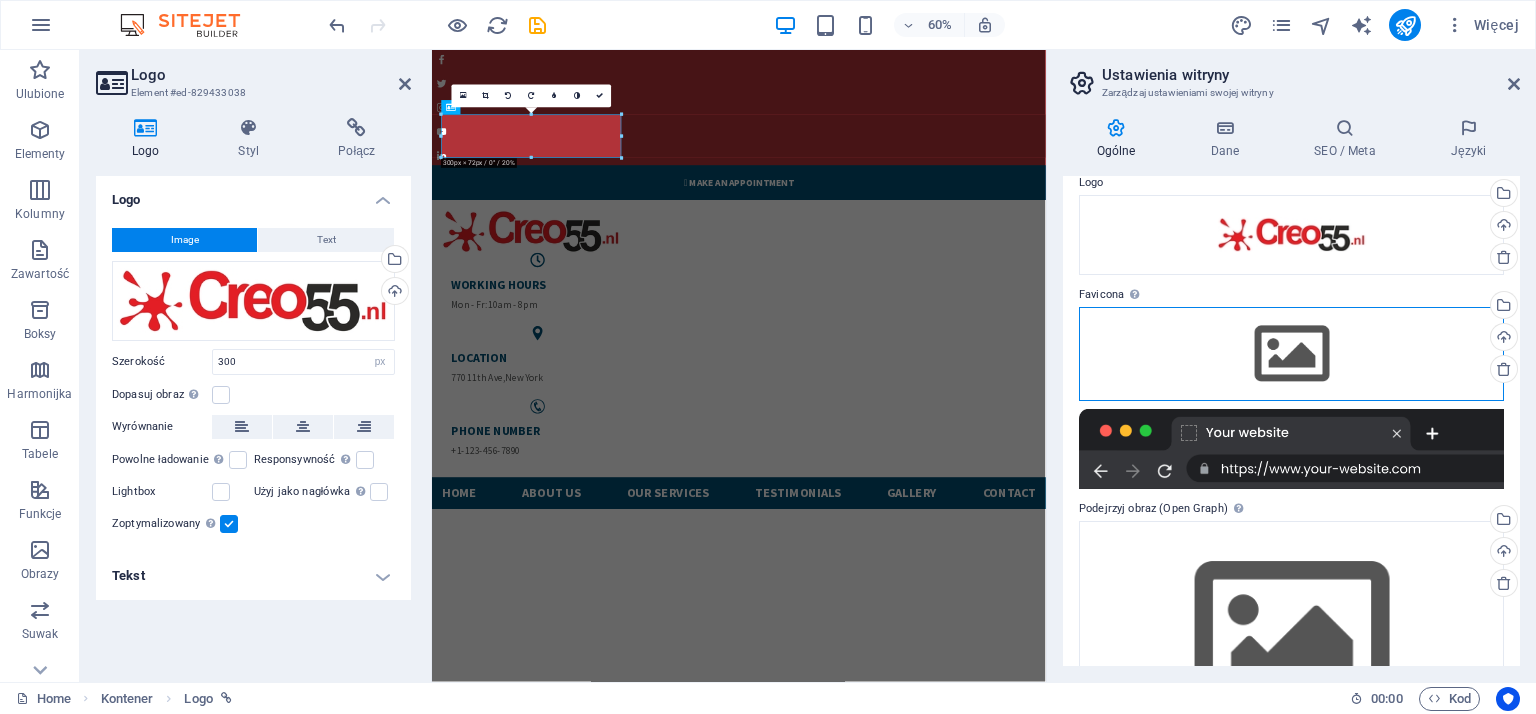 click on "Przeciągnij pliki tutaj, kliknij, aby wybrać pliki lub wybierz pliki z Plików lub naszych bezpłatnych zdjęć i filmów" at bounding box center (1291, 354) 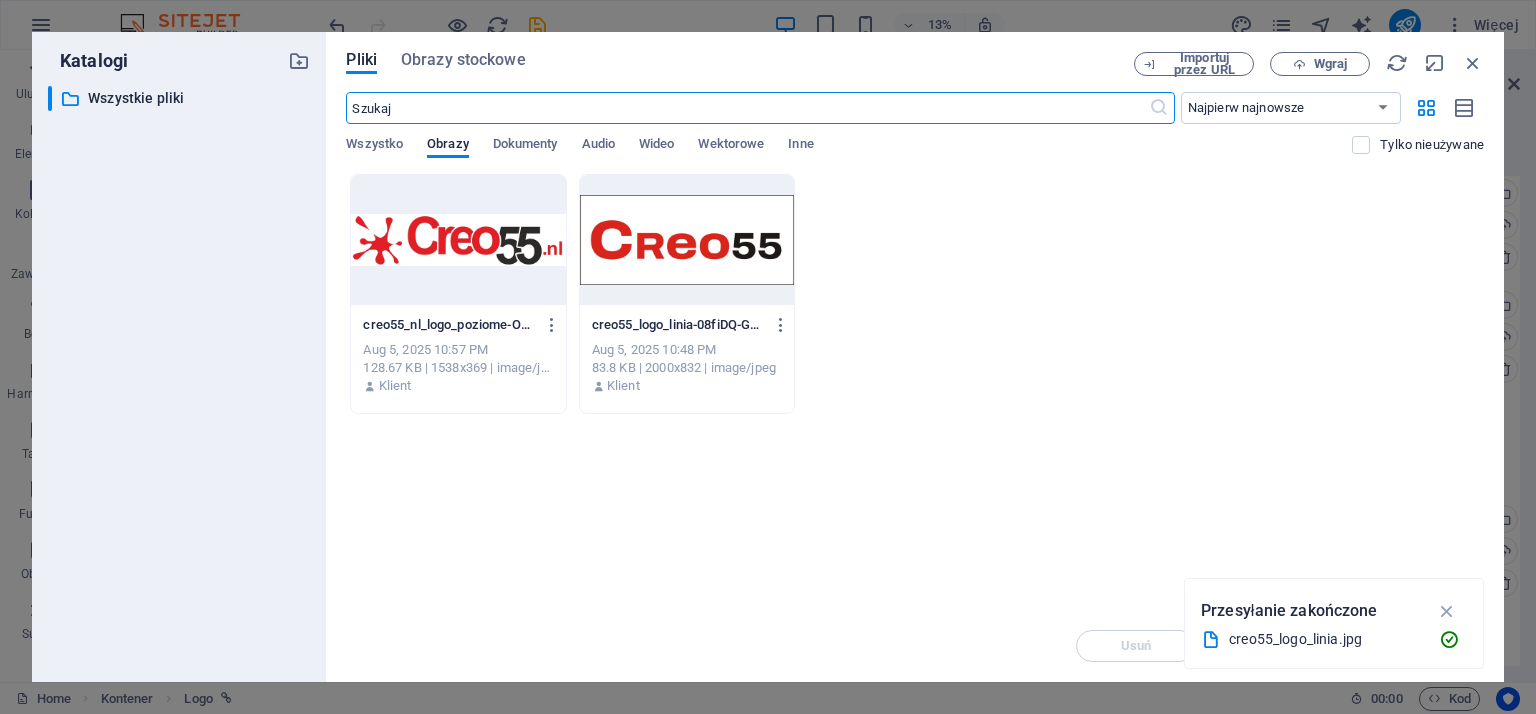 click on "Upuść pliki tutaj, aby natychmiast je przesłać creo55_nl_logo_poziome-OHjvvCowwvSw5-3Xa8ZxGg.jpg creo55_nl_logo_poziome-OHjvvCowwvSw5-3Xa8ZxGg.jpg Aug 5, 2025 10:57 PM 128.67 KB | 1538x369 | image/jpeg Klient creo55_logo_linia-08fiDQ-GCcgP2nSpA1HXtg.jpg creo55_logo_linia-08fiDQ-GCcgP2nSpA1HXtg.jpg Aug 5, 2025 10:48 PM 83.8 KB | 2000x832 | image/jpeg Klient" at bounding box center (915, 392) 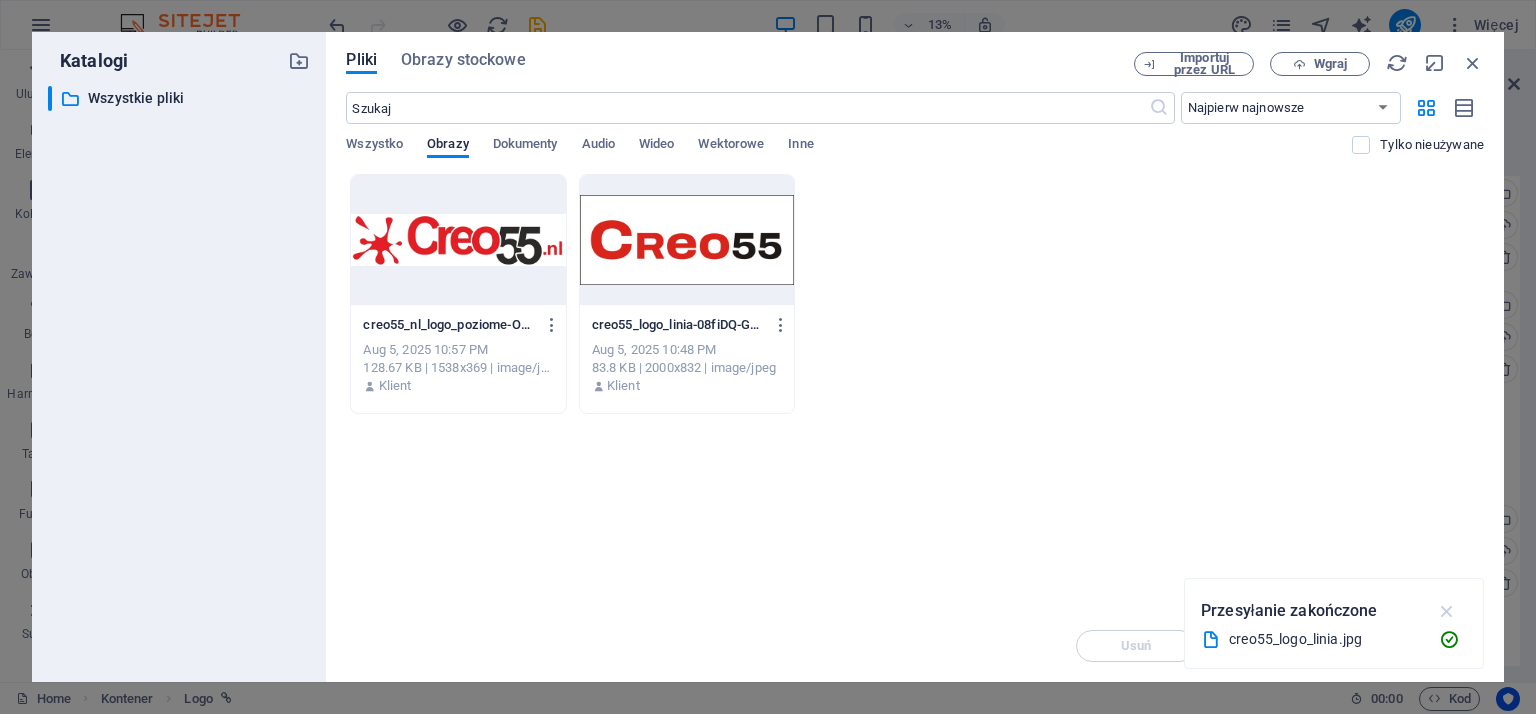 click at bounding box center (1447, 611) 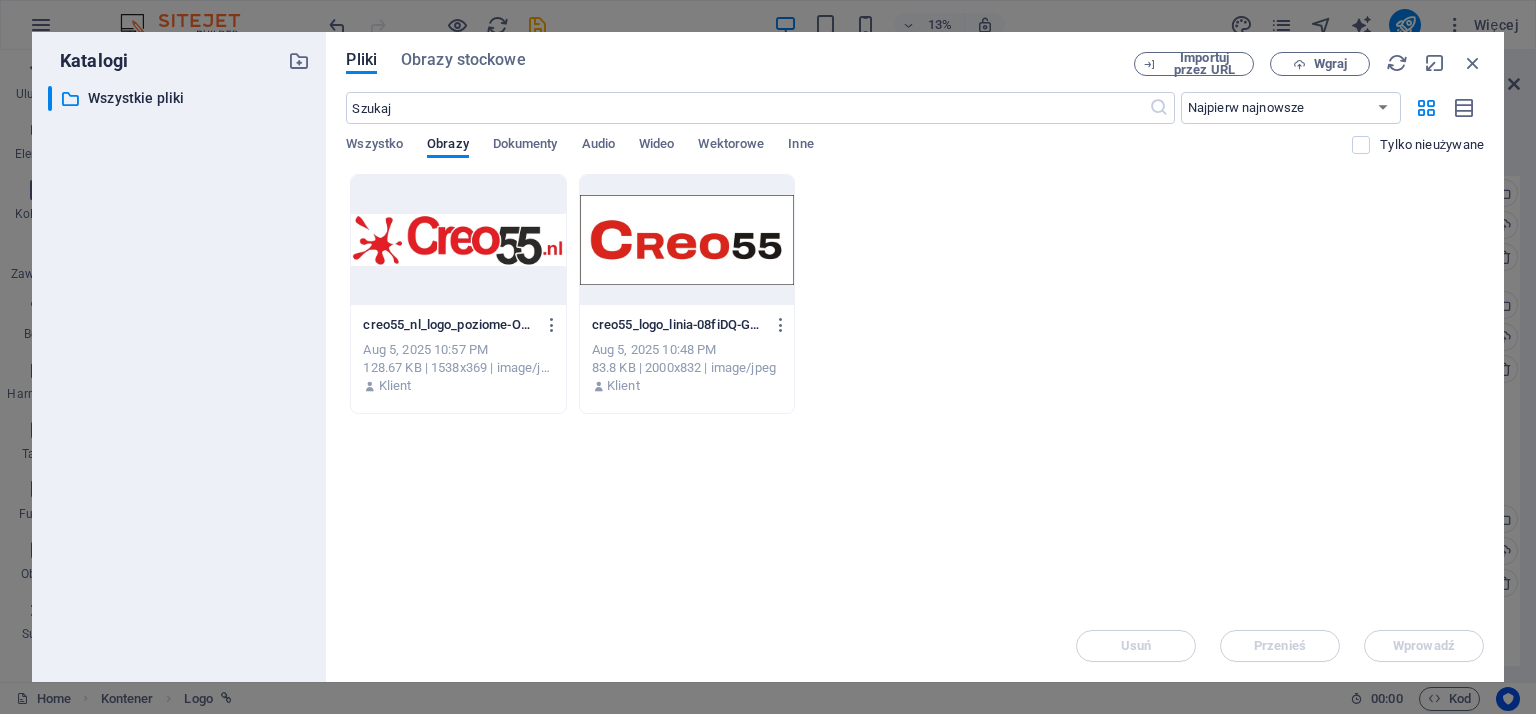 click on "creo55_nl_logo_poziome-OHjvvCowwvSw5-3Xa8ZxGg.jpg creo55_nl_logo_poziome-OHjvvCowwvSw5-3Xa8ZxGg.jpg Aug 5, 2025 10:57 PM 128.67 KB | 1538x369 | image/jpeg Klient creo55_logo_linia-08fiDQ-GCcgP2nSpA1HXtg.jpg creo55_logo_linia-08fiDQ-GCcgP2nSpA1HXtg.jpg Aug 5, 2025 10:48 PM 83.8 KB | 2000x832 | image/jpeg Klient" at bounding box center [915, 294] 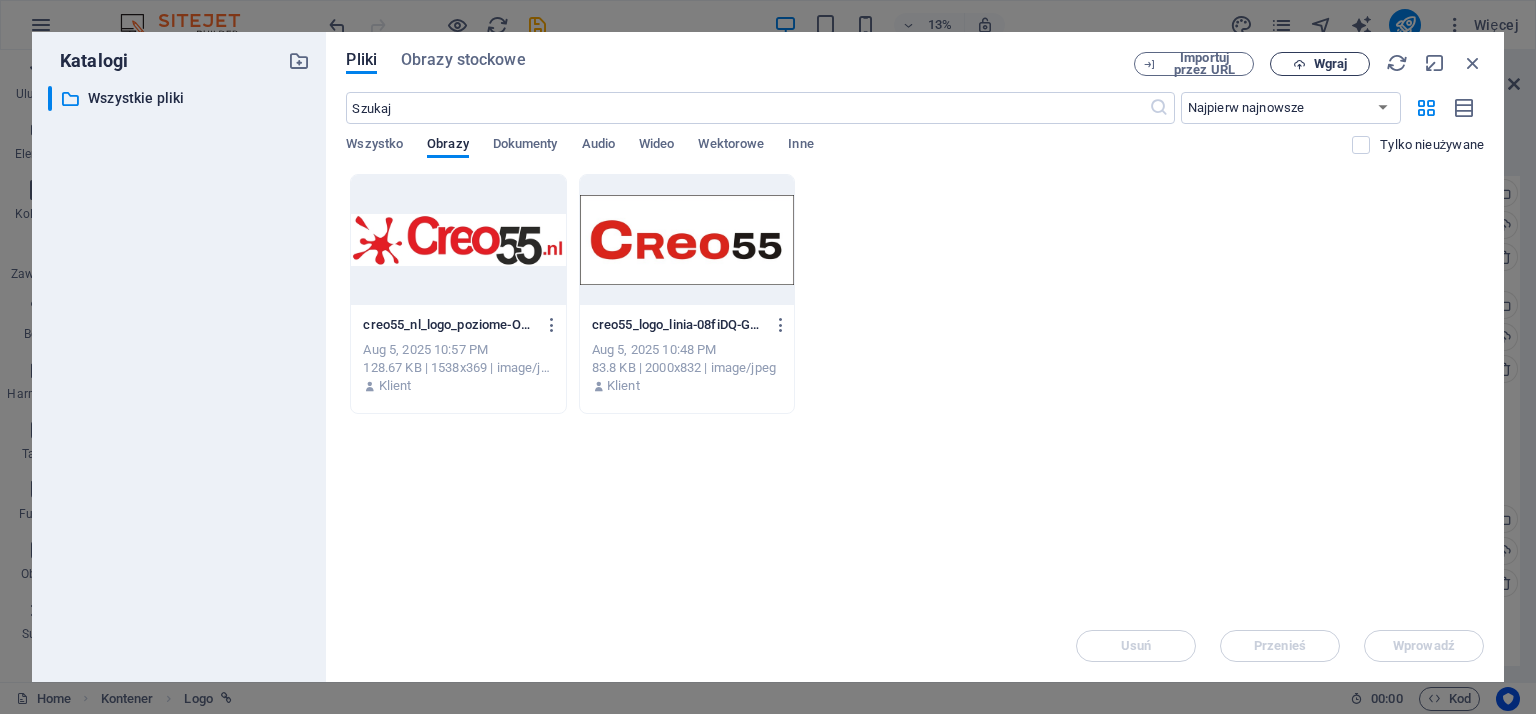 click on "Wgraj" at bounding box center (1330, 64) 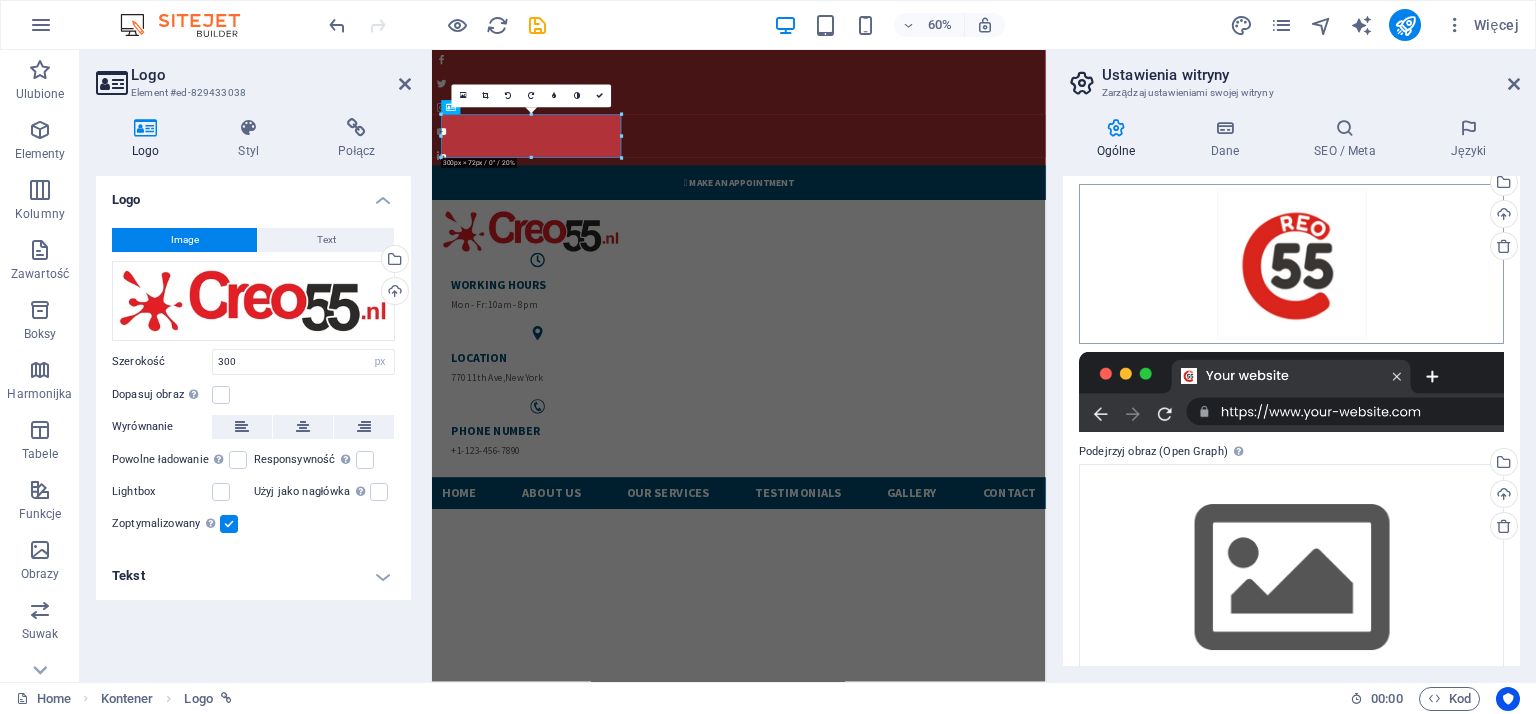 scroll, scrollTop: 243, scrollLeft: 0, axis: vertical 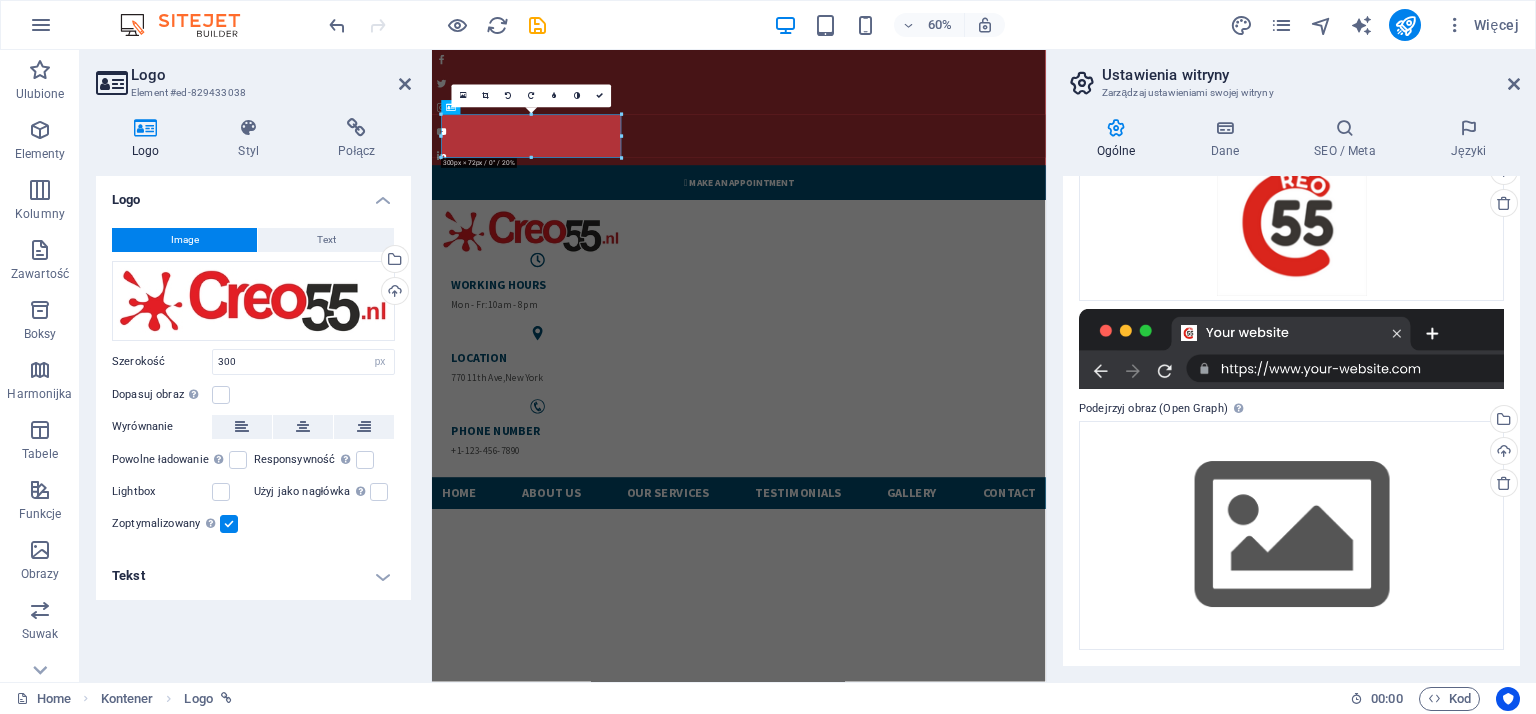 click at bounding box center (1291, 349) 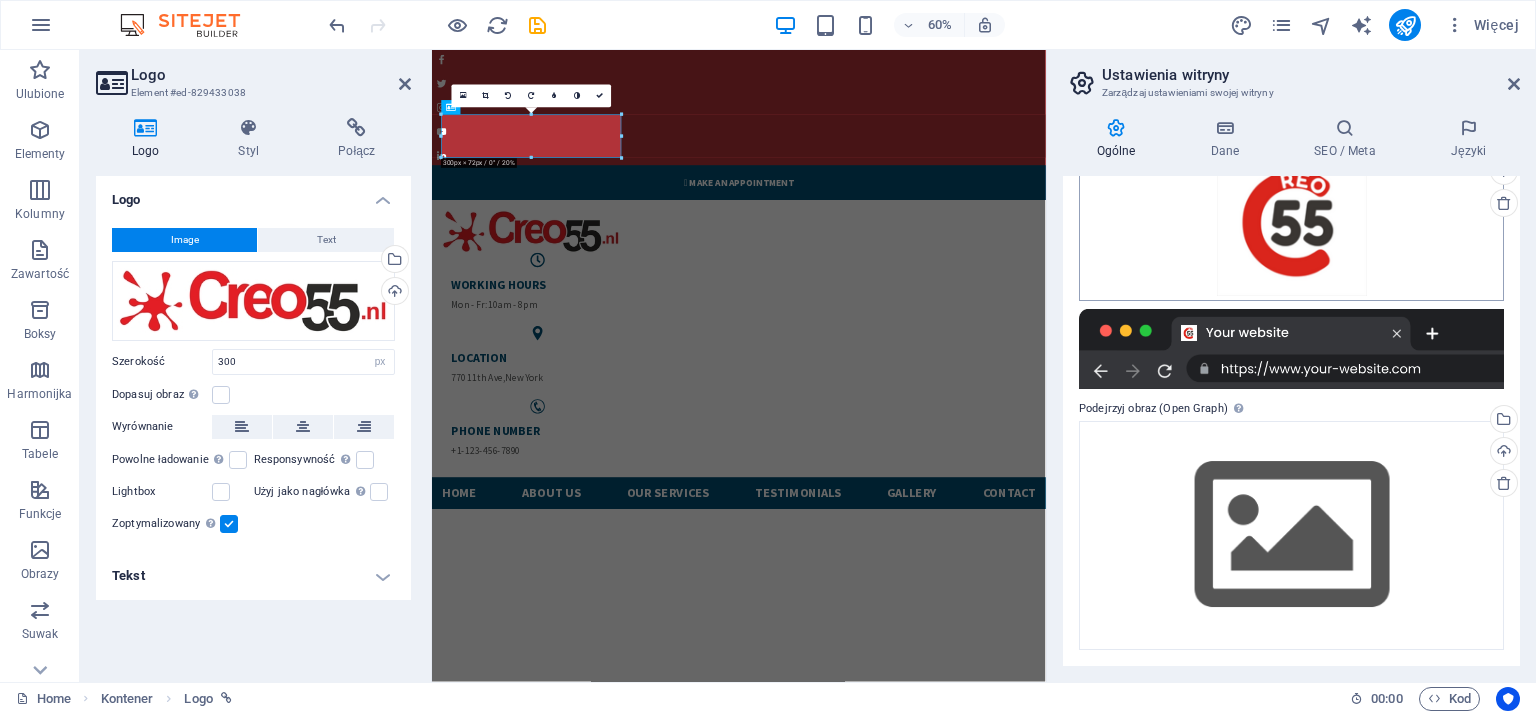scroll, scrollTop: 0, scrollLeft: 0, axis: both 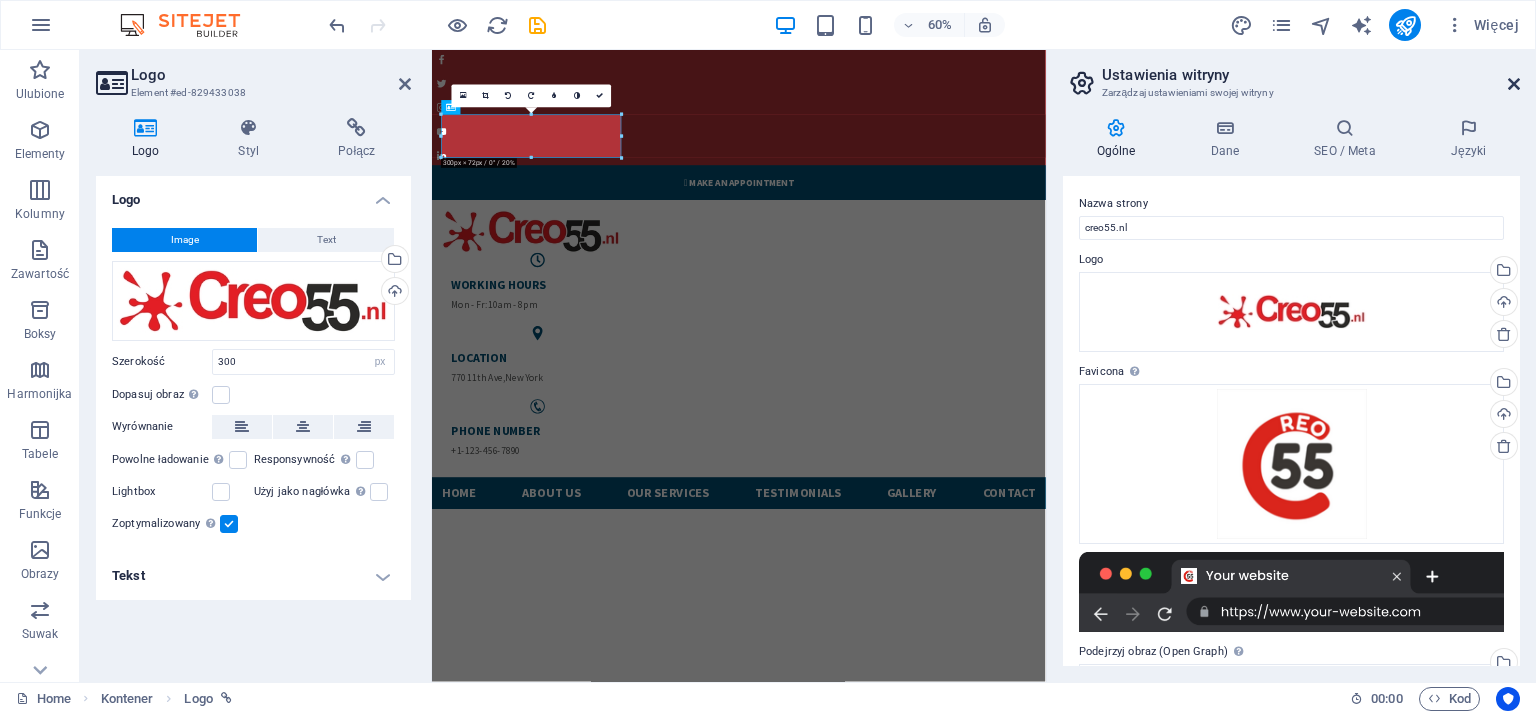 click at bounding box center (1514, 84) 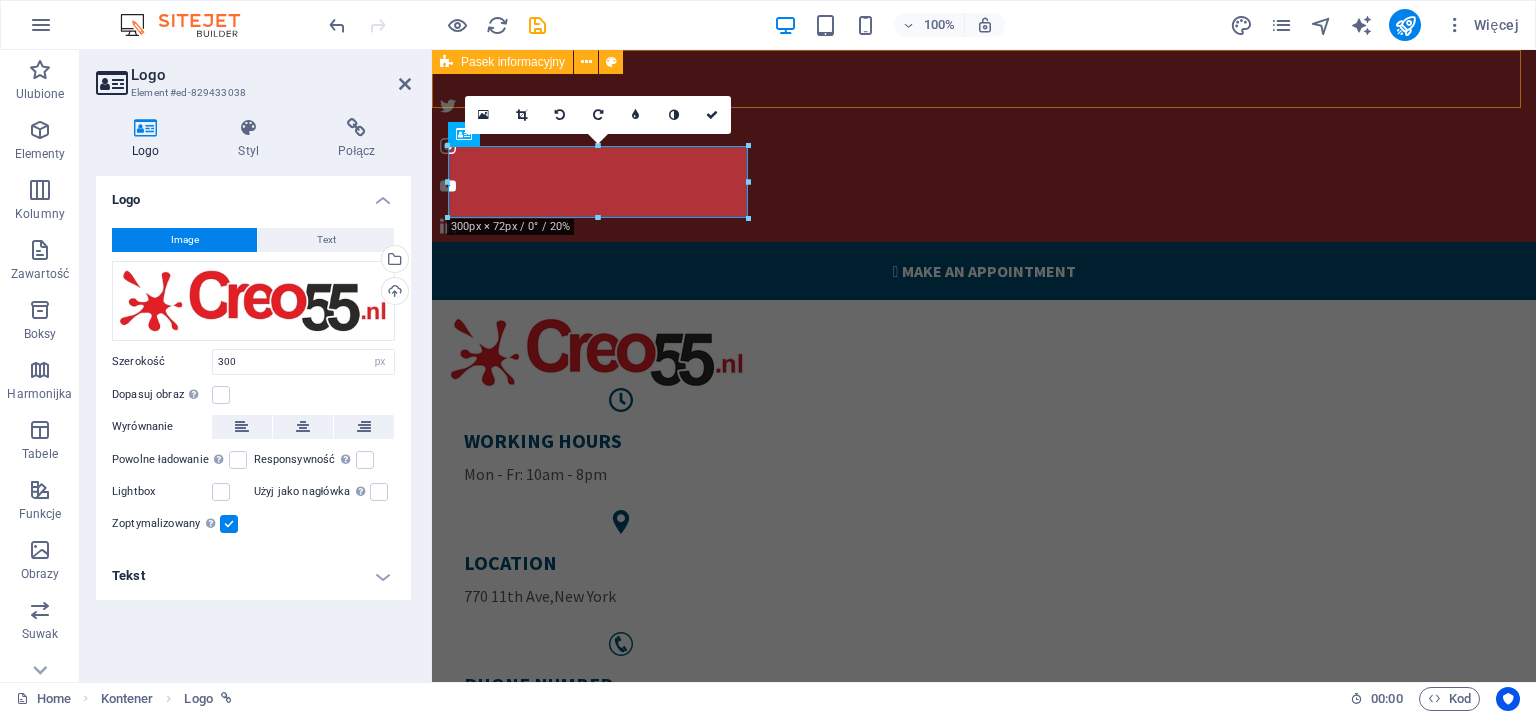 click on "  Make an appointment" at bounding box center [984, 171] 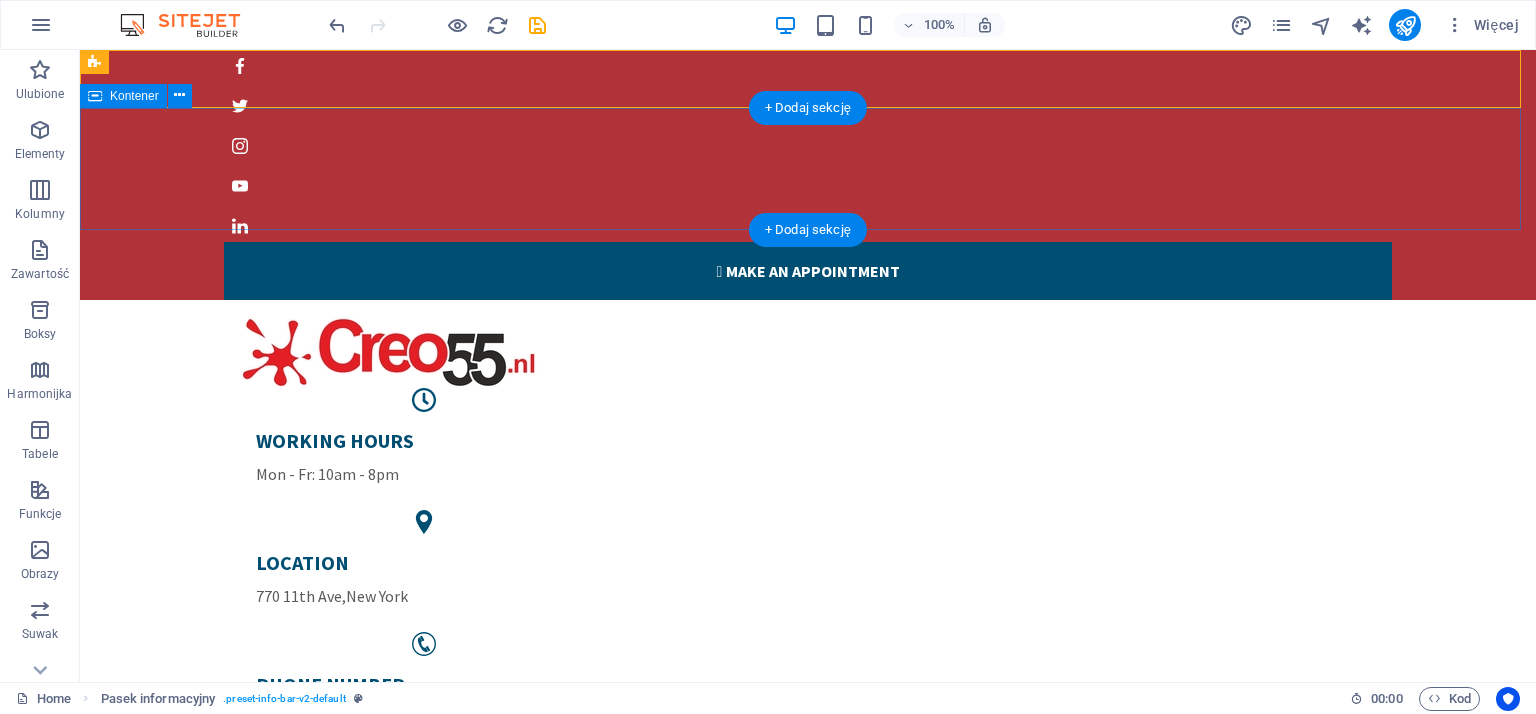 click on "WORKING HOURS Mon - Fr: 10am - 8pm LOCATION 770 11th Ave , [CITY] PHONE NUMBER +1-[PHONE]" at bounding box center (808, 531) 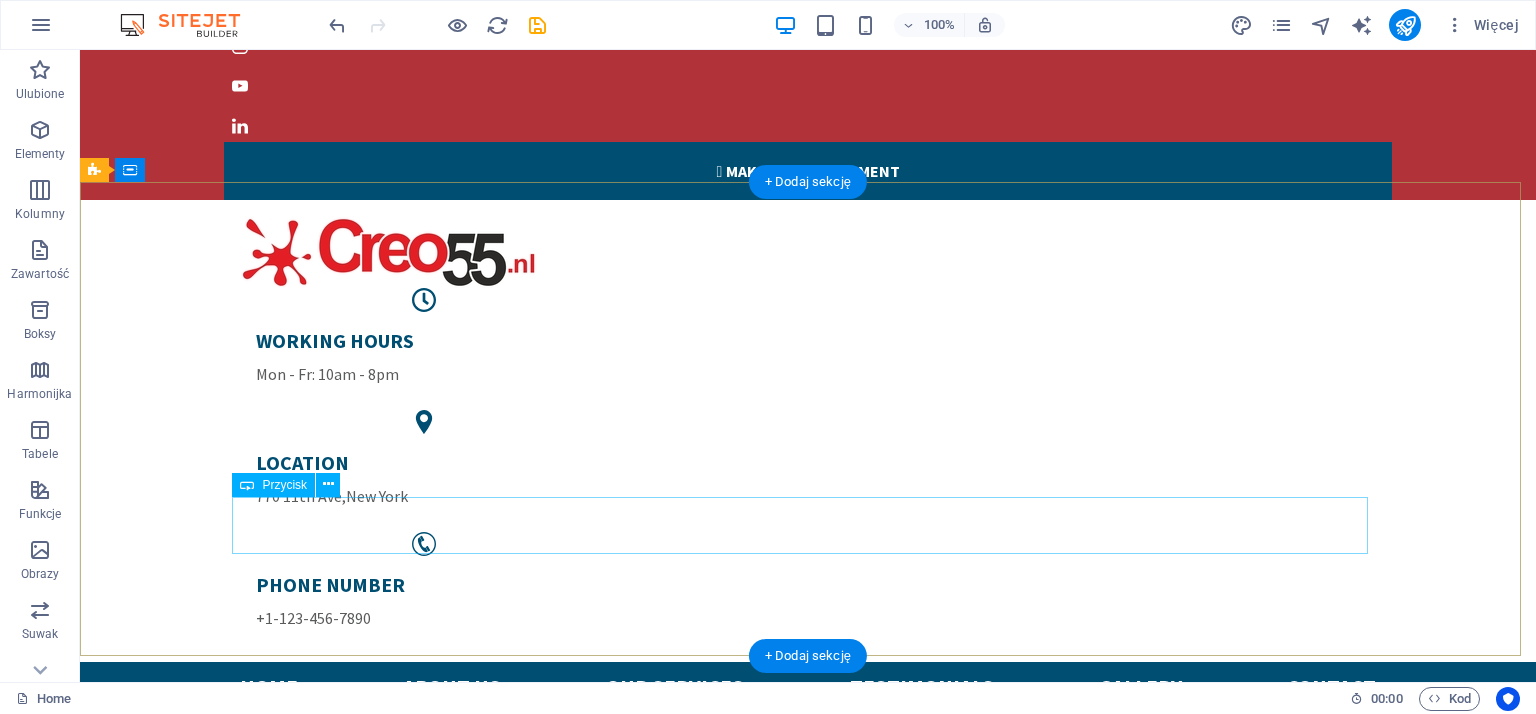 scroll, scrollTop: 0, scrollLeft: 0, axis: both 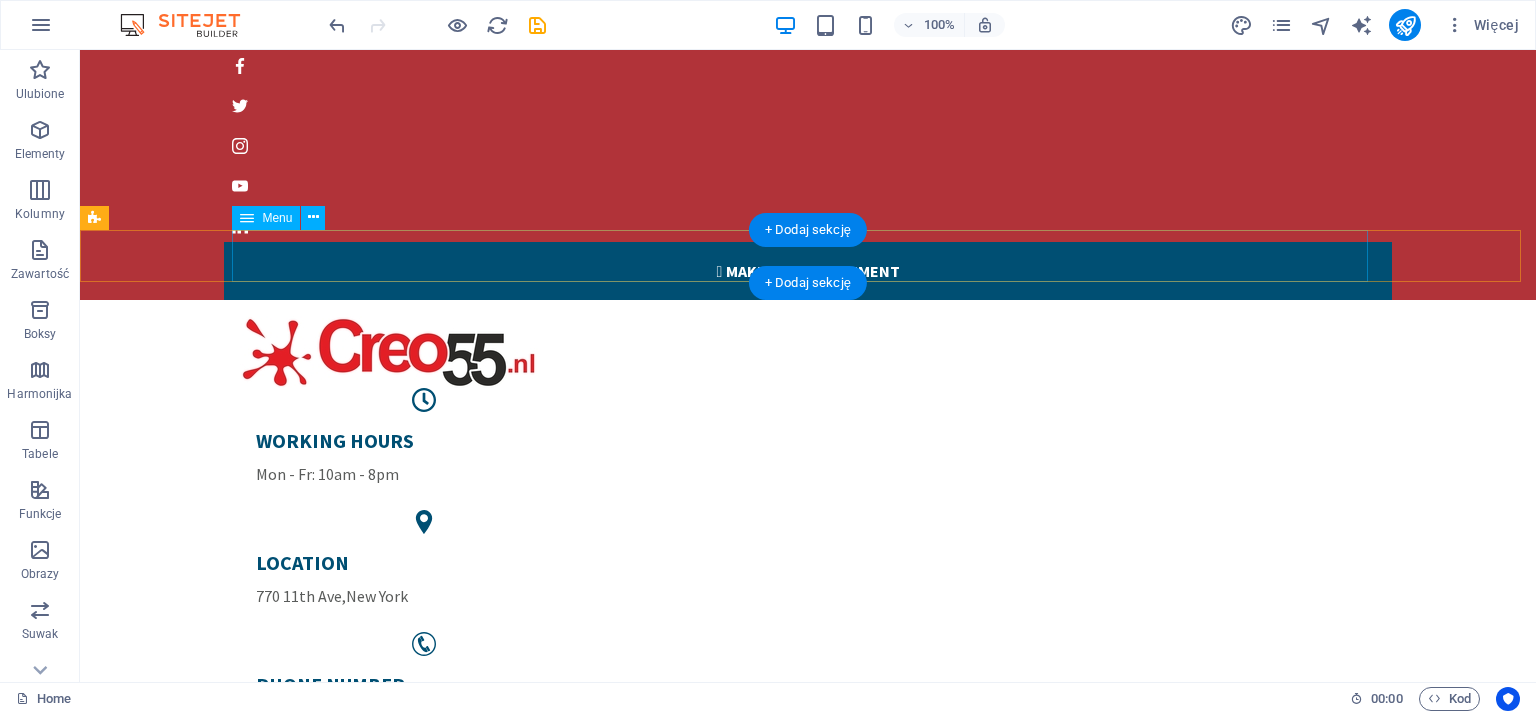 click on "Home About us Our services Testimonials Gallery Contact" at bounding box center [808, 788] 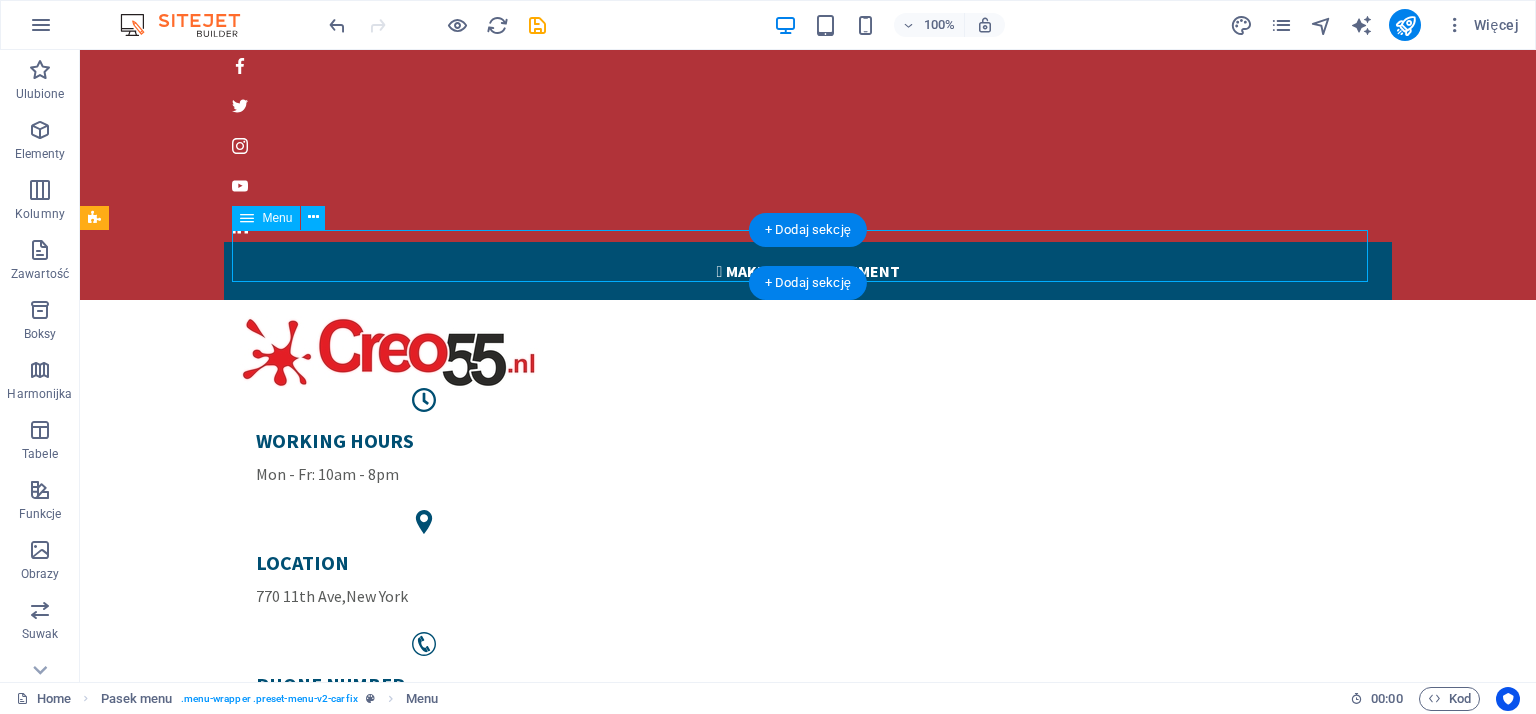 click on "Home About us Our services Testimonials Gallery Contact" at bounding box center [808, 788] 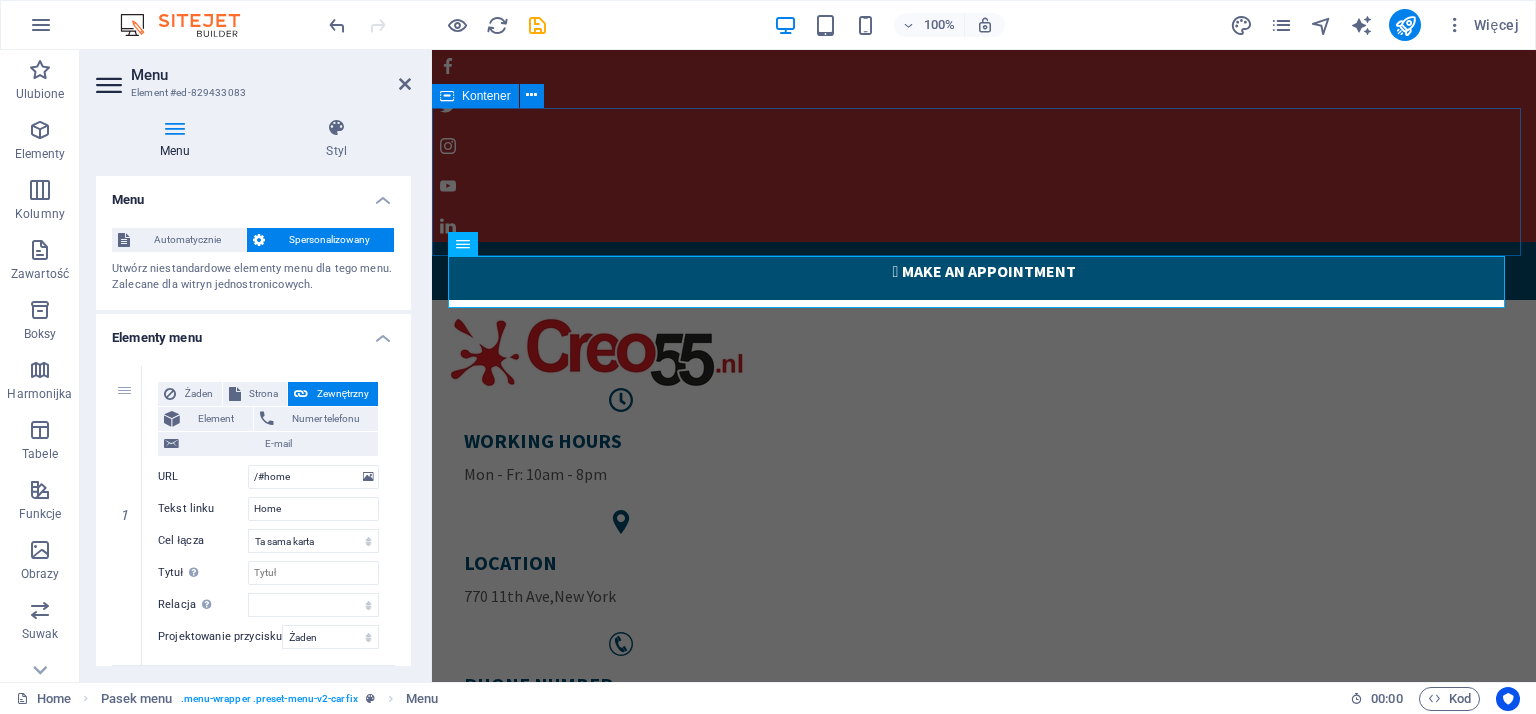 click on "WORKING HOURS Mon - Fr: 10am - 8pm LOCATION 770 11th Ave , [CITY] PHONE NUMBER +1-[PHONE]" at bounding box center [984, 531] 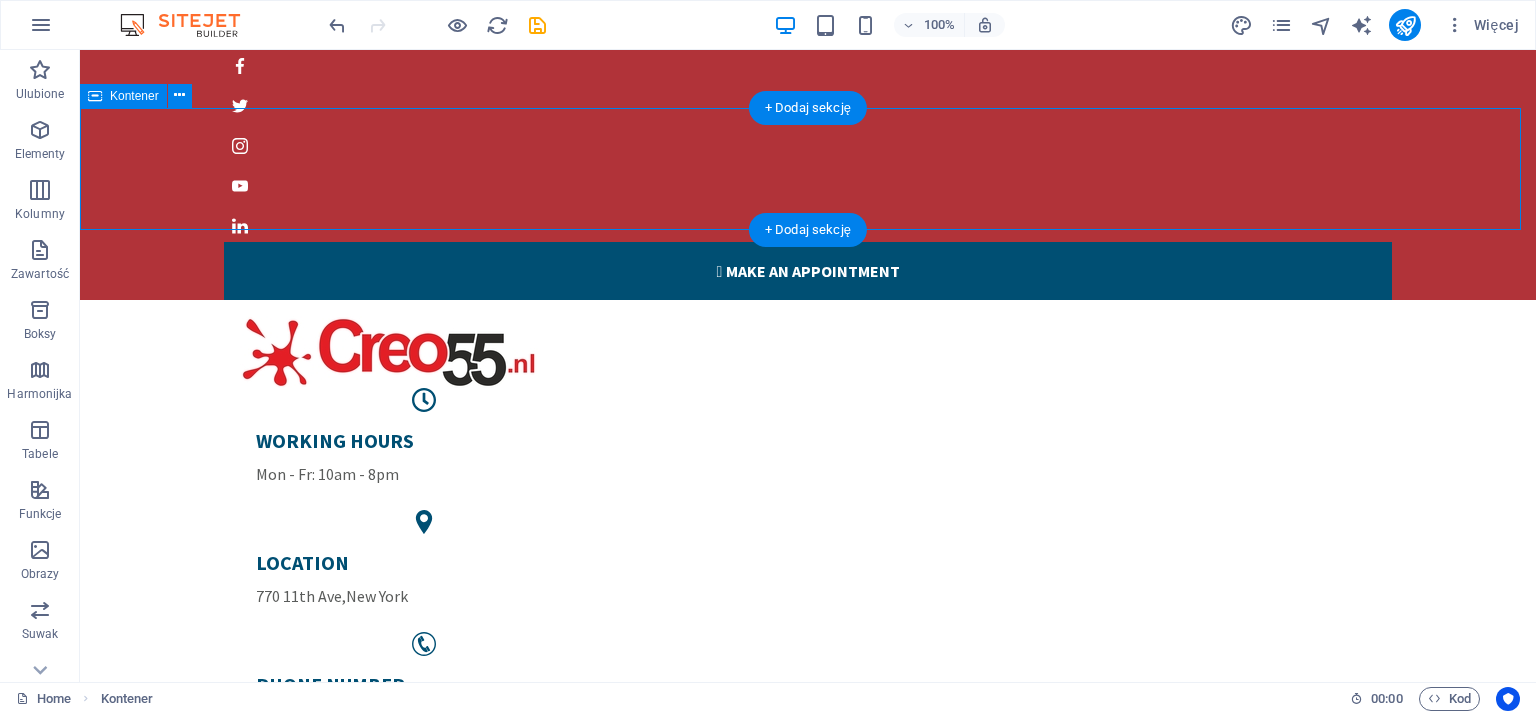 click on "WORKING HOURS Mon - Fr: 10am - 8pm LOCATION 770 11th Ave , [CITY] PHONE NUMBER +1-[PHONE]" at bounding box center (808, 531) 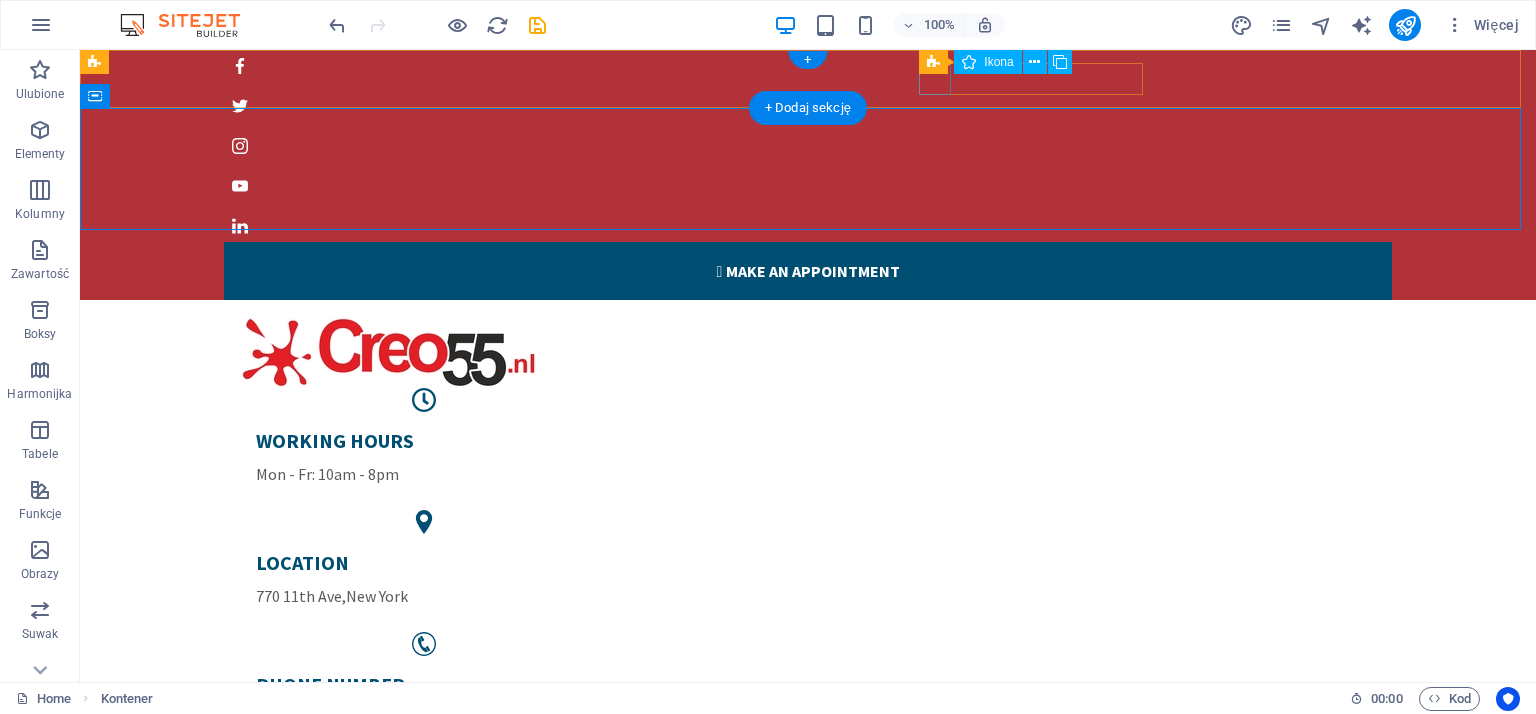 click at bounding box center [800, 66] 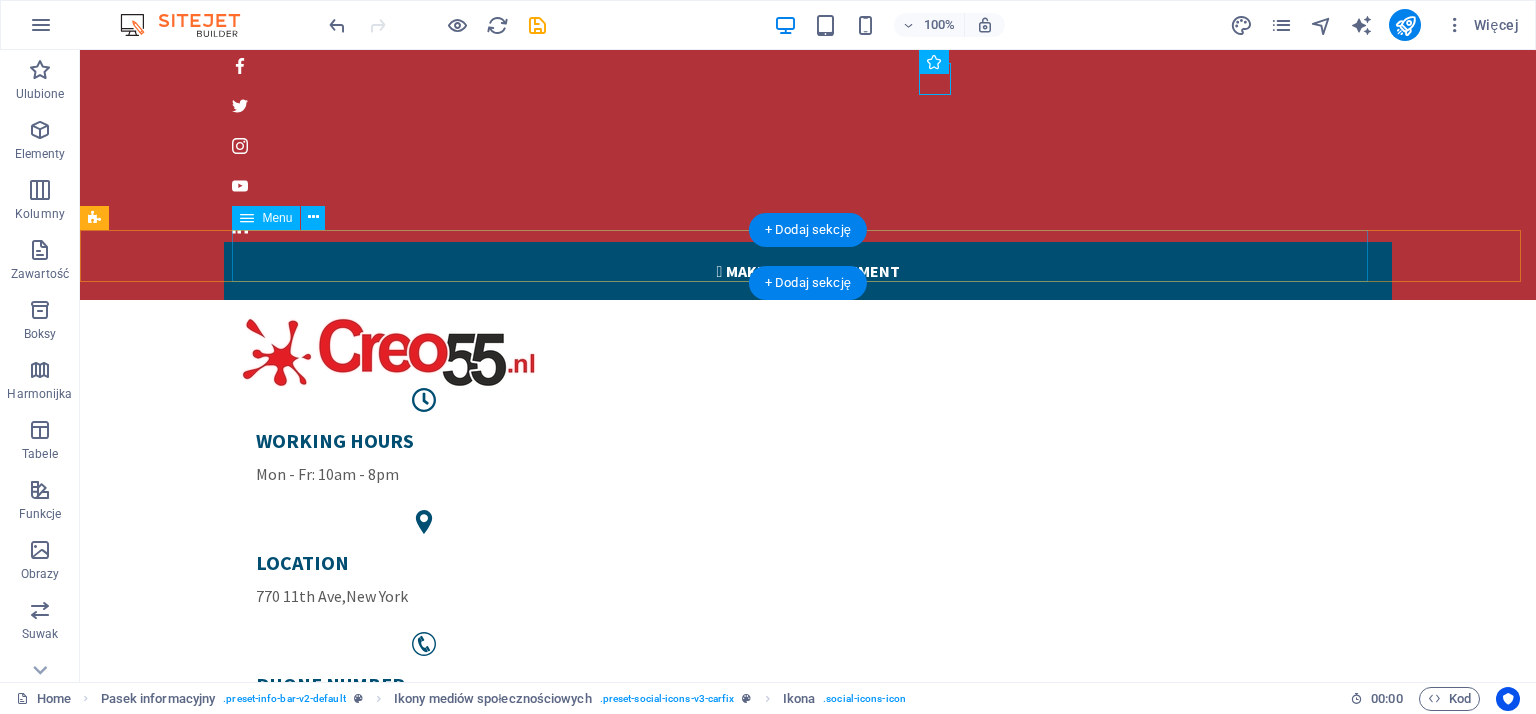 click on "Home About us Our services Testimonials Gallery Contact" at bounding box center (808, 788) 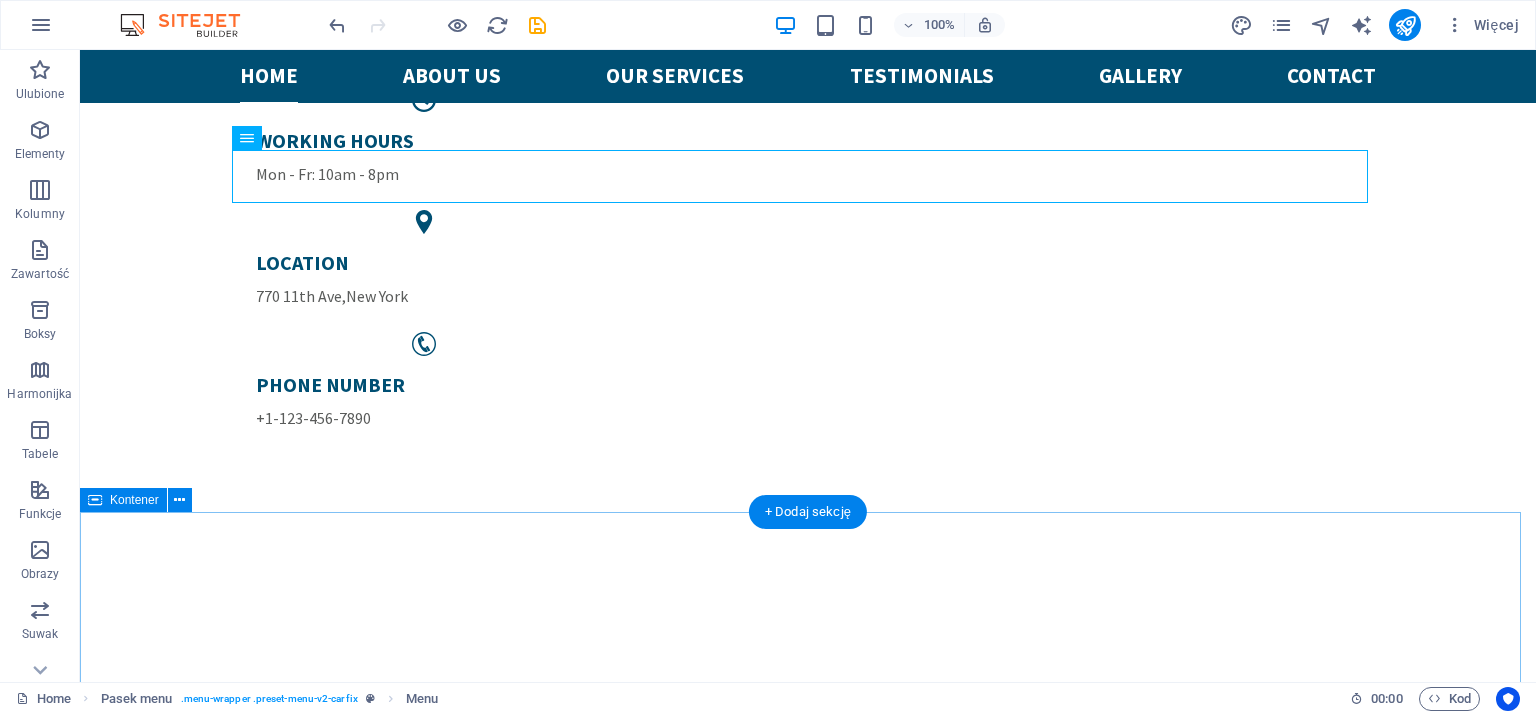scroll, scrollTop: 0, scrollLeft: 0, axis: both 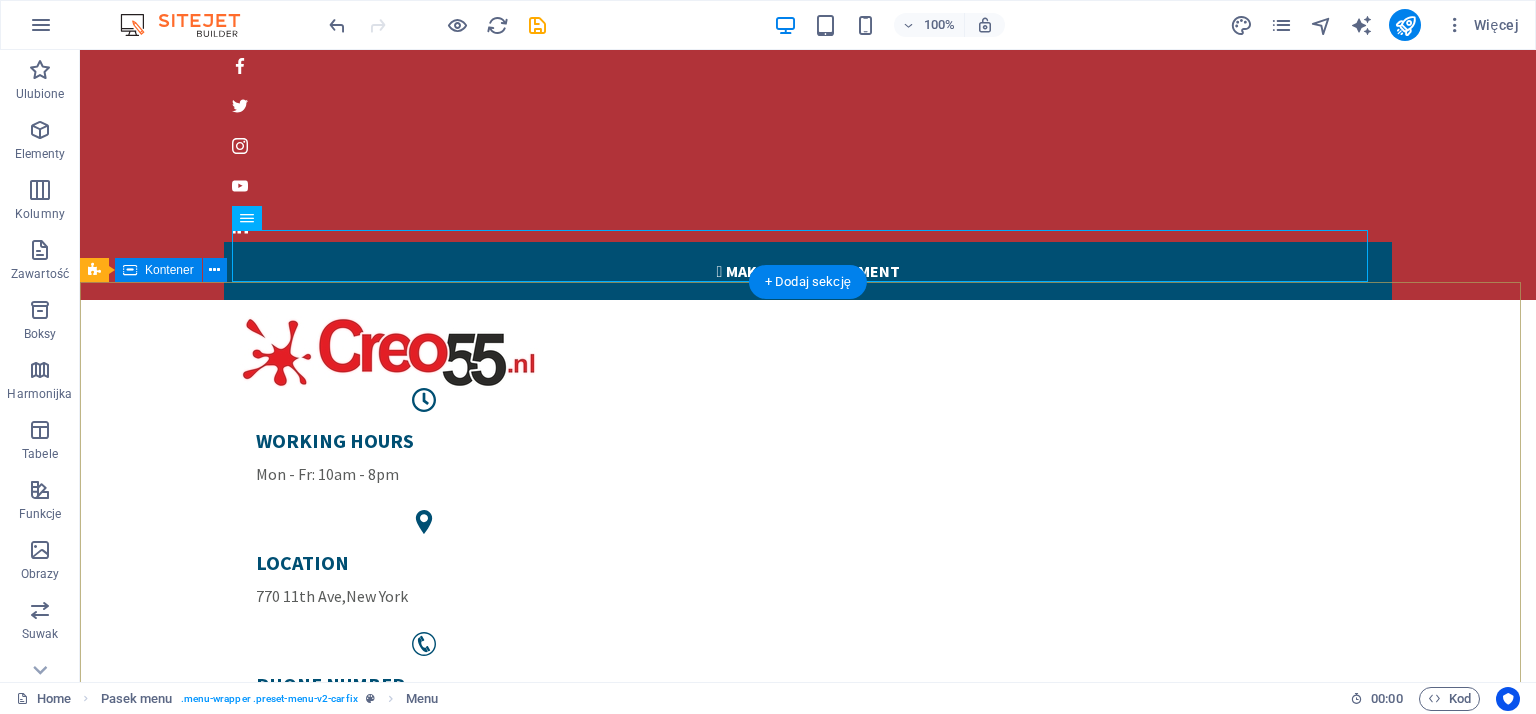 click on "Welcome to CarFix Manhattens fastest Workshop Learn more  " at bounding box center [808, 1573] 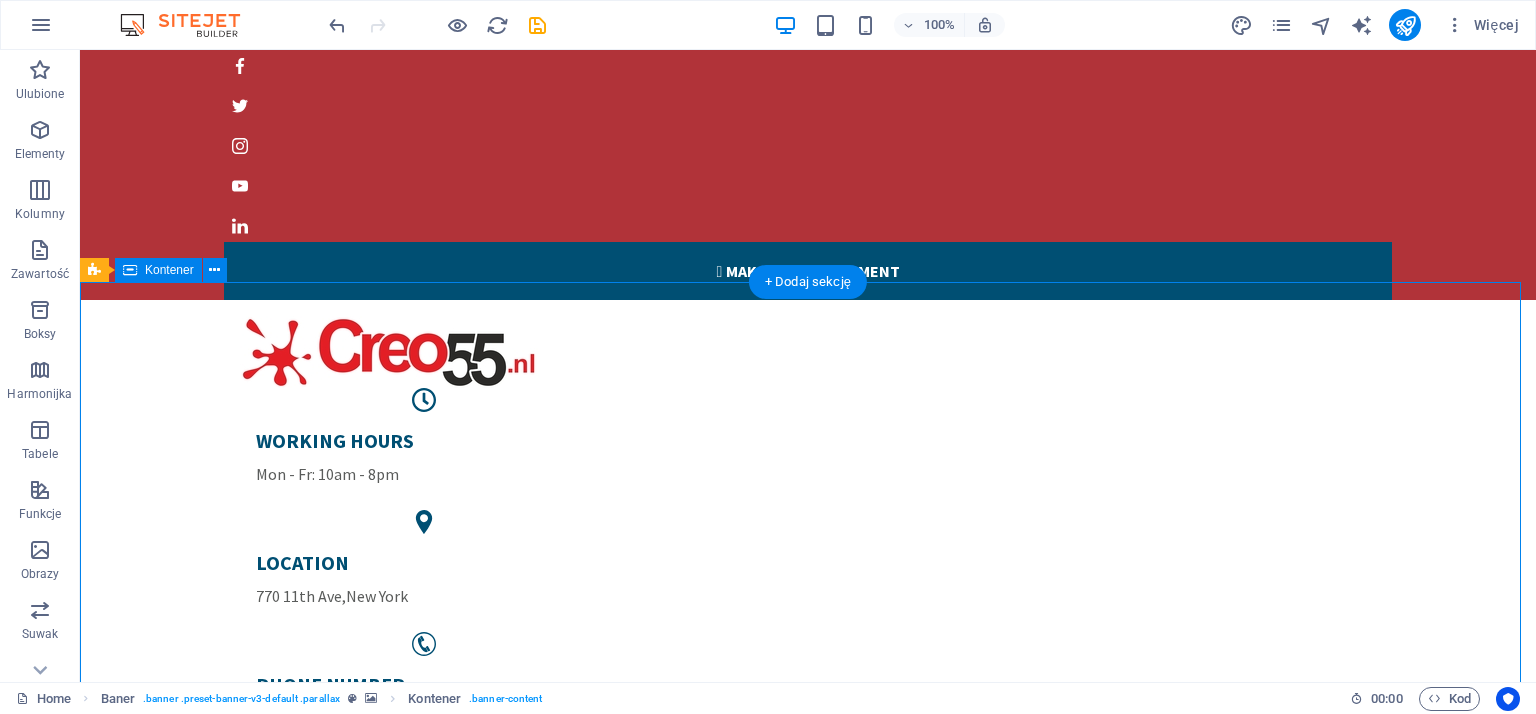 click on "Welcome to CarFix Manhattens fastest Workshop Learn more  " at bounding box center [808, 1573] 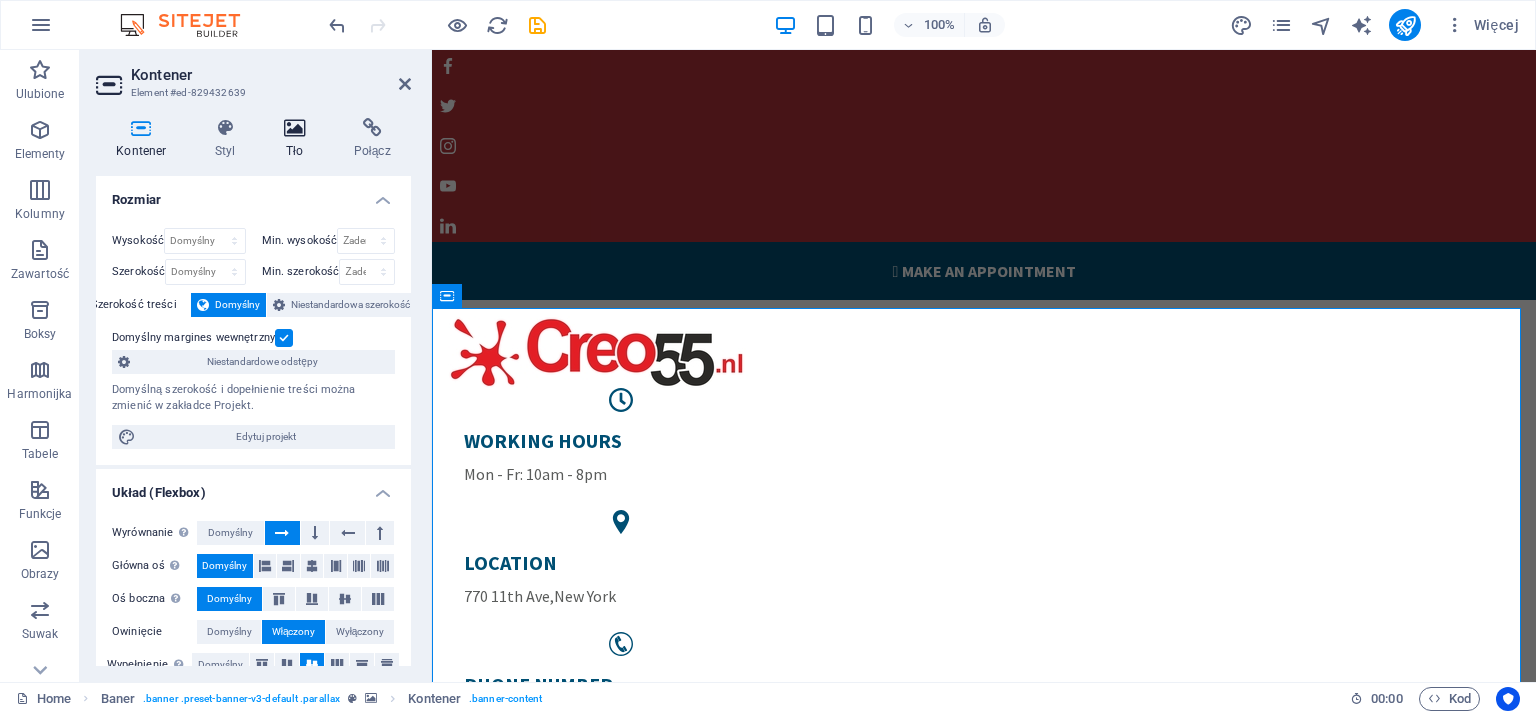 click at bounding box center [295, 128] 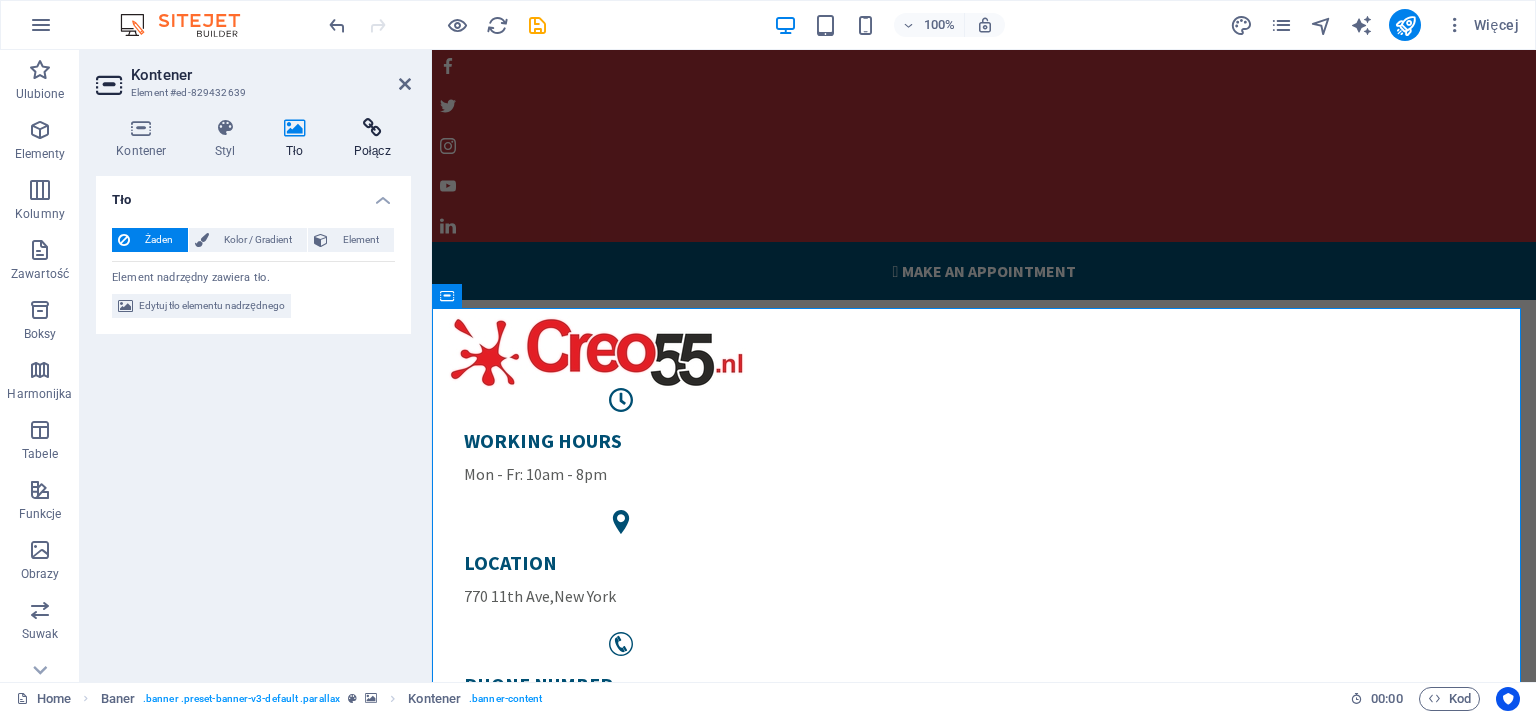 click at bounding box center [372, 128] 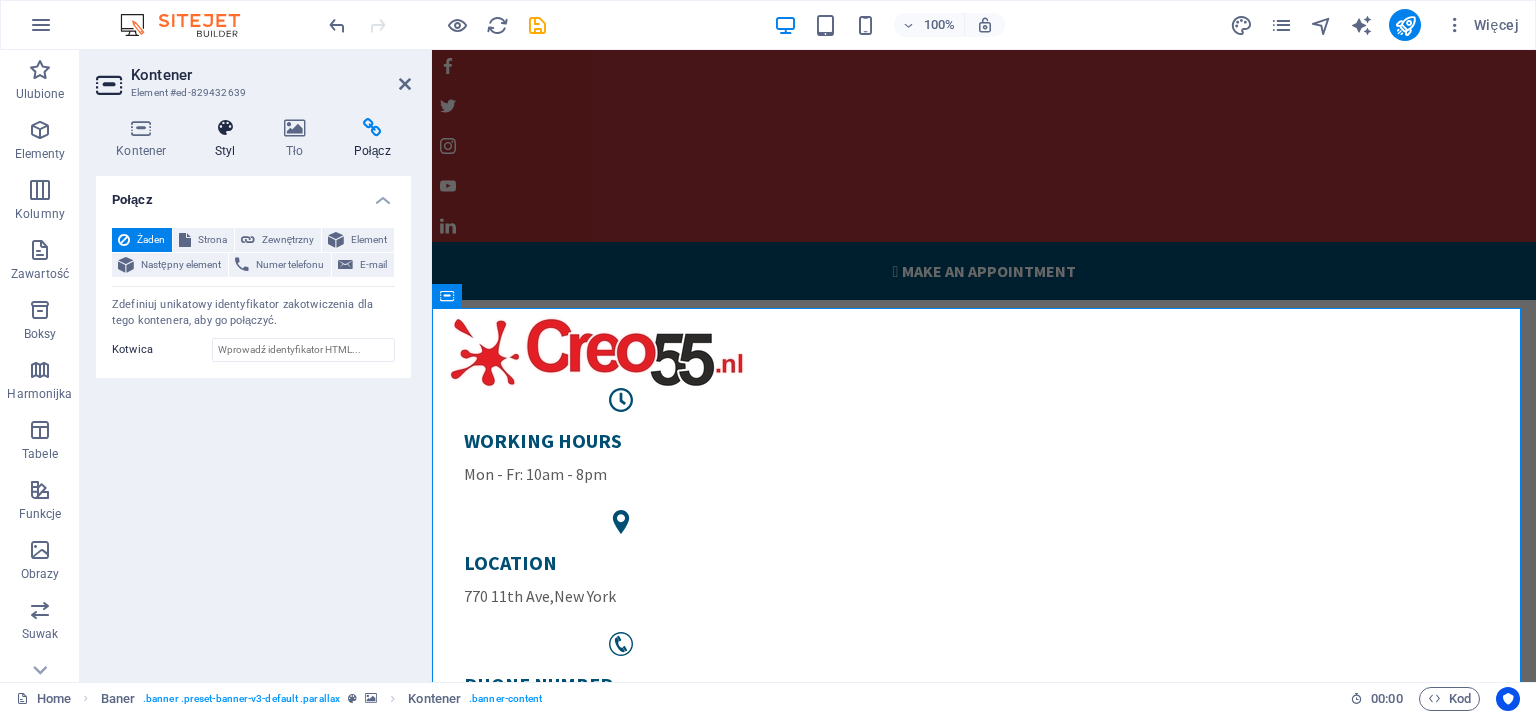 click at bounding box center (225, 128) 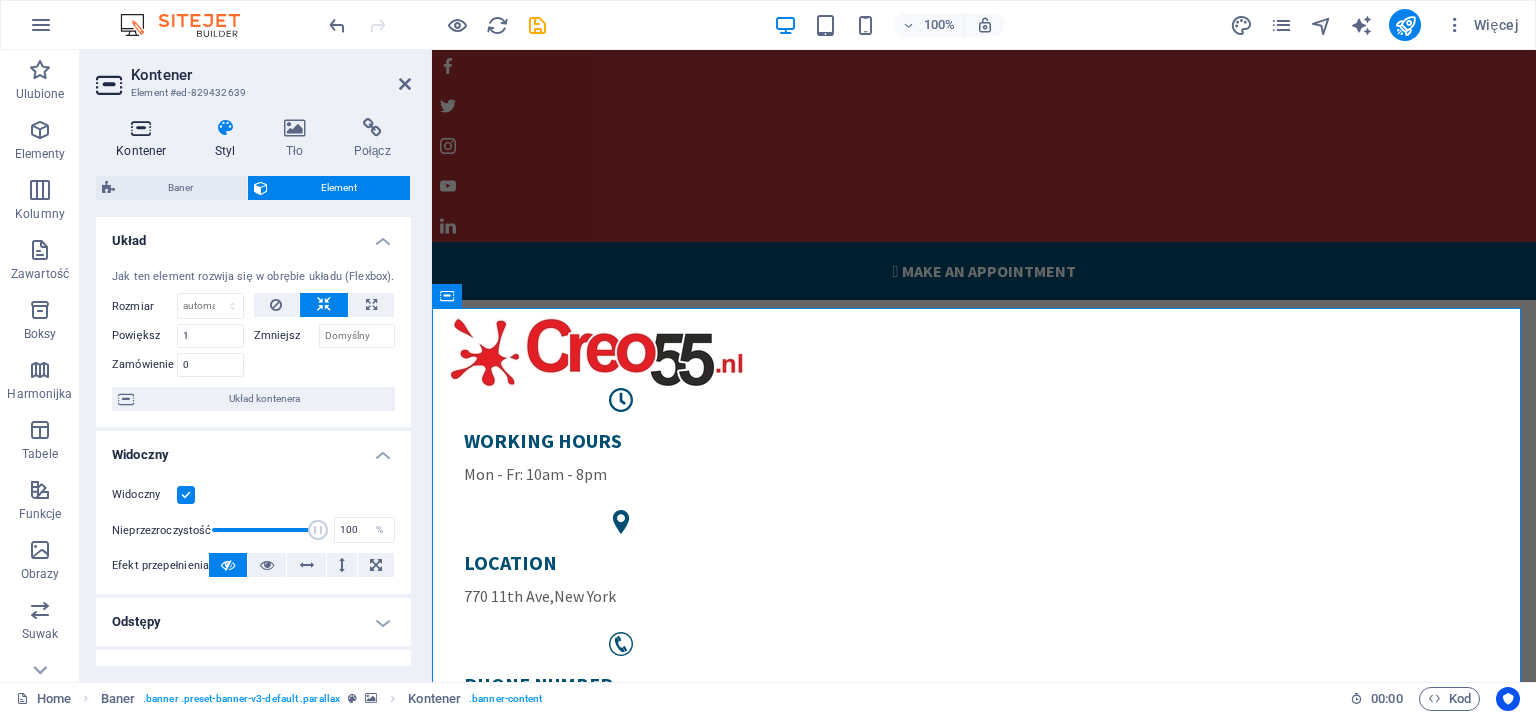 click at bounding box center [141, 128] 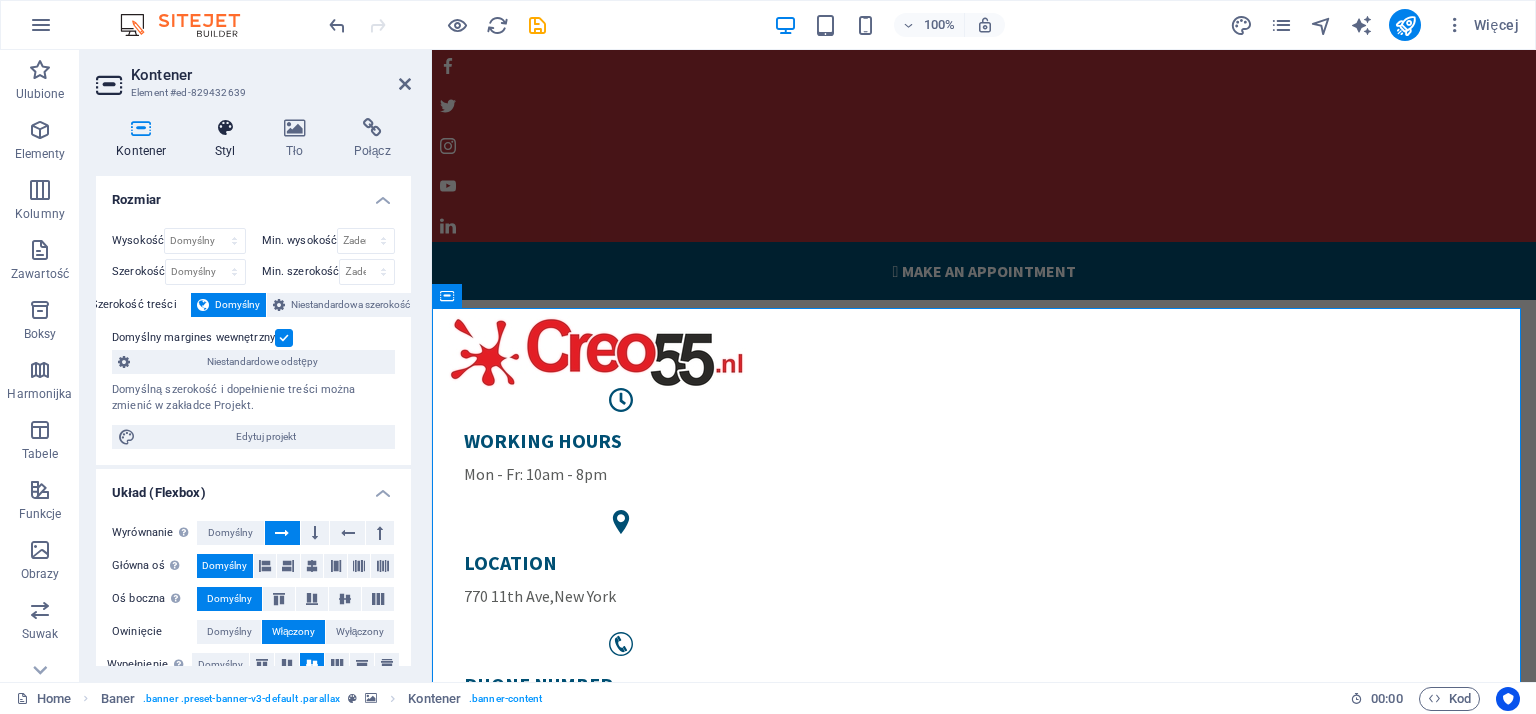 click at bounding box center [225, 128] 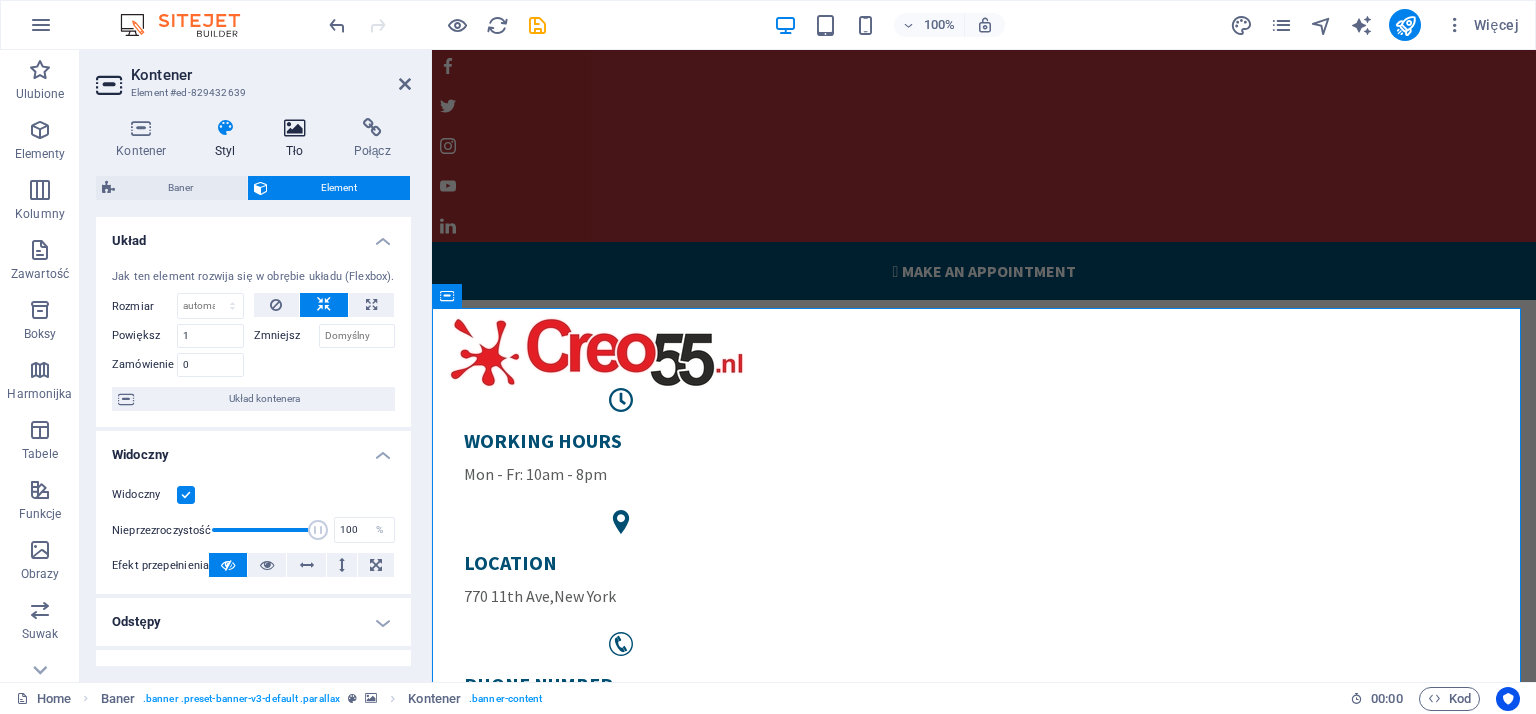 click at bounding box center (295, 128) 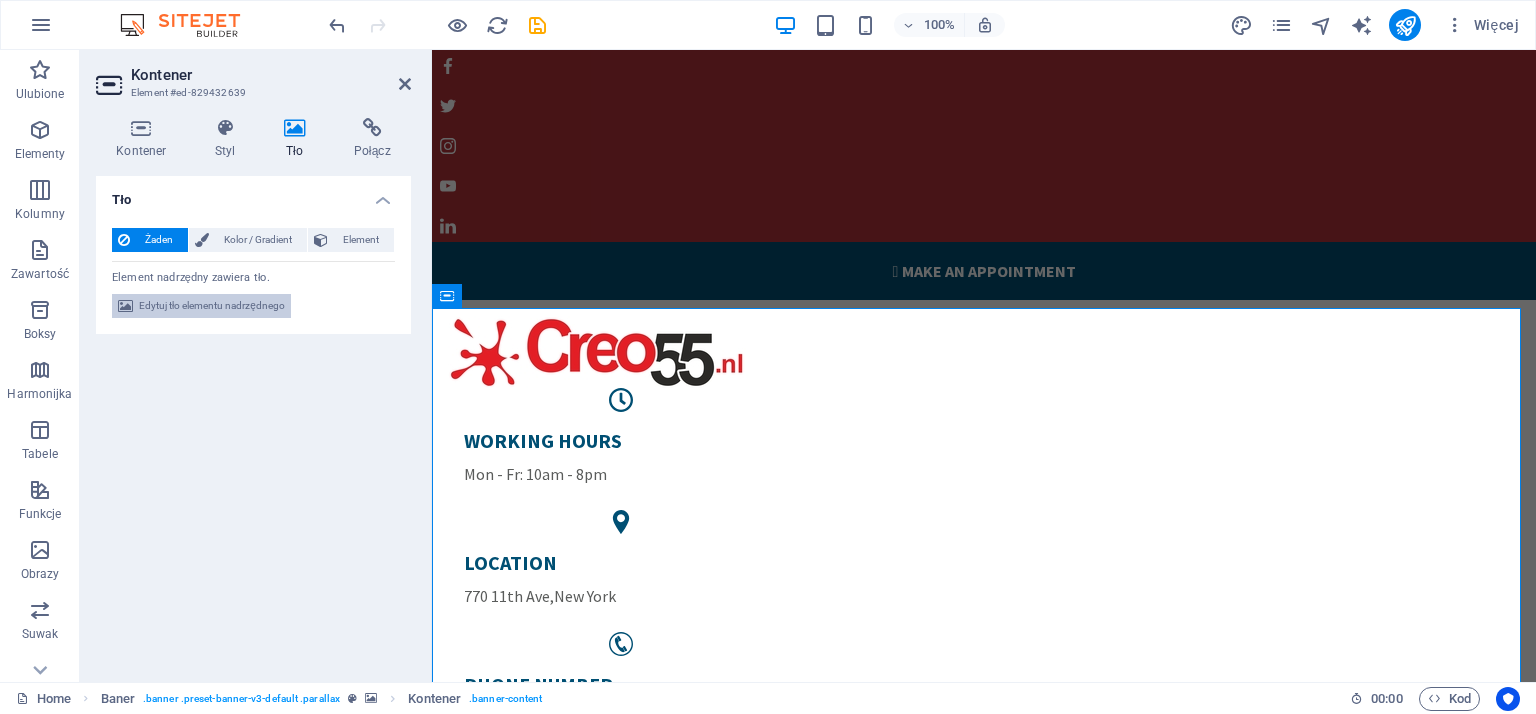 click on "Edytuj tło elementu nadrzędnego" at bounding box center [212, 306] 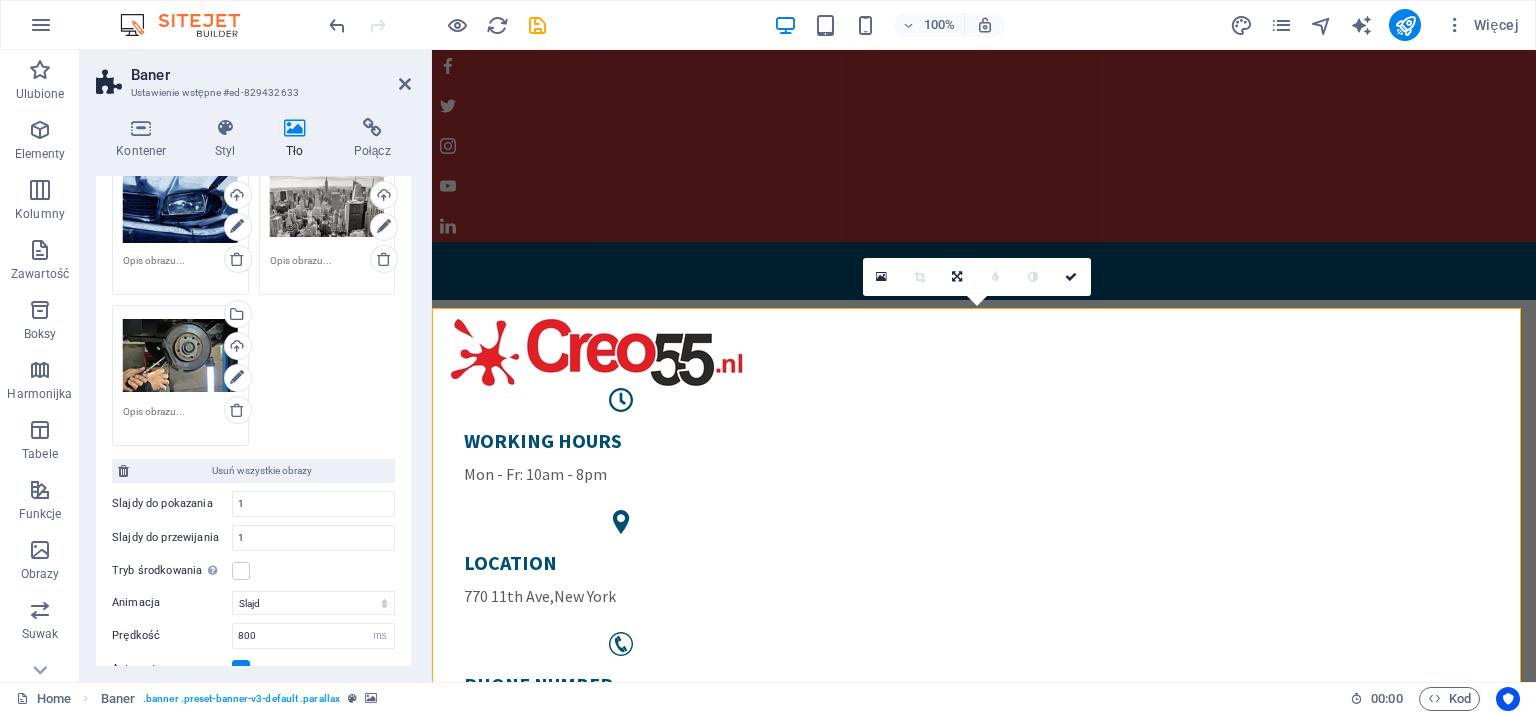 scroll, scrollTop: 200, scrollLeft: 0, axis: vertical 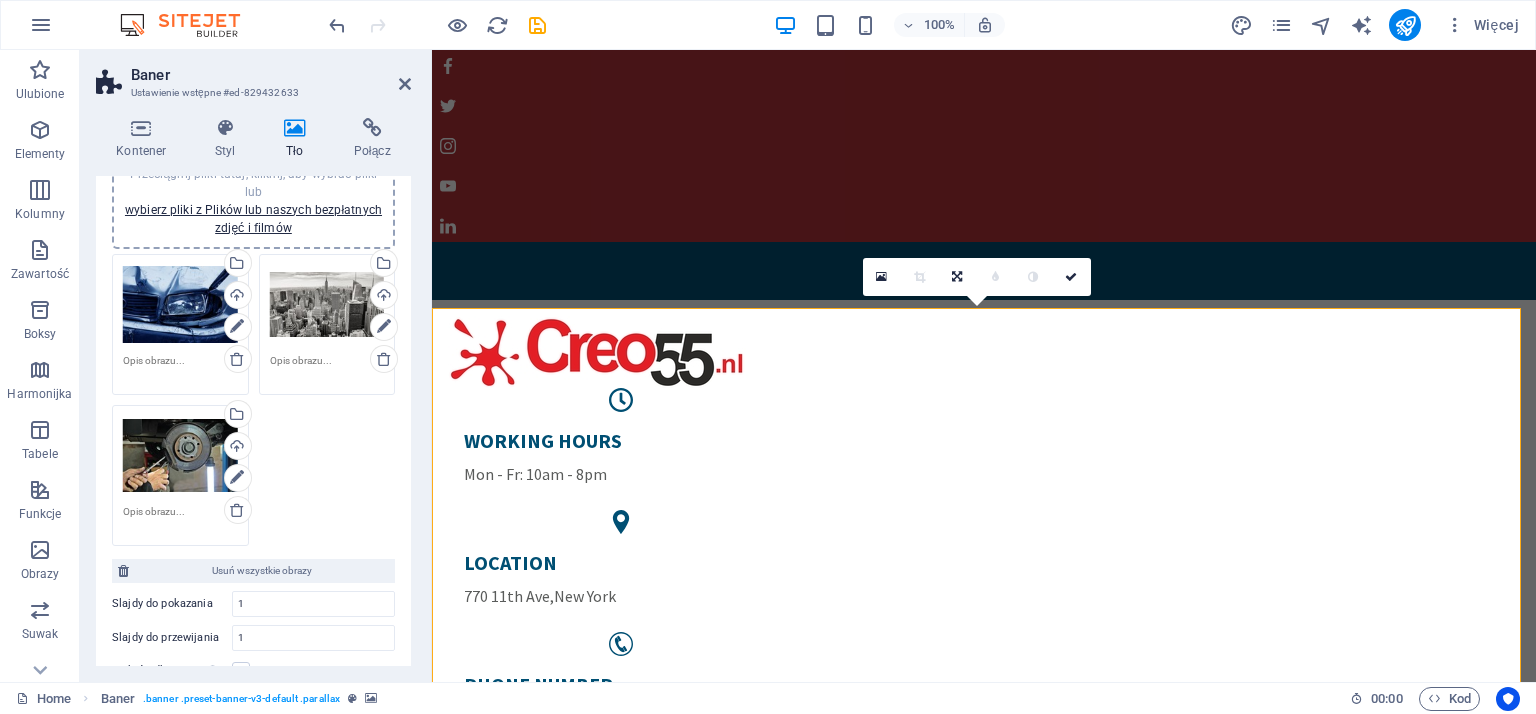 click on "Przeciągnij pliki tutaj, kliknij, aby wybrać pliki lub wybierz pliki z Plików lub naszych bezpłatnych zdjęć i filmów Wybierz pliki z menedżera plików, zdjęć stockowych lub prześlij plik(i) Wgraj Przeciągnij pliki tutaj, kliknij, aby wybrać pliki lub wybierz pliki z Plików lub naszych bezpłatnych zdjęć i filmów Wybierz pliki z menedżera plików, zdjęć stockowych lub prześlij plik(i) Wgraj Przeciągnij pliki tutaj, kliknij, aby wybrać pliki lub wybierz pliki z Plików lub naszych bezpłatnych zdjęć i filmów Wybierz pliki z menedżera plików, zdjęć stockowych lub prześlij plik(i) Wgraj" at bounding box center (253, 400) 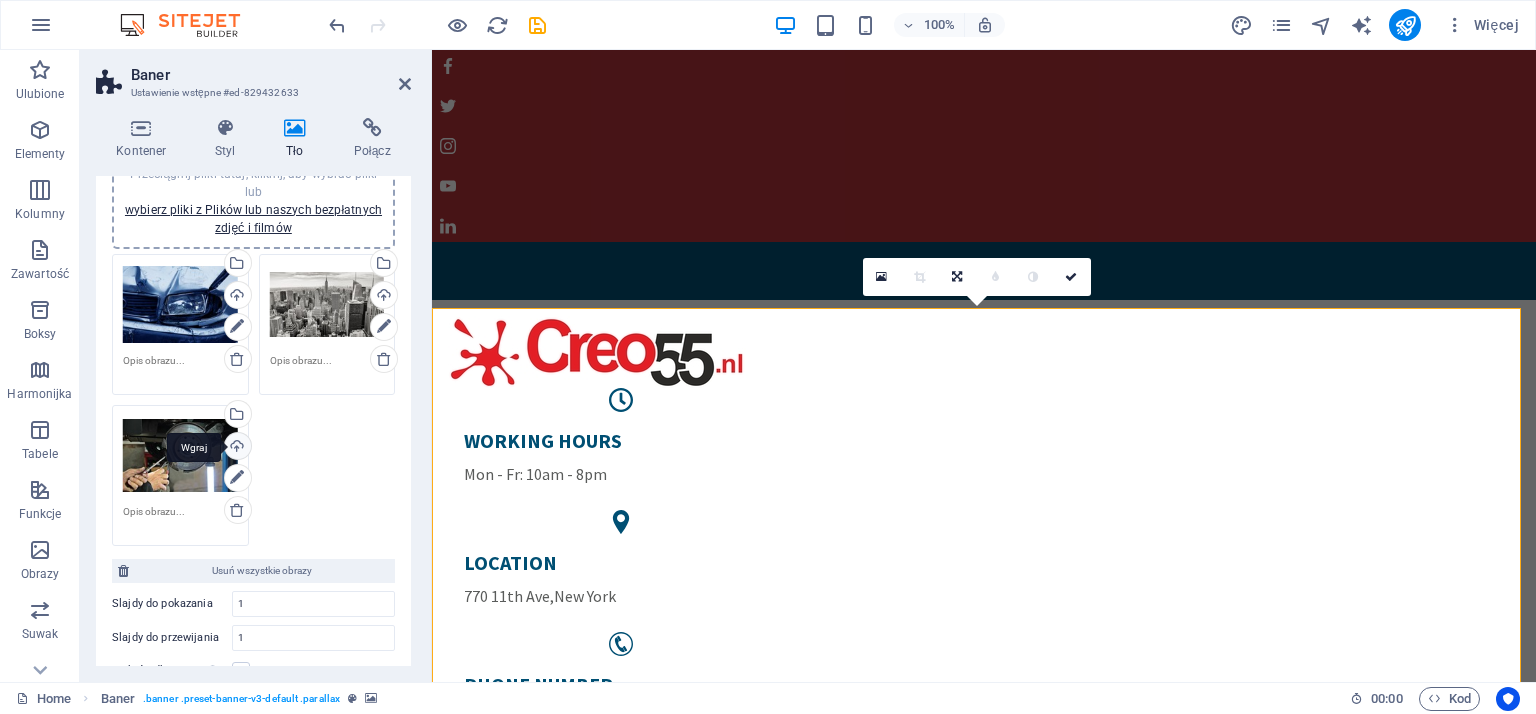 click on "Wgraj" at bounding box center (236, 448) 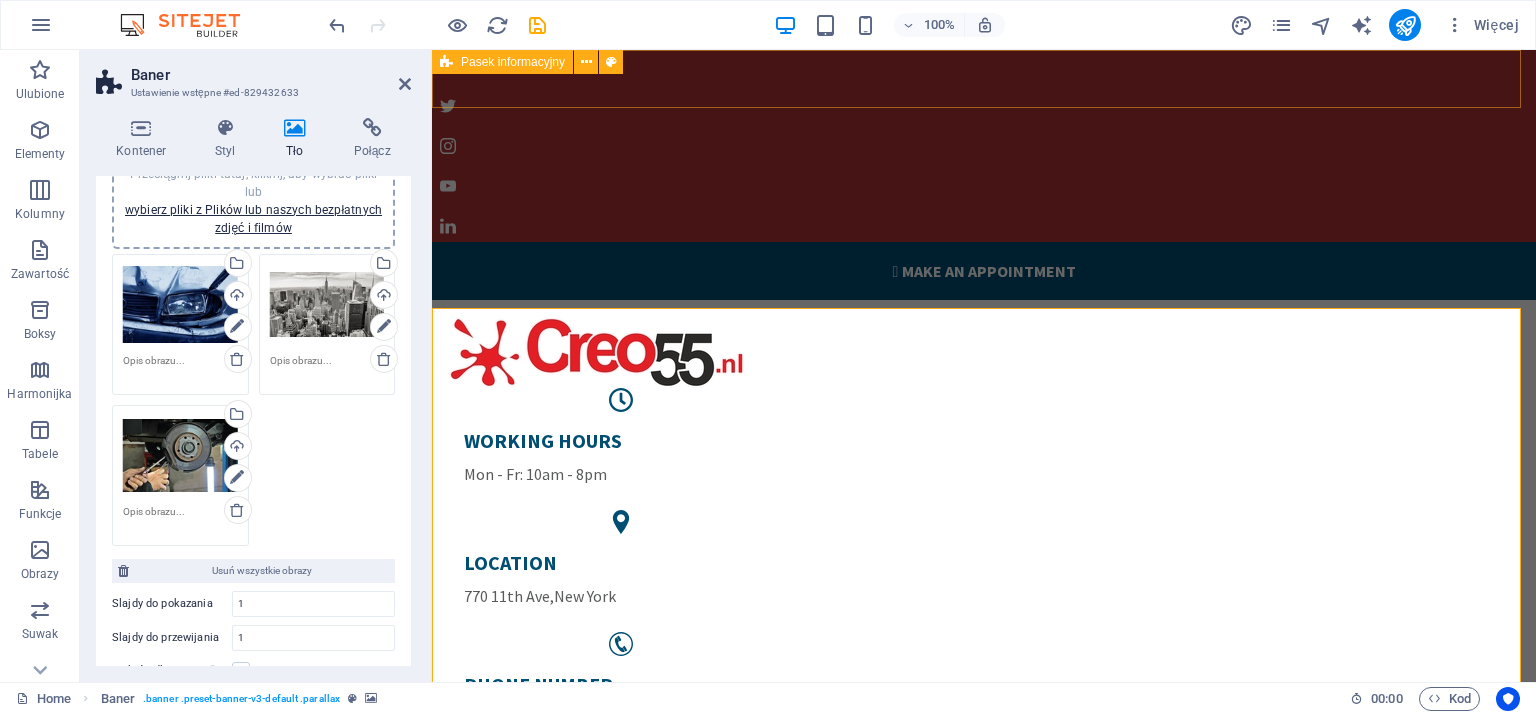 click on "  Make an appointment" at bounding box center [984, 171] 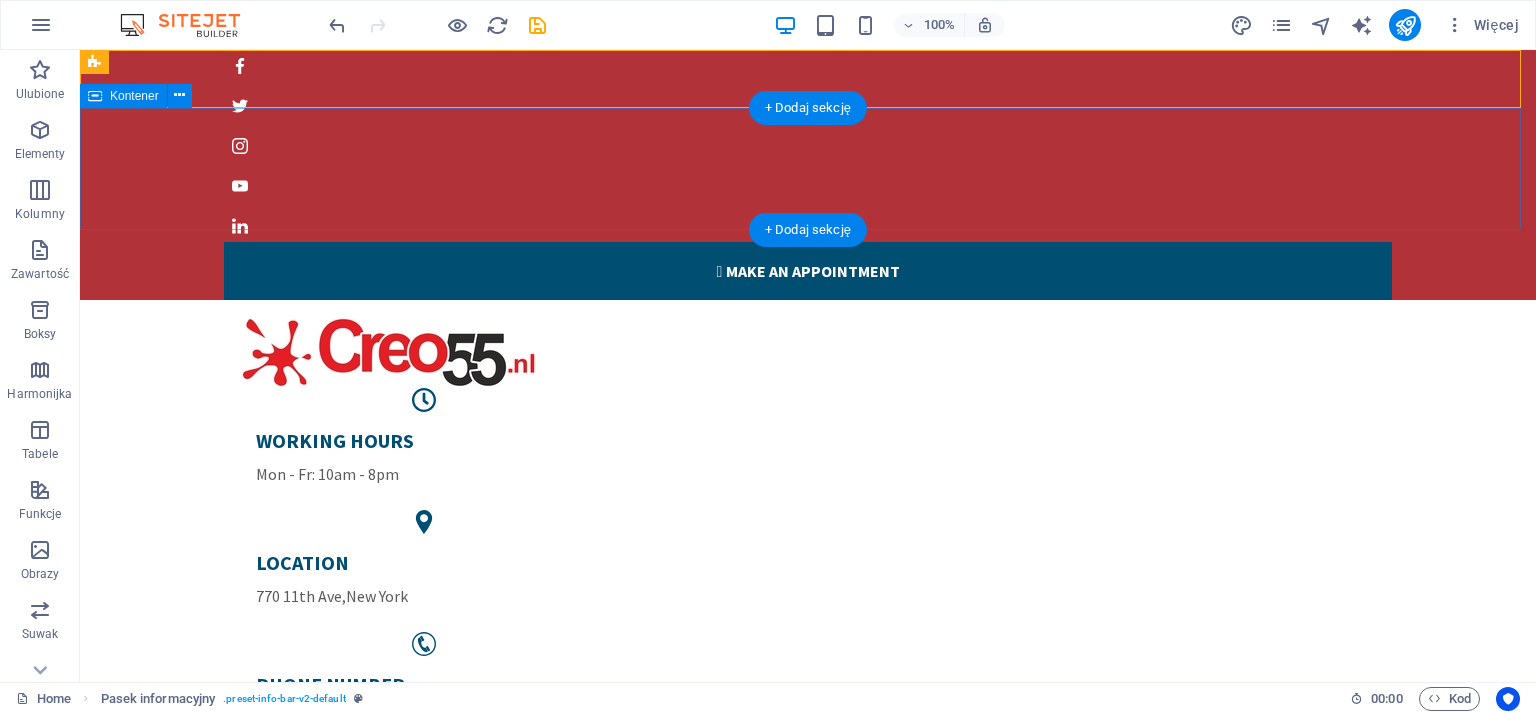 click on "WORKING HOURS Mon - Fr: 10am - 8pm LOCATION 770 11th Ave , [CITY] PHONE NUMBER +1-[PHONE]" at bounding box center (808, 531) 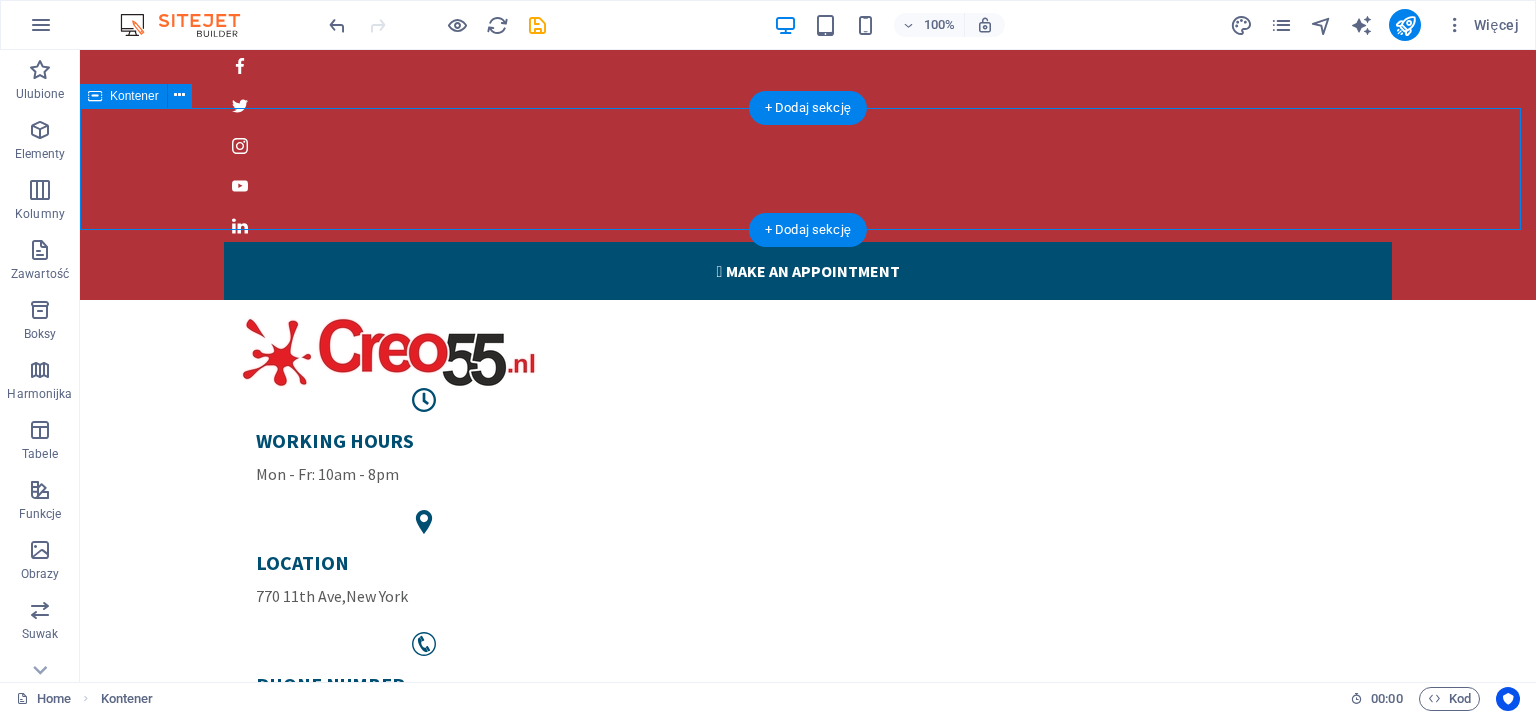 click on "WORKING HOURS Mon - Fr: 10am - 8pm LOCATION 770 11th Ave , [CITY] PHONE NUMBER +1-[PHONE]" at bounding box center (808, 531) 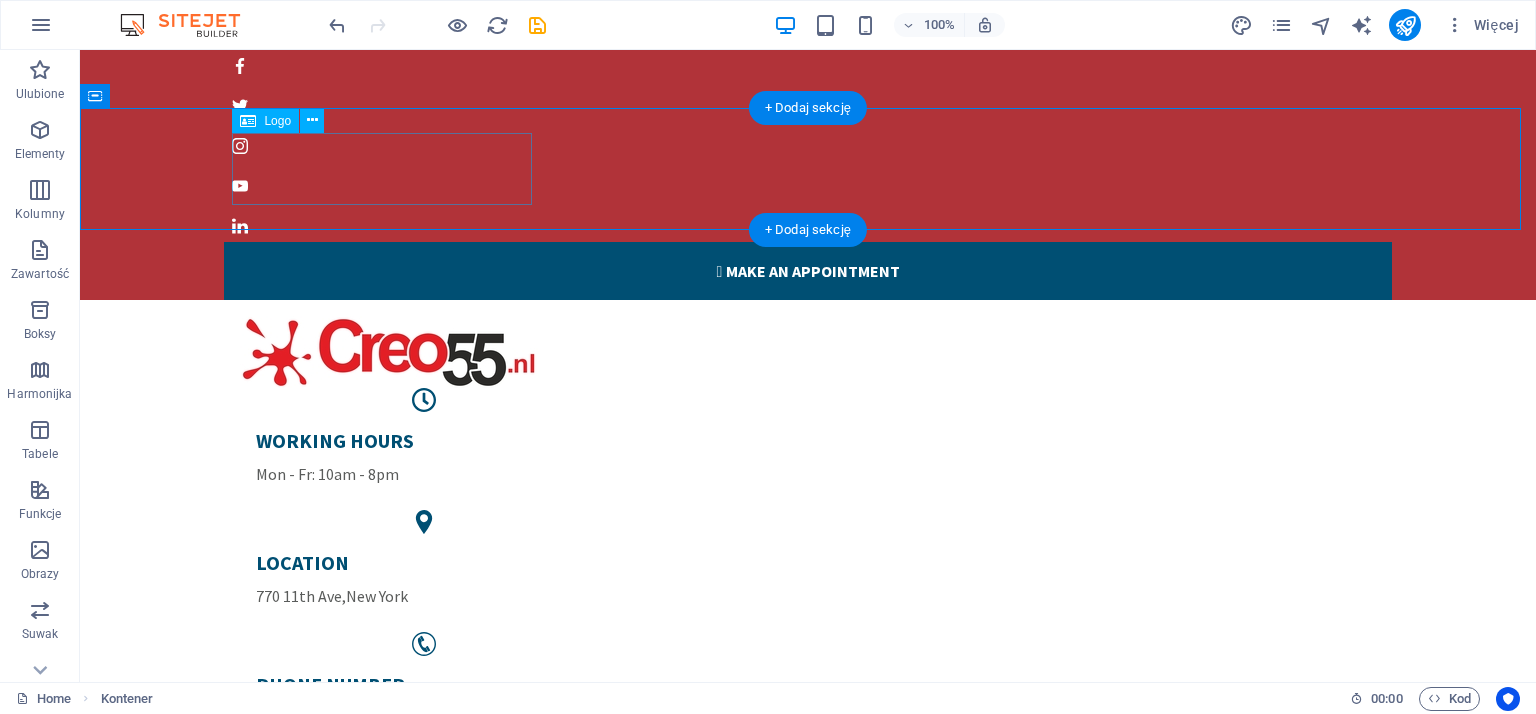 click at bounding box center [808, 352] 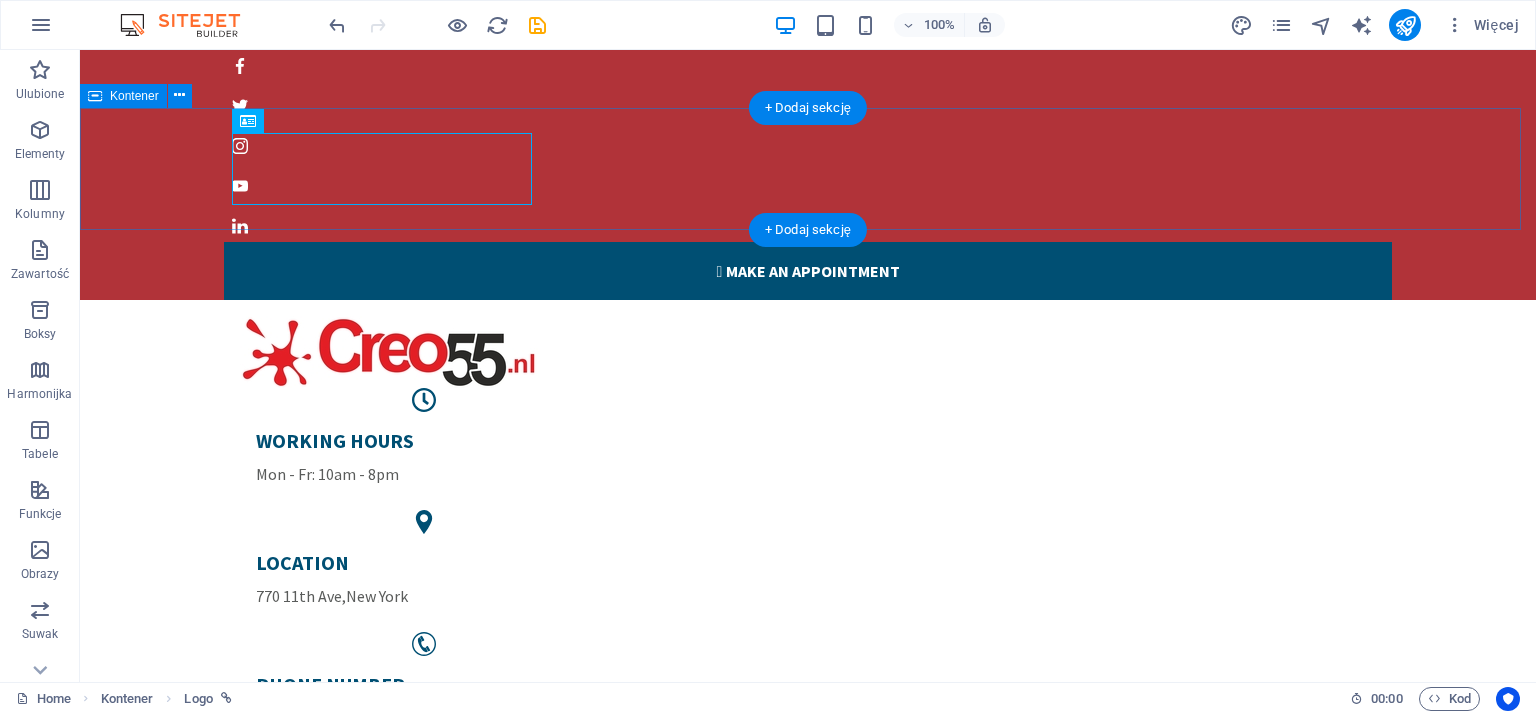 click on "WORKING HOURS Mon - Fr: 10am - 8pm LOCATION 770 11th Ave , [CITY] PHONE NUMBER +1-[PHONE]" at bounding box center [808, 531] 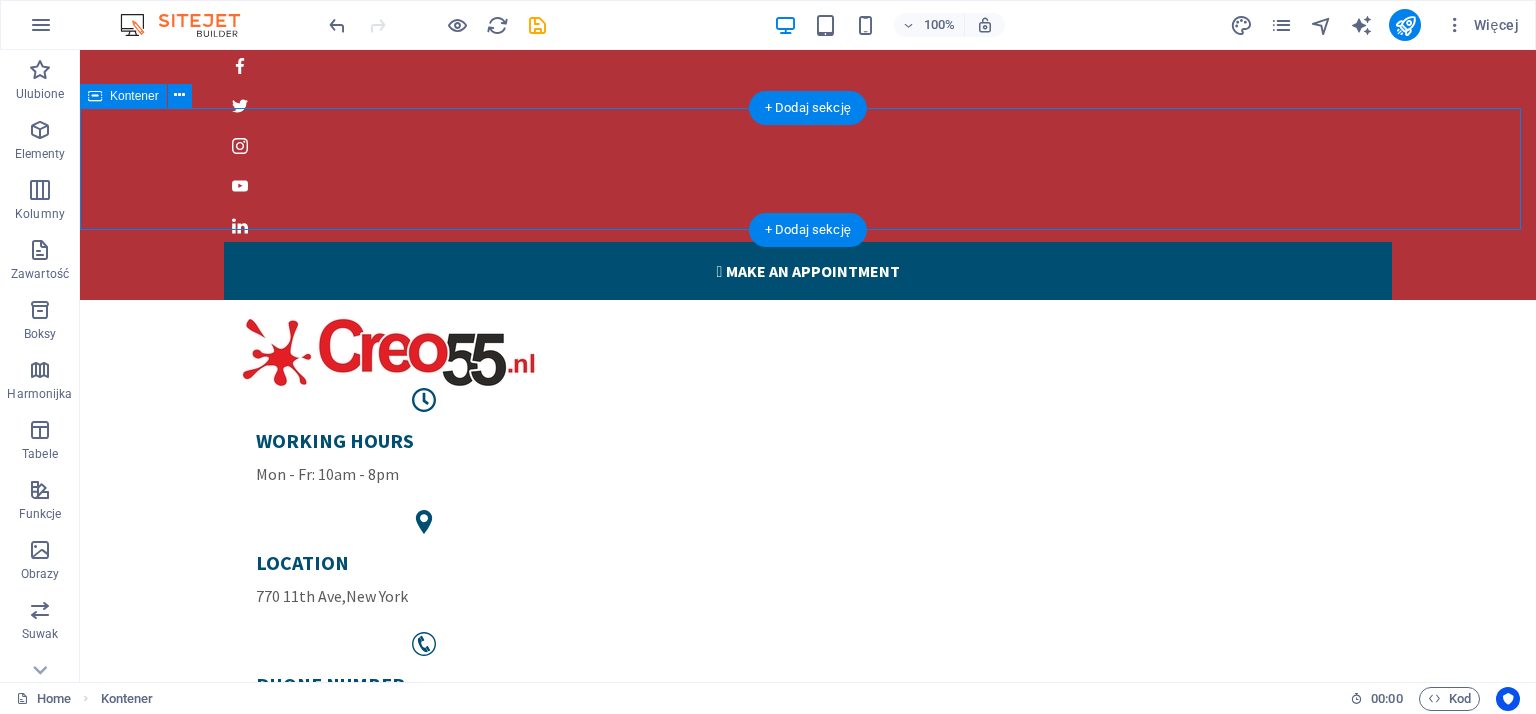 click on "WORKING HOURS Mon - Fr: 10am - 8pm LOCATION 770 11th Ave , [CITY] PHONE NUMBER +1-[PHONE]" at bounding box center (808, 531) 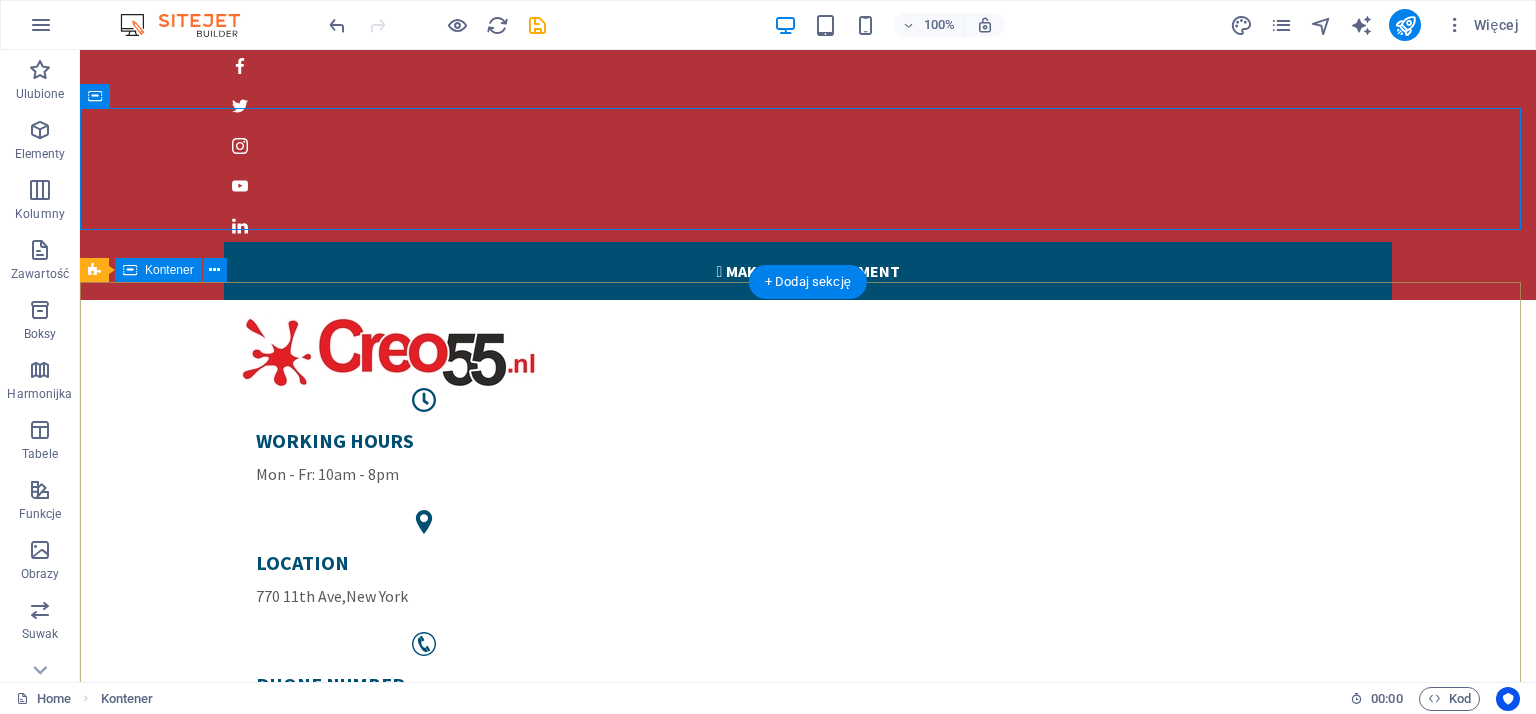 click on "Welcome to CarFix Manhattens fastest Workshop Learn more  " at bounding box center [808, 1568] 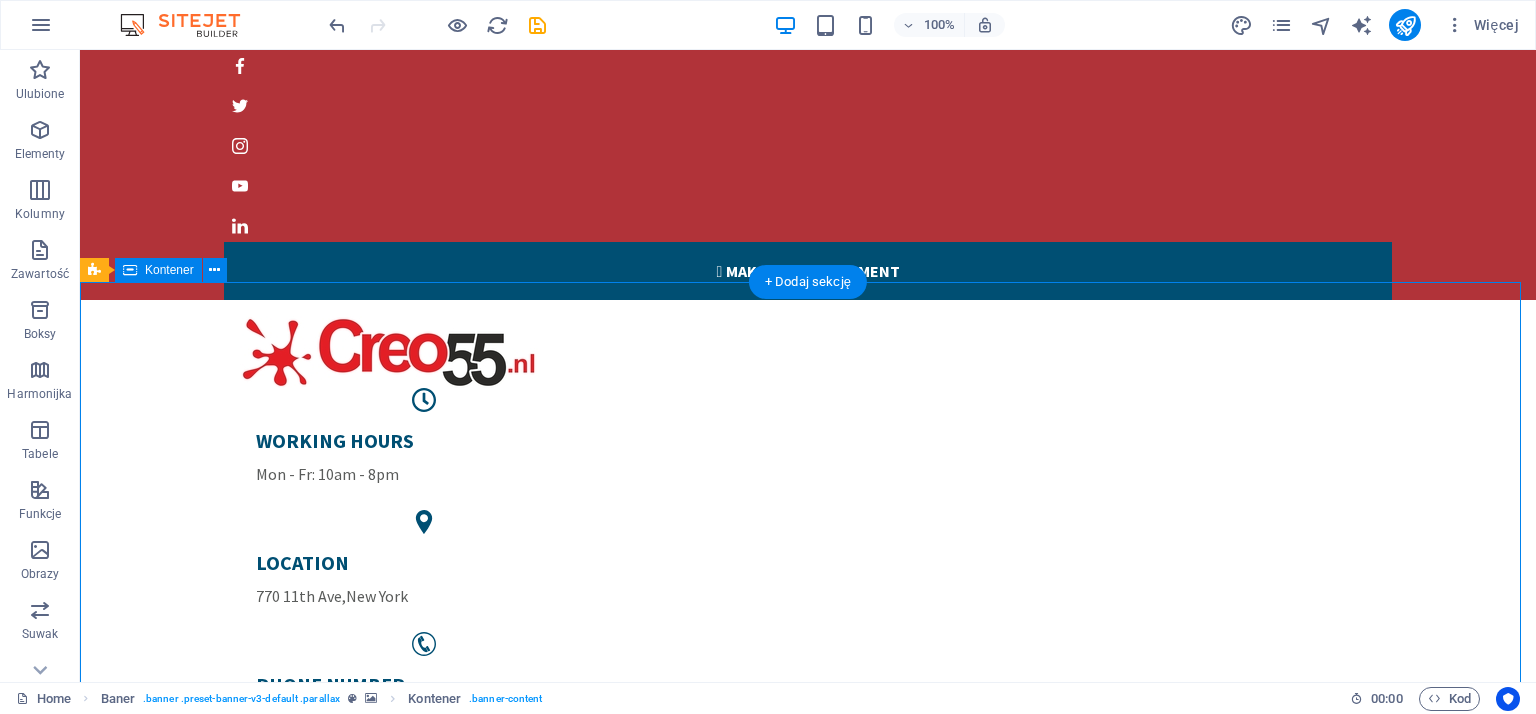 click on "Welcome to CarFix Manhattens fastest Workshop Learn more  " at bounding box center [808, 1568] 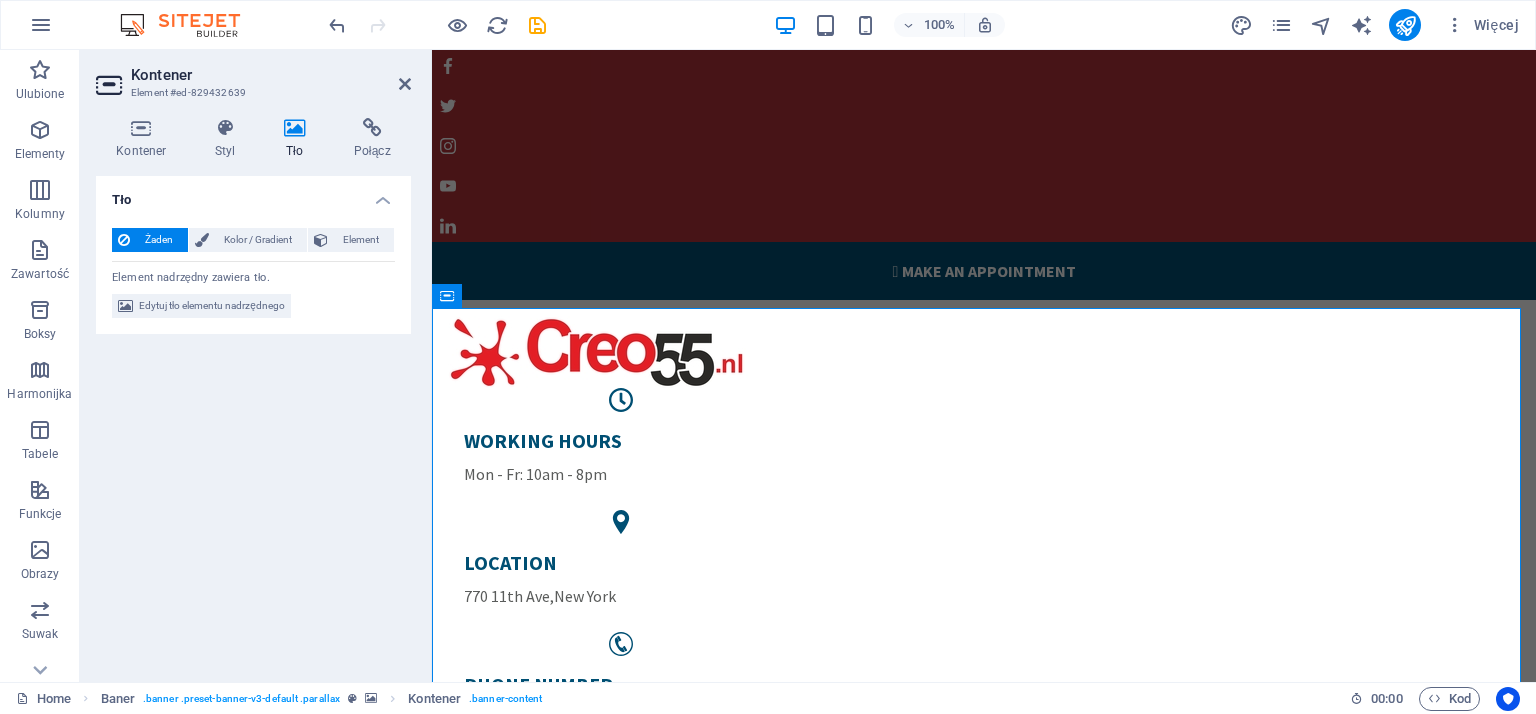 click at bounding box center (295, 128) 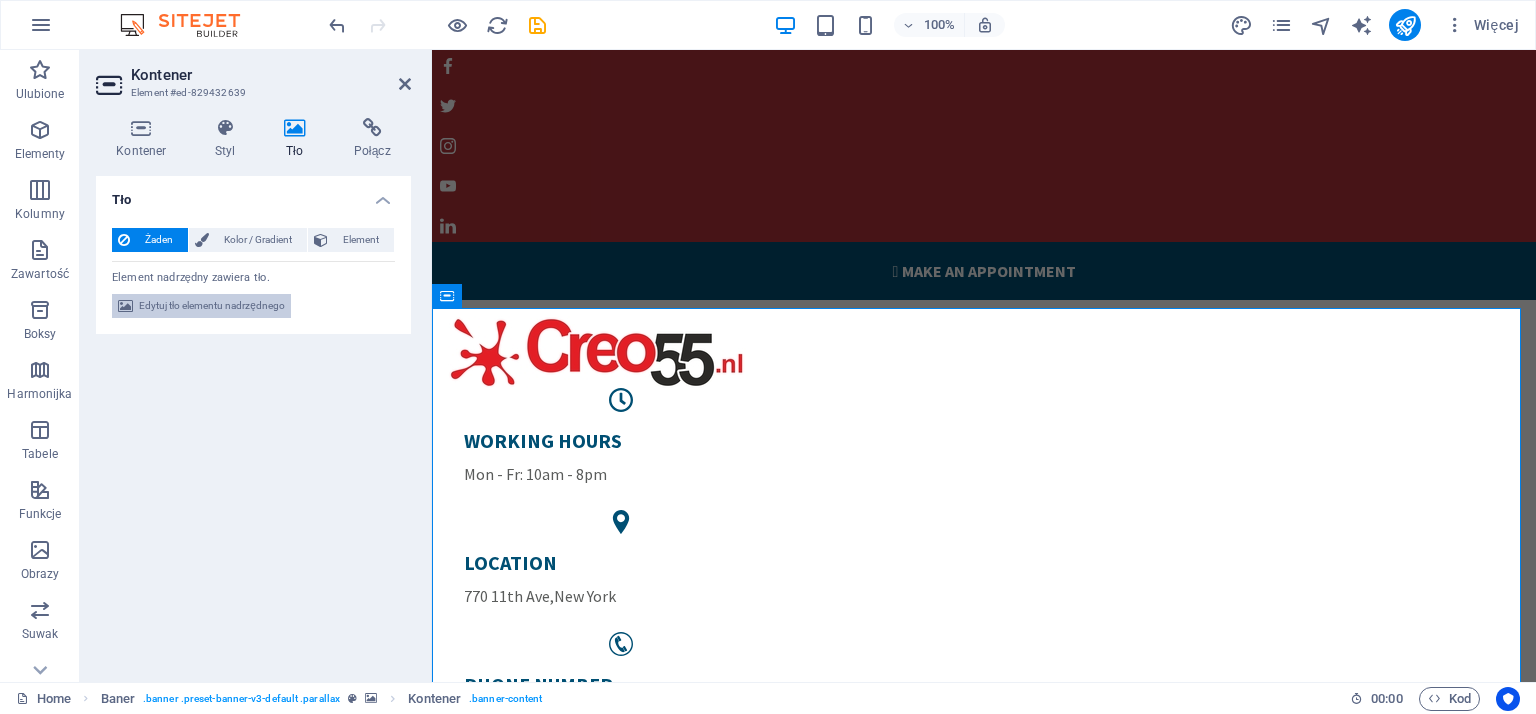 click on "Edytuj tło elementu nadrzędnego" at bounding box center [212, 306] 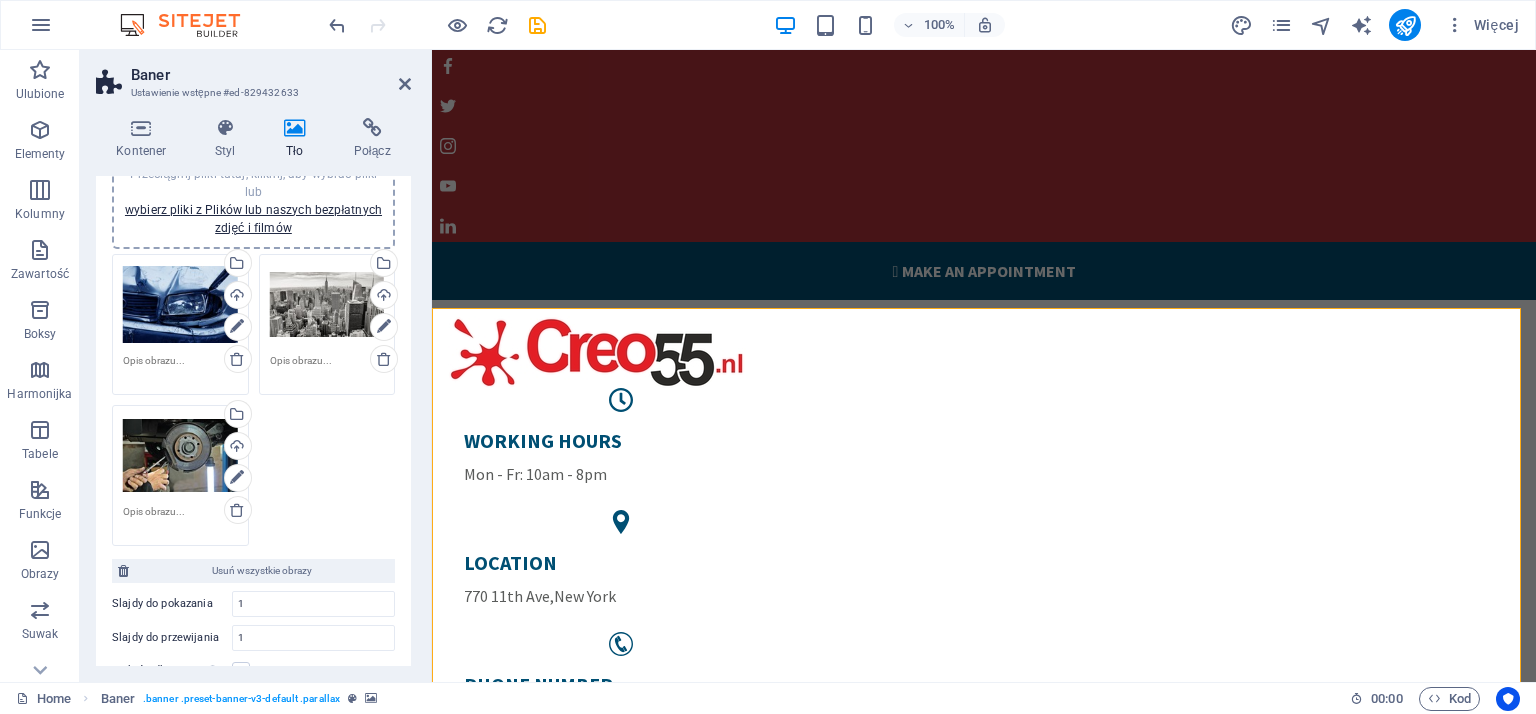 scroll, scrollTop: 100, scrollLeft: 0, axis: vertical 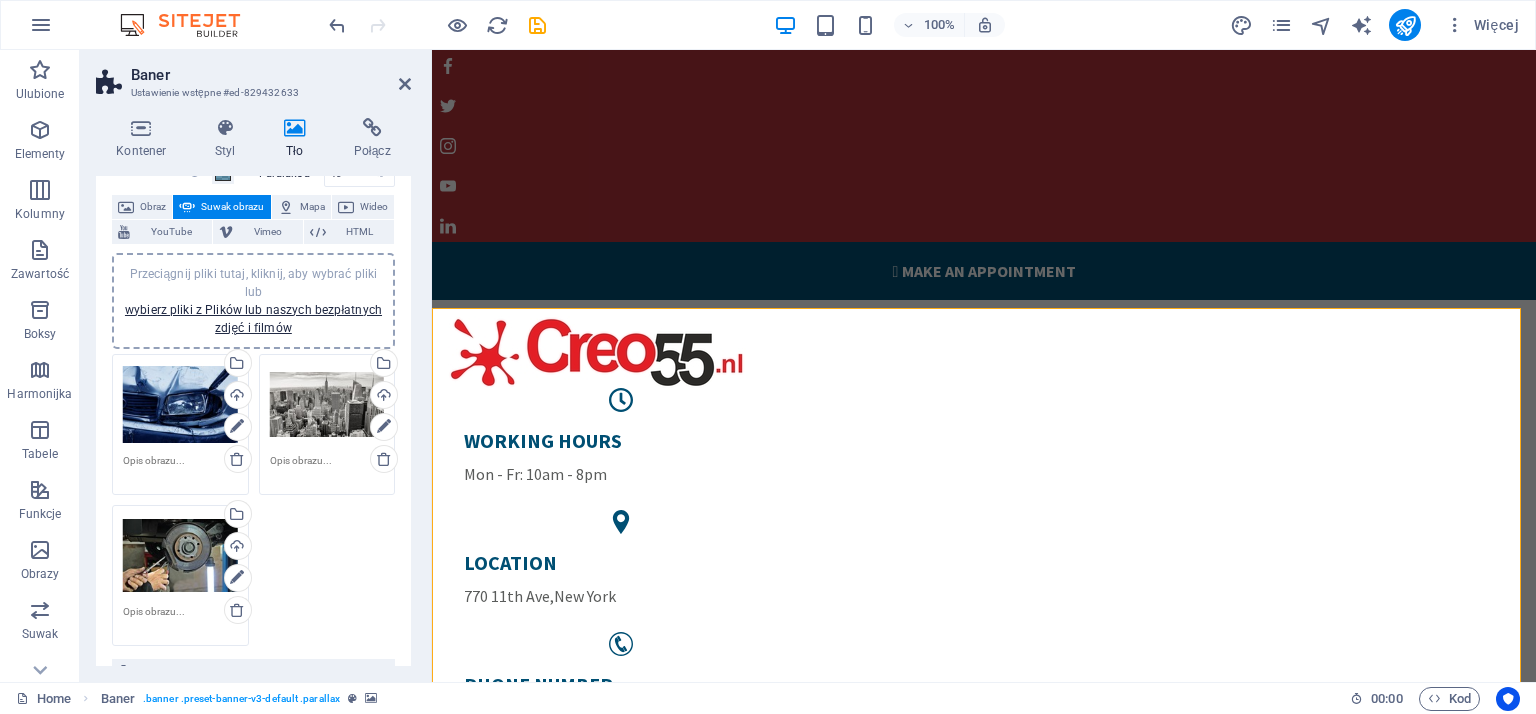 click on "Przeciągnij pliki tutaj, kliknij, aby wybrać pliki lub wybierz pliki z Plików lub naszych bezpłatnych zdjęć i filmów Wybierz pliki z menedżera plików, zdjęć stockowych lub prześlij plik(i) Wgraj Przeciągnij pliki tutaj, kliknij, aby wybrać pliki lub wybierz pliki z Plików lub naszych bezpłatnych zdjęć i filmów Wybierz pliki z menedżera plików, zdjęć stockowych lub prześlij plik(i) Wgraj Przeciągnij pliki tutaj, kliknij, aby wybrać pliki lub wybierz pliki z Plików lub naszych bezpłatnych zdjęć i filmów Wybierz pliki z menedżera plików, zdjęć stockowych lub prześlij plik(i) Wgraj" at bounding box center (253, 500) 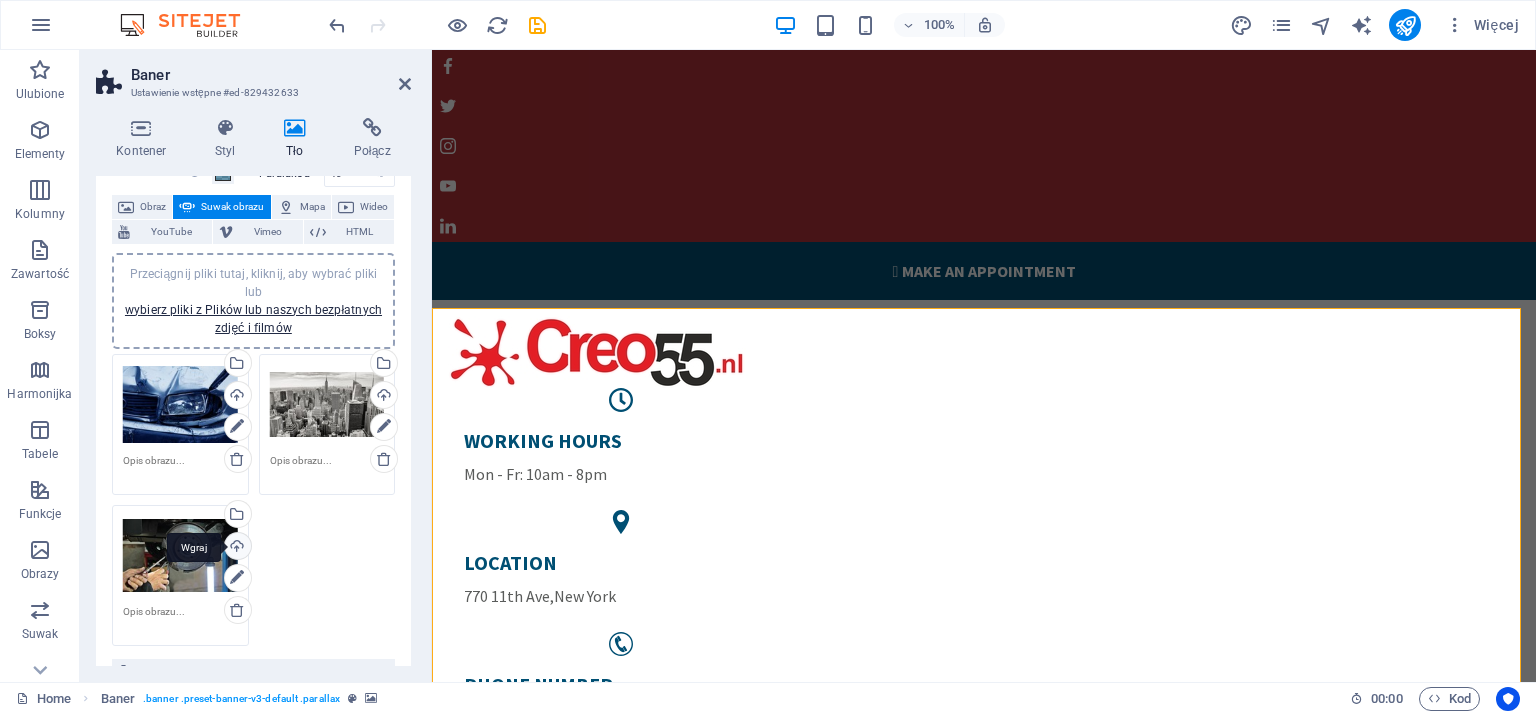 click on "Wgraj" at bounding box center [236, 548] 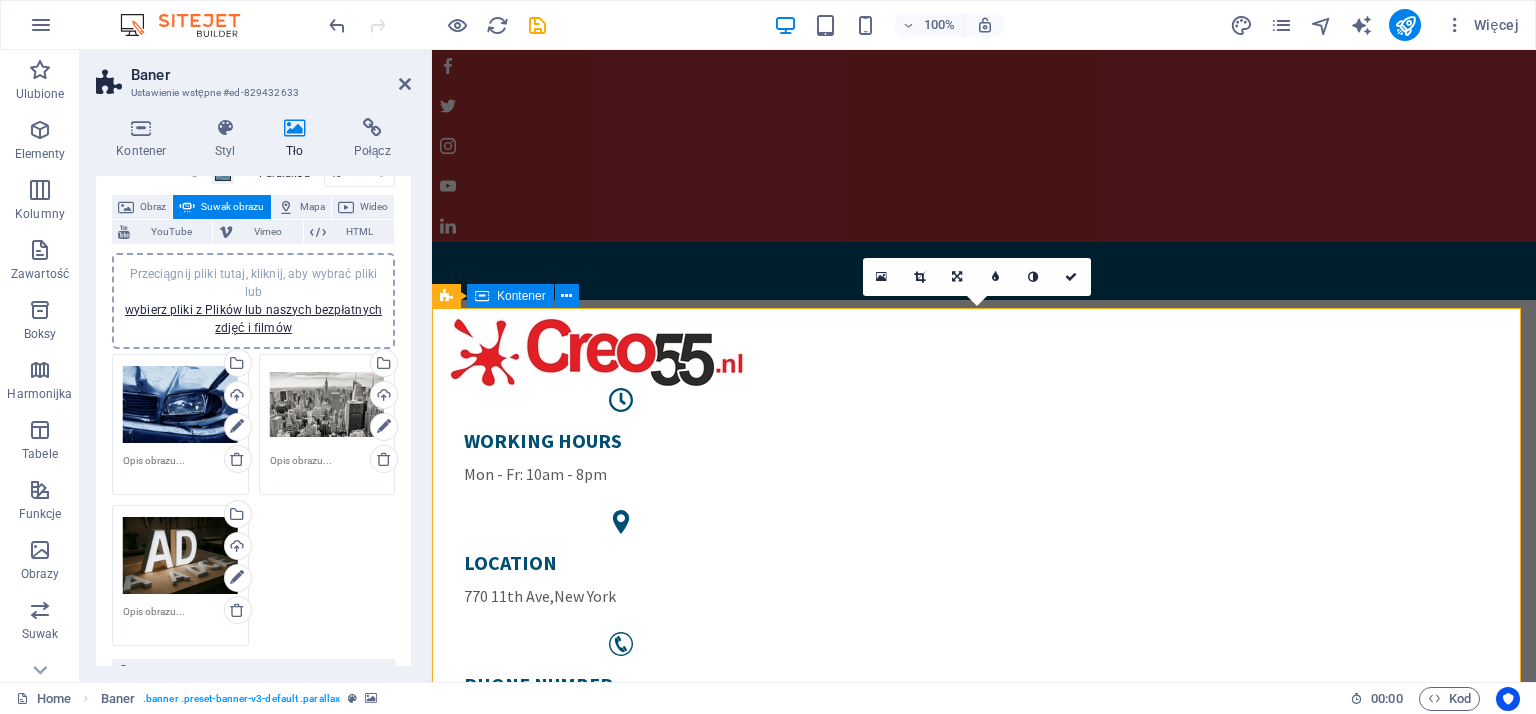 scroll, scrollTop: 100, scrollLeft: 0, axis: vertical 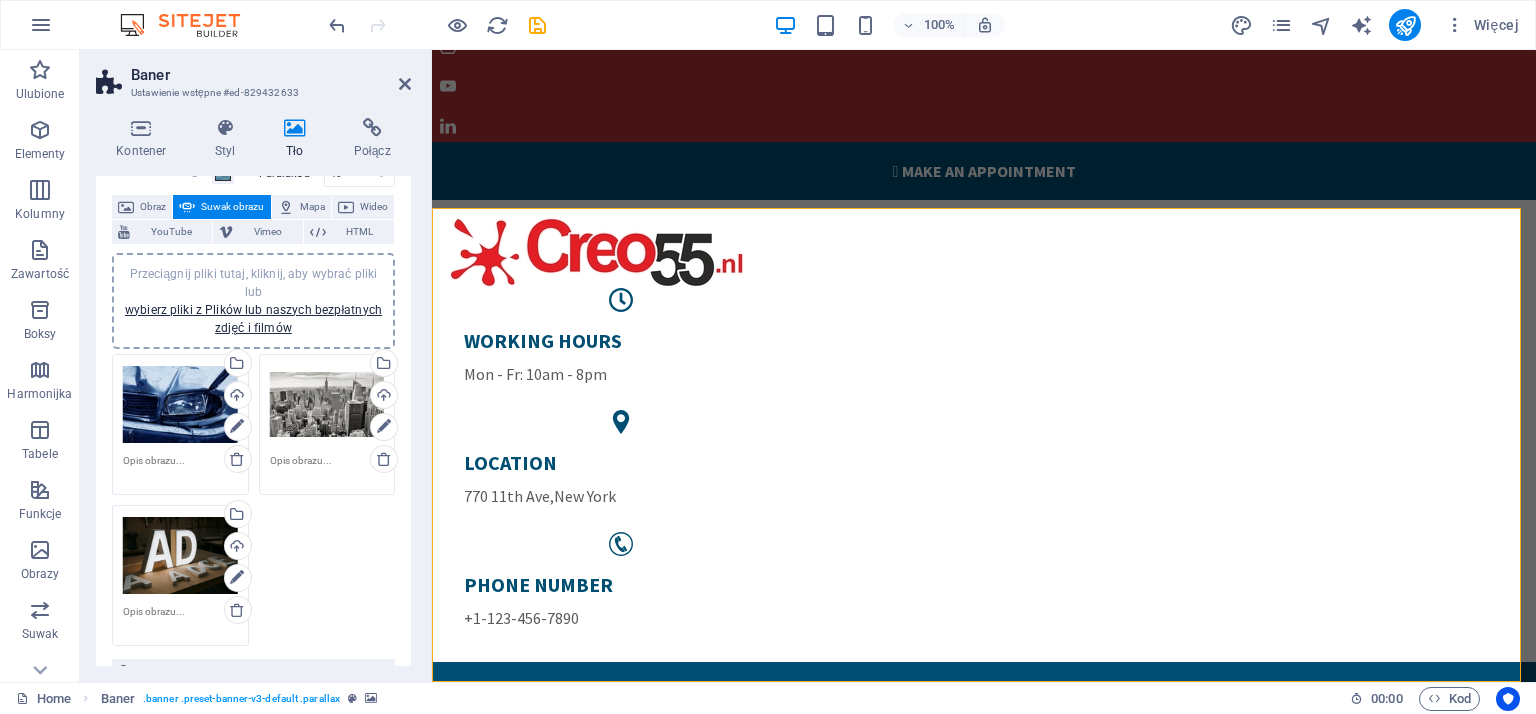 click on "Przeciągnij pliki tutaj, kliknij, aby wybrać pliki lub wybierz pliki z Plików lub naszych bezpłatnych zdjęć i filmów Wybierz pliki z menedżera plików, zdjęć stockowych lub prześlij plik(i) Wgraj Przeciągnij pliki tutaj, kliknij, aby wybrać pliki lub wybierz pliki z Plików lub naszych bezpłatnych zdjęć i filmów Wybierz pliki z menedżera plików, zdjęć stockowych lub prześlij plik(i) Wgraj Przeciągnij pliki tutaj, kliknij, aby wybrać pliki lub wybierz pliki z Plików lub naszych bezpłatnych zdjęć i filmów Wybierz pliki z menedżera plików, zdjęć stockowych lub prześlij plik(i) Wgraj" at bounding box center (253, 500) 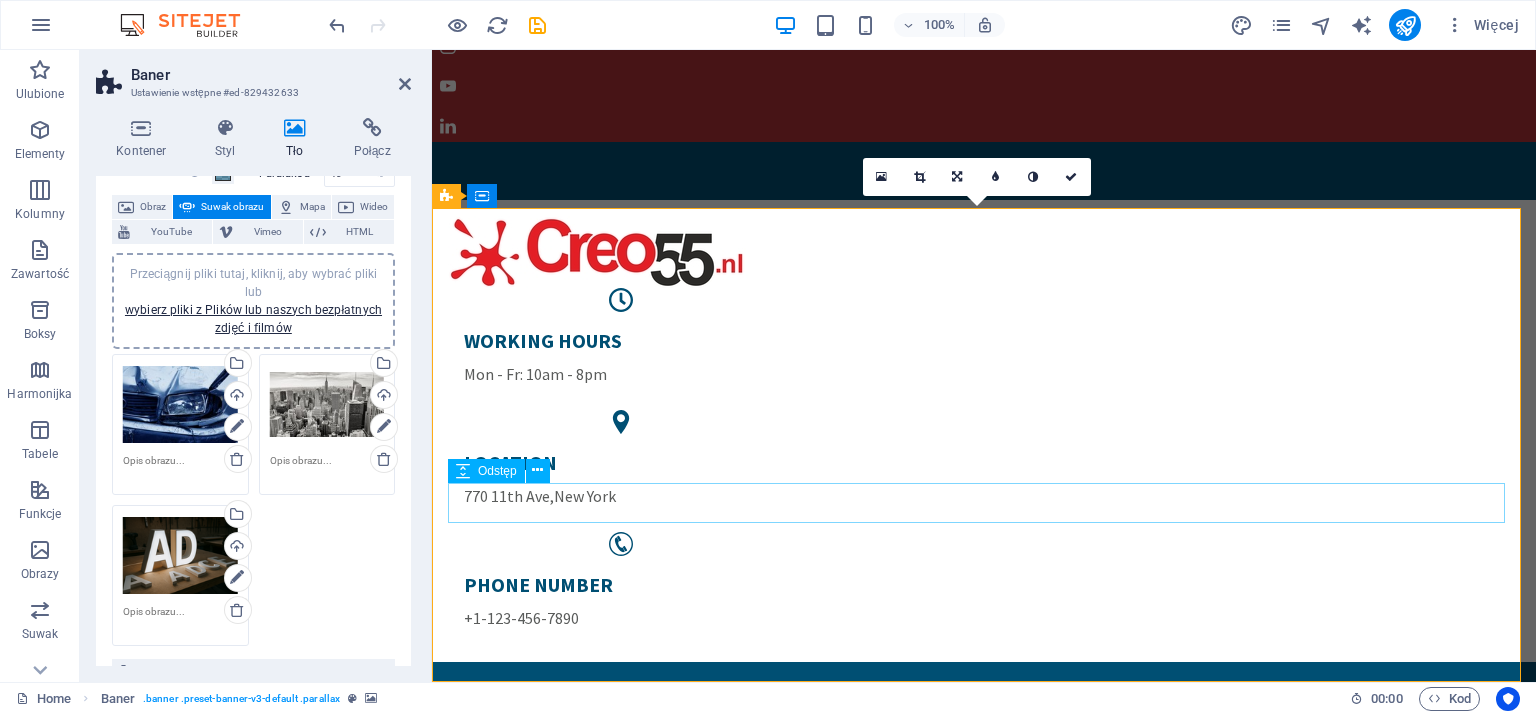 scroll, scrollTop: 0, scrollLeft: 0, axis: both 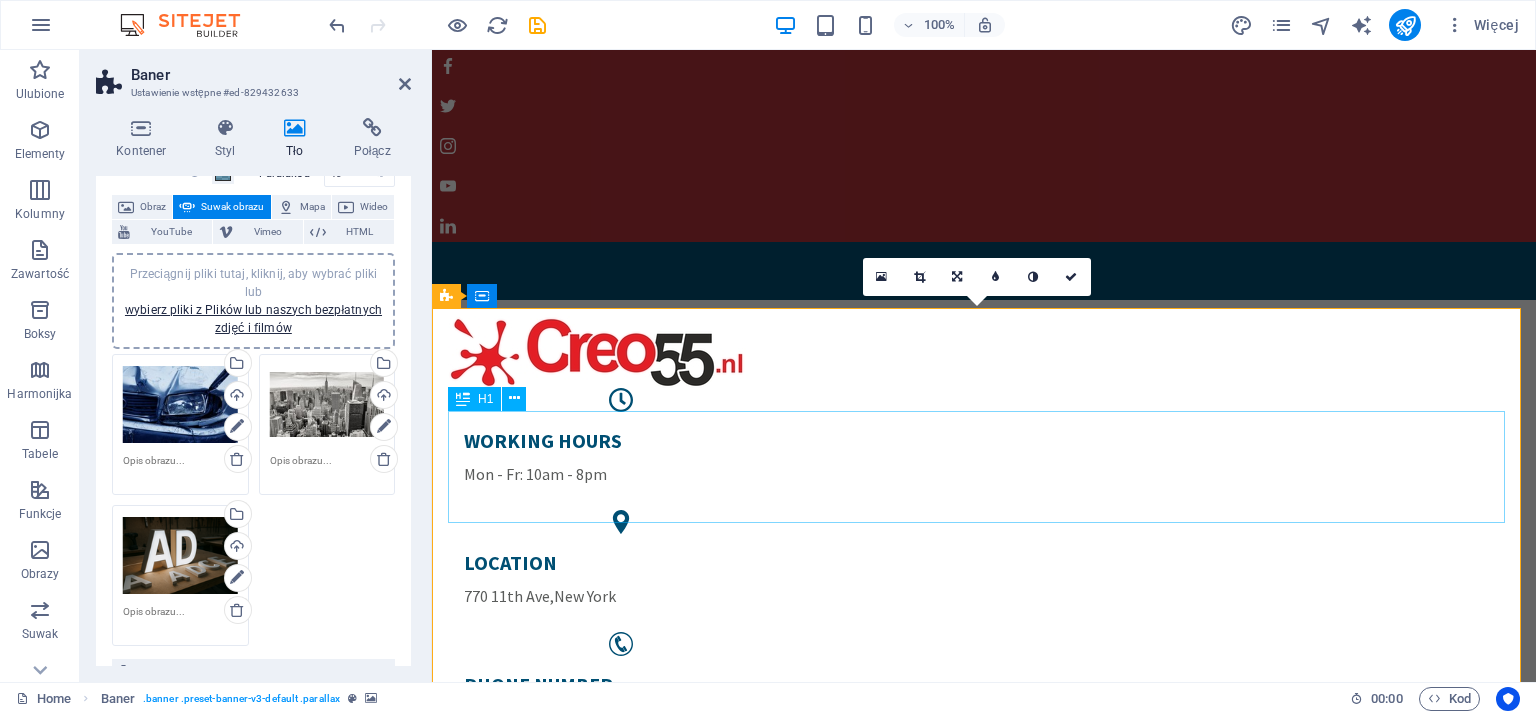 click on "Welcome to CarFix" at bounding box center (984, 1485) 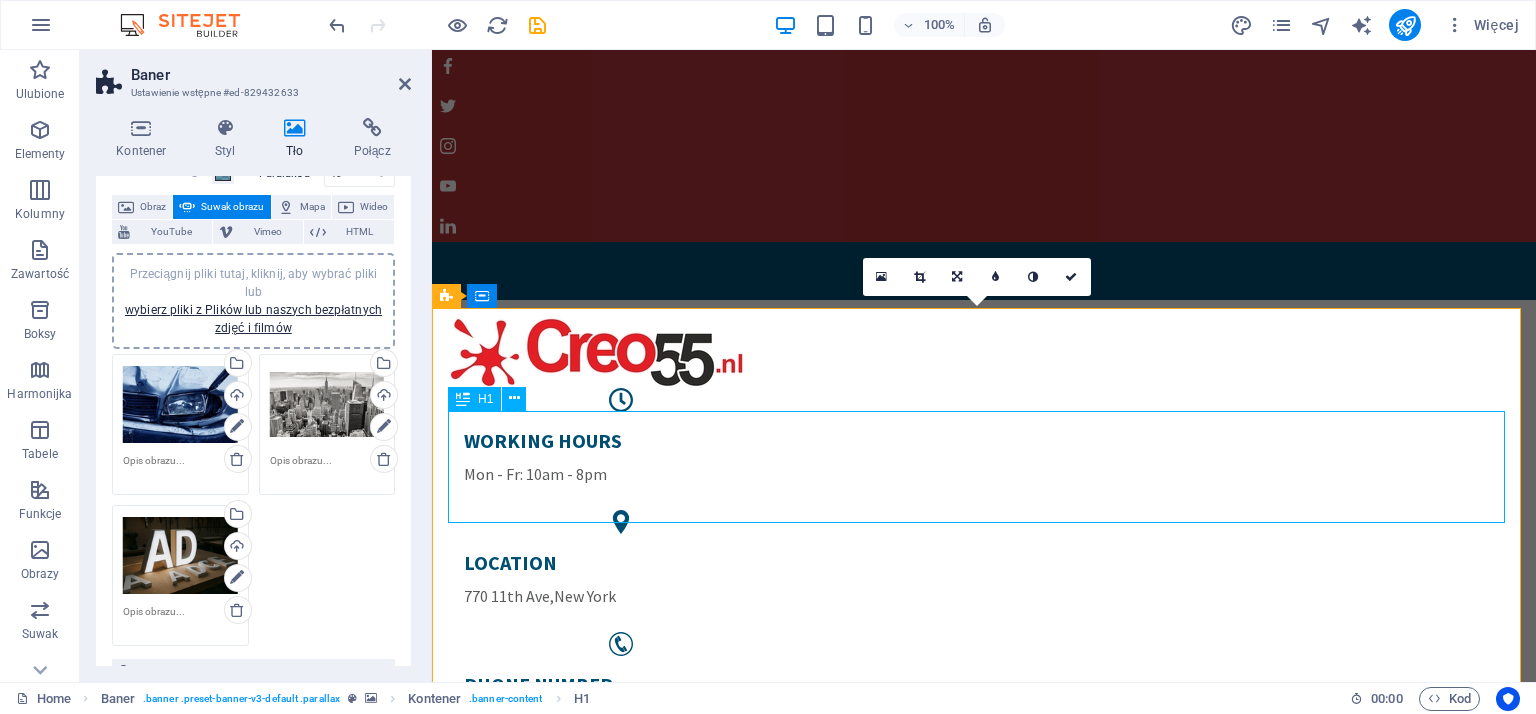 click on "Welcome to CarFix" at bounding box center (984, 1485) 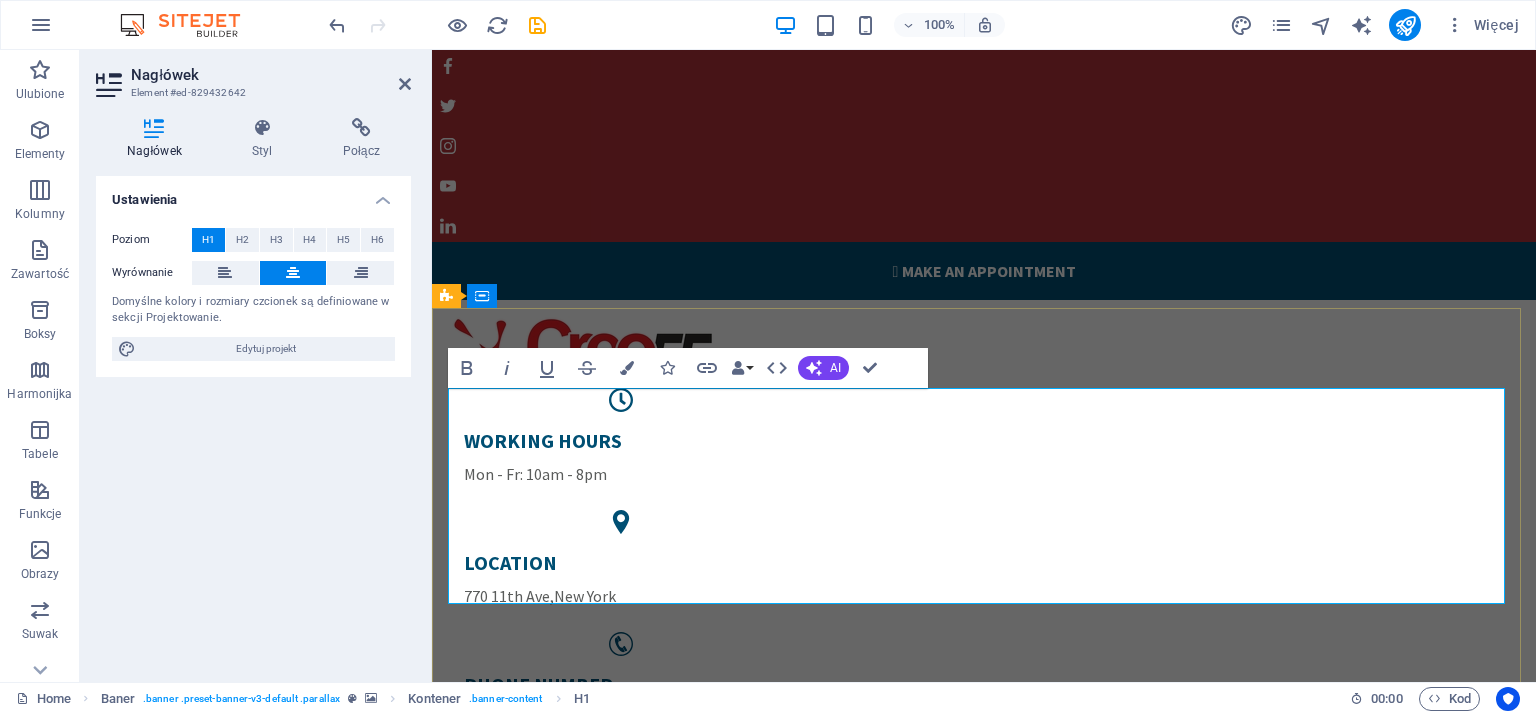 click on "Creo55 – Twój wizerunek w trzech wymiarach." at bounding box center (984, 1572) 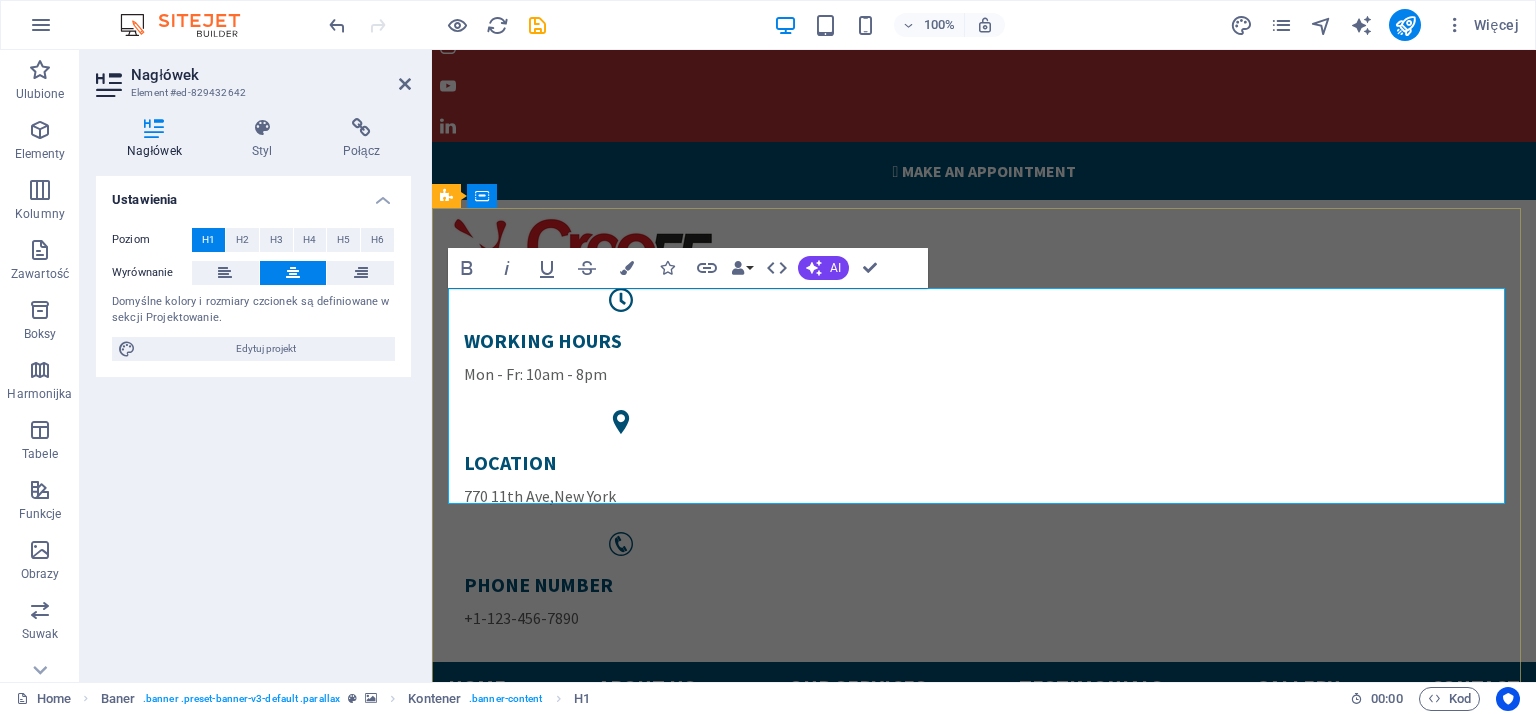 scroll, scrollTop: 200, scrollLeft: 0, axis: vertical 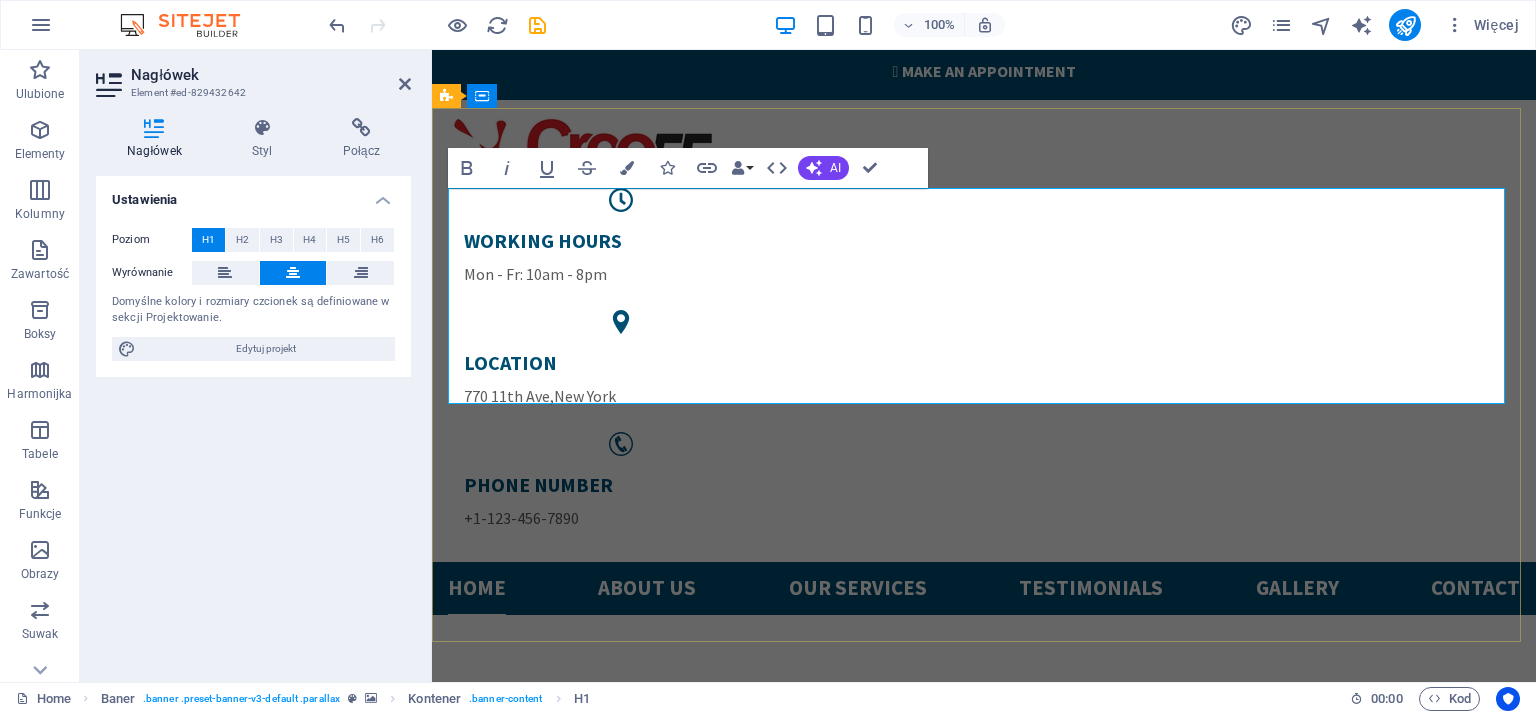 click on "Twój wizerunek w trzech wymiarach" at bounding box center [984, 1372] 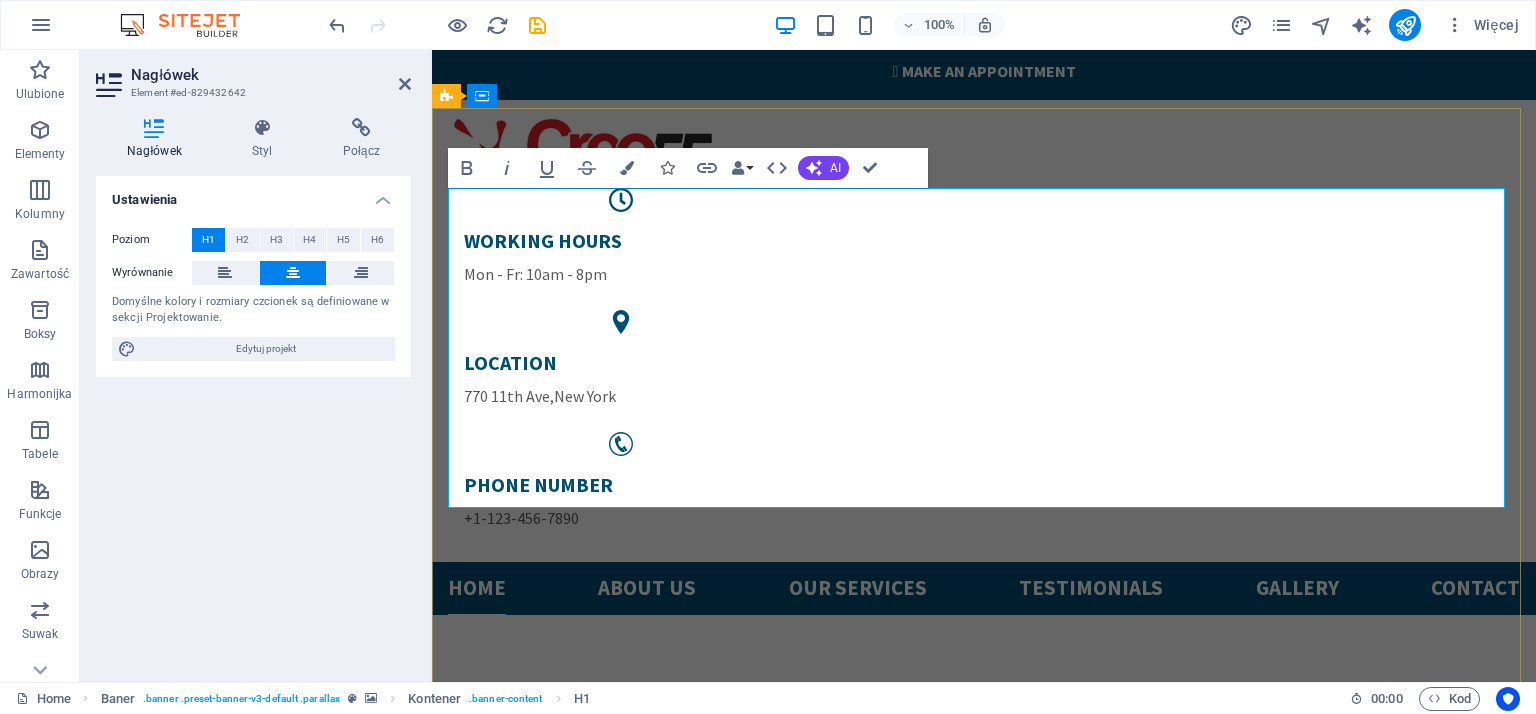click on "Twój wizerunek  ‌w  ‌trzech wymiarach" at bounding box center [984, 1486] 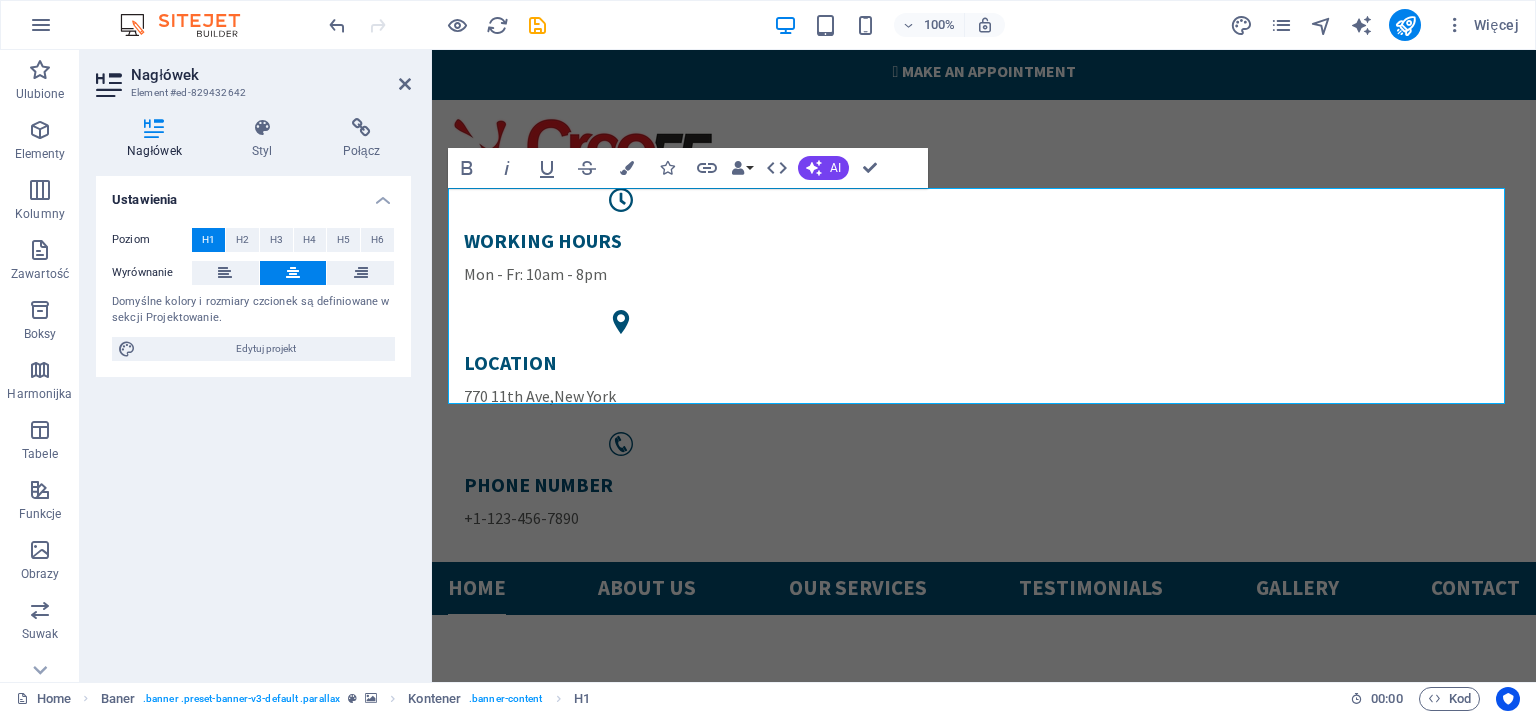 click on "Ustawienia Poziom H1 H2 H3 H4 H5 H6 Wyrównanie Domyślne kolory i rozmiary czcionek są definiowane w sekcji Projektowanie. Edytuj projekt" at bounding box center (253, 421) 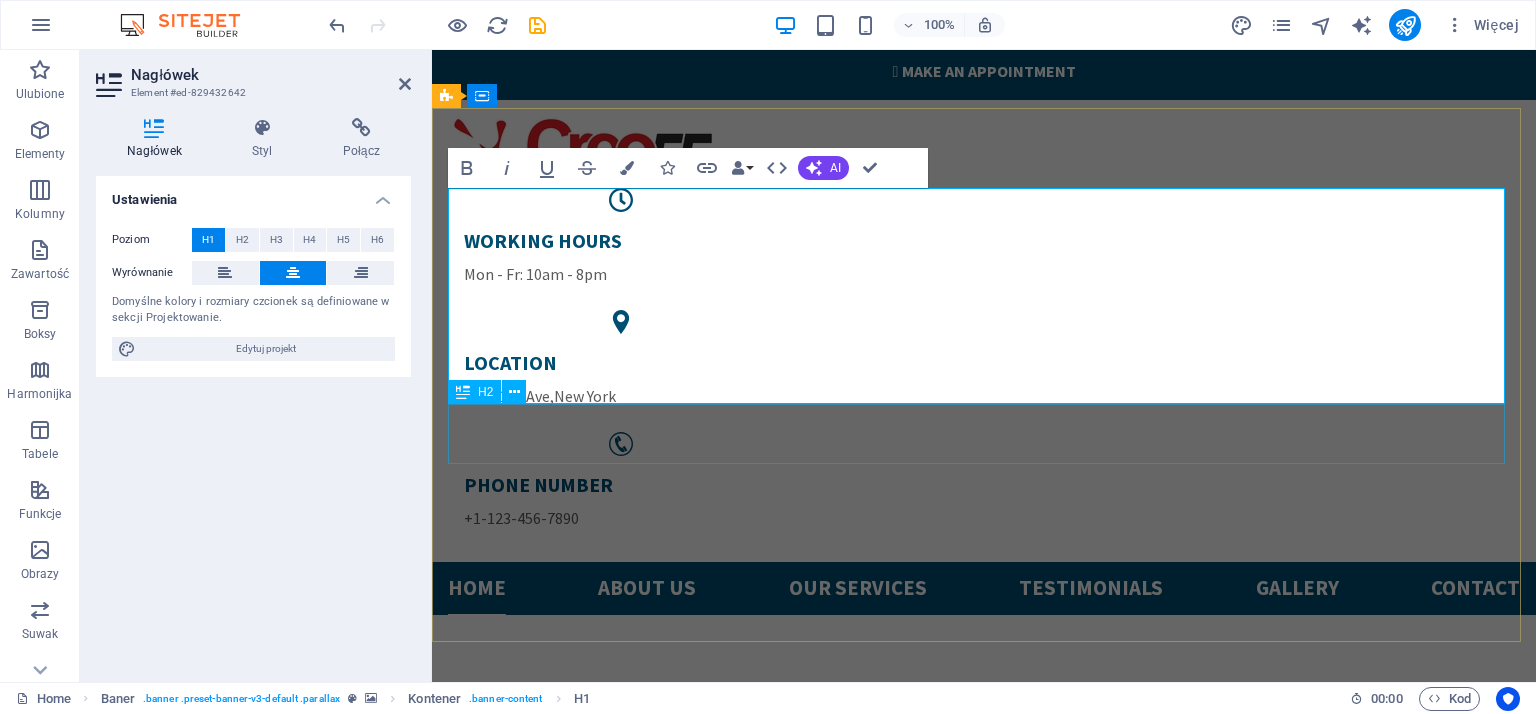 click on "Manhattens fastest Workshop" at bounding box center [984, 1511] 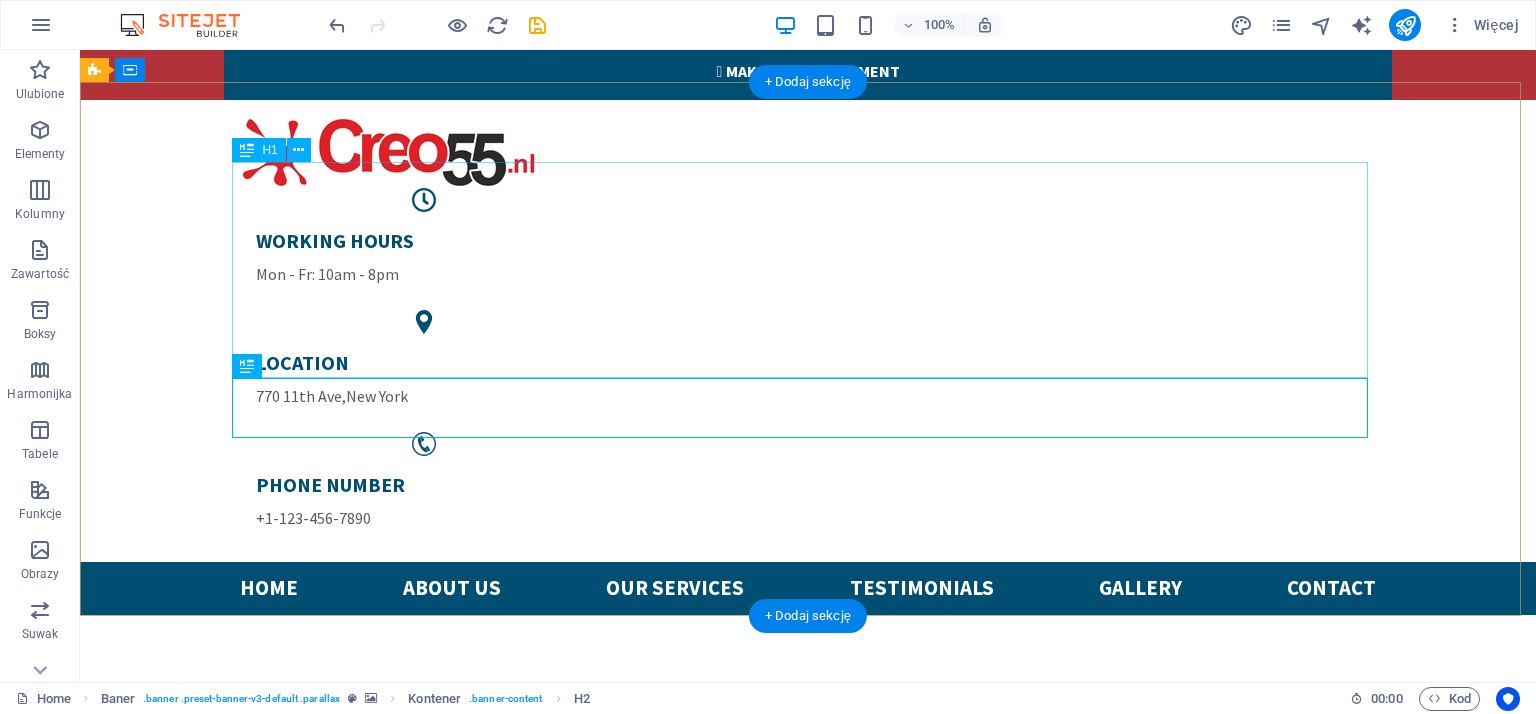 scroll, scrollTop: 0, scrollLeft: 0, axis: both 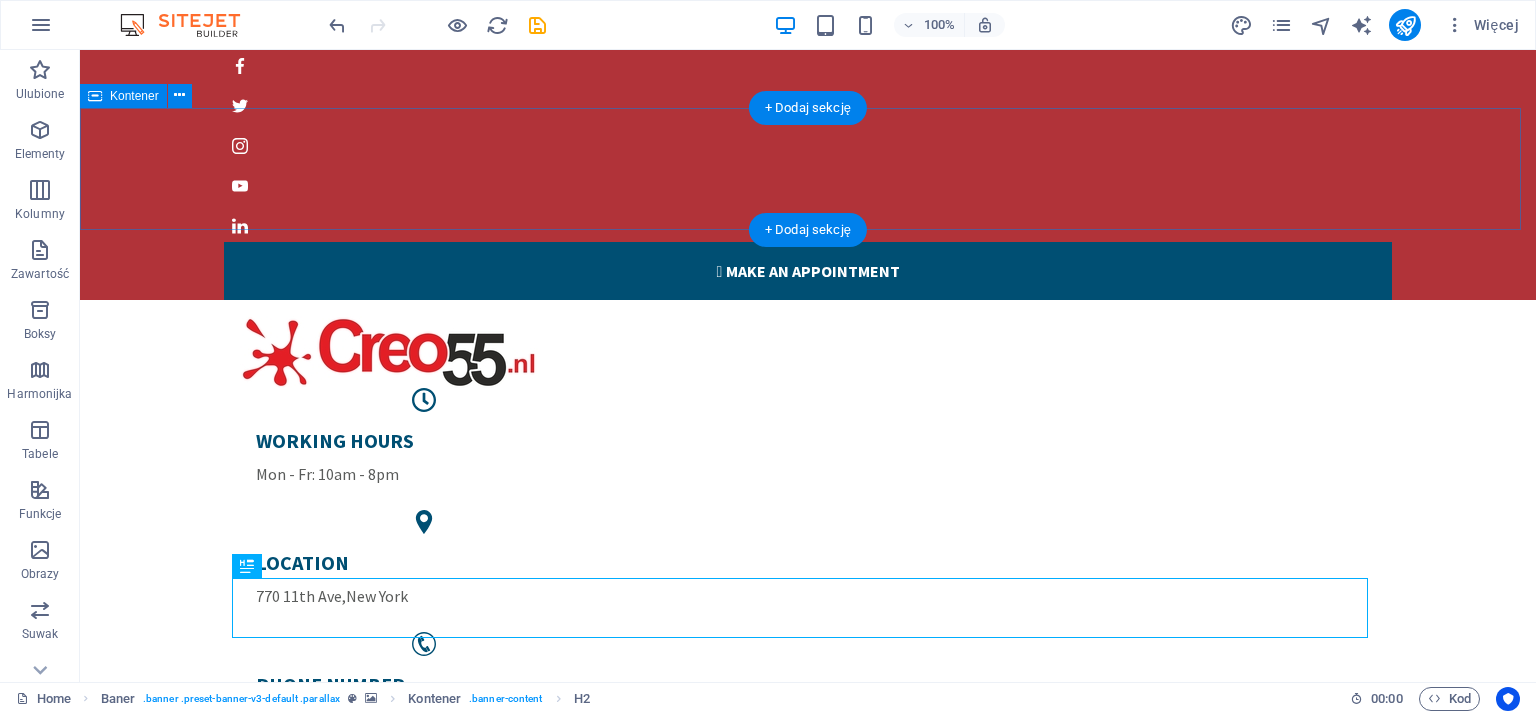click on "WORKING HOURS Mon - Fr: 10am - 8pm LOCATION 770 11th Ave , [CITY] PHONE NUMBER +1-[PHONE]" at bounding box center (808, 531) 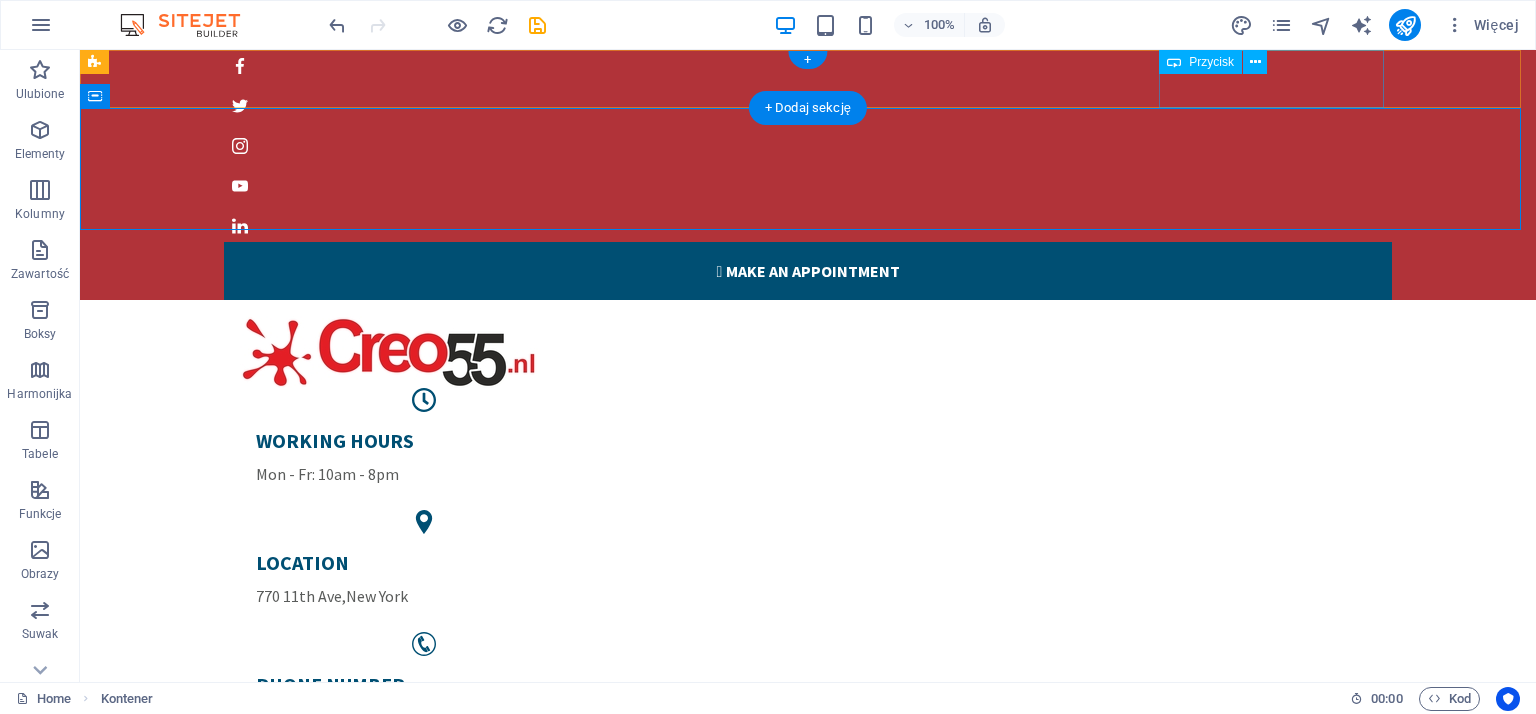 click on "  Make an appointment" at bounding box center [808, 271] 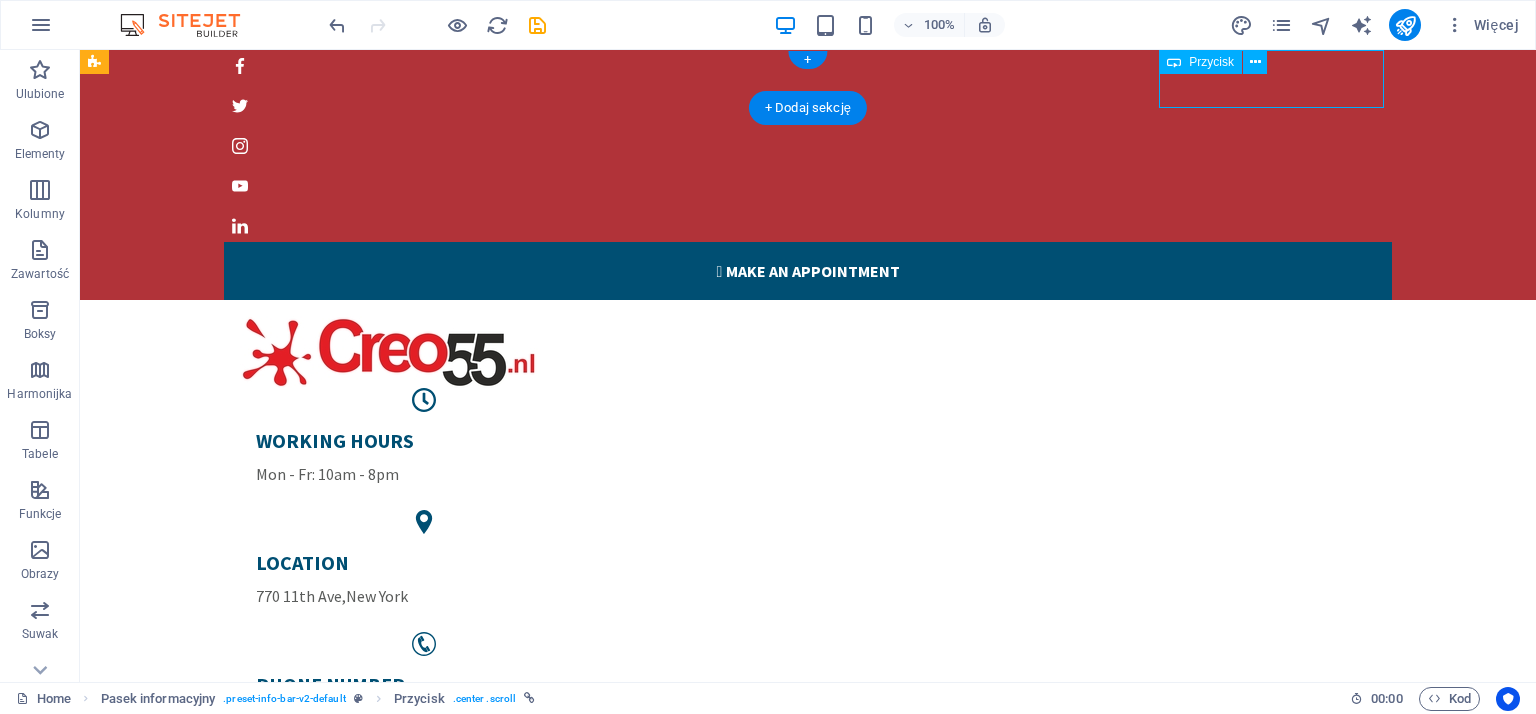 click on "  Make an appointment" at bounding box center (808, 271) 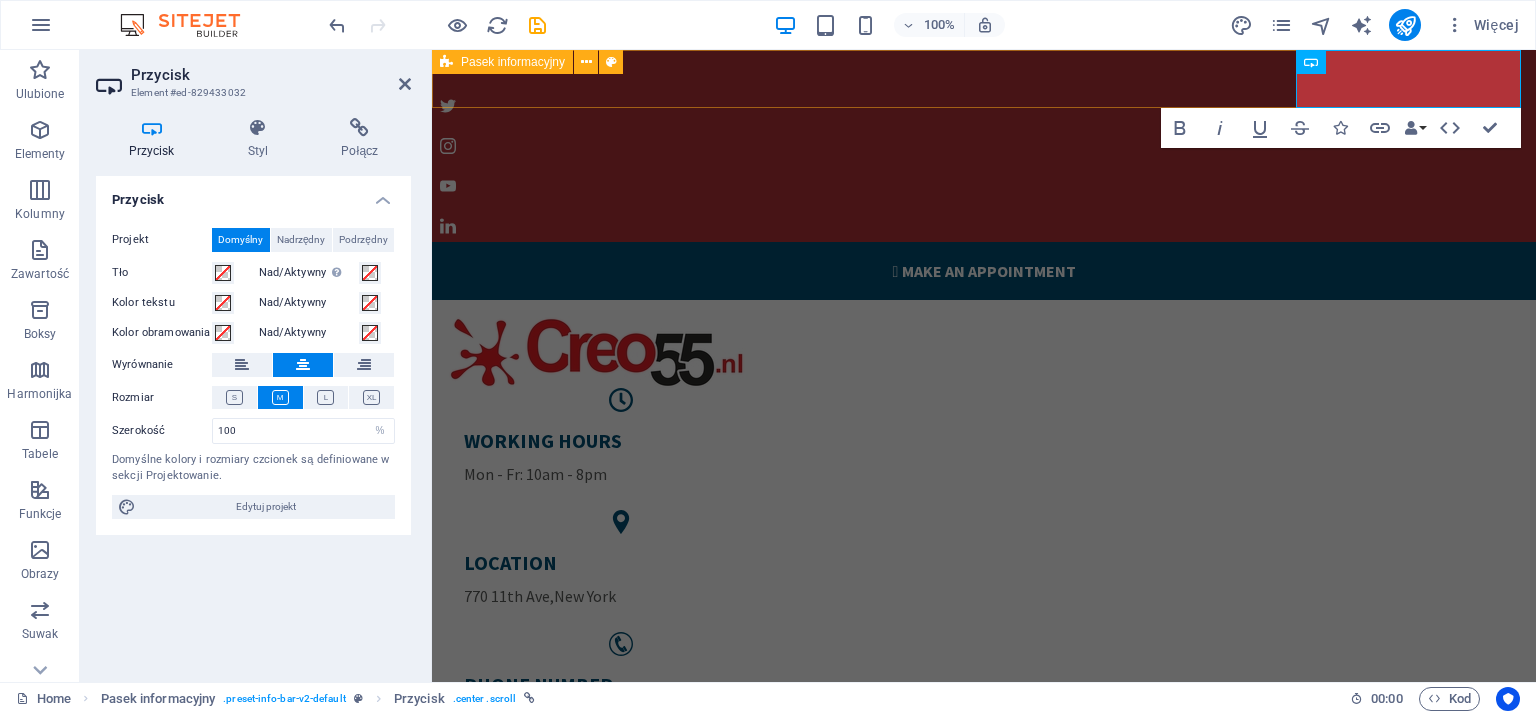 click on "  Make an appointment" at bounding box center [984, 171] 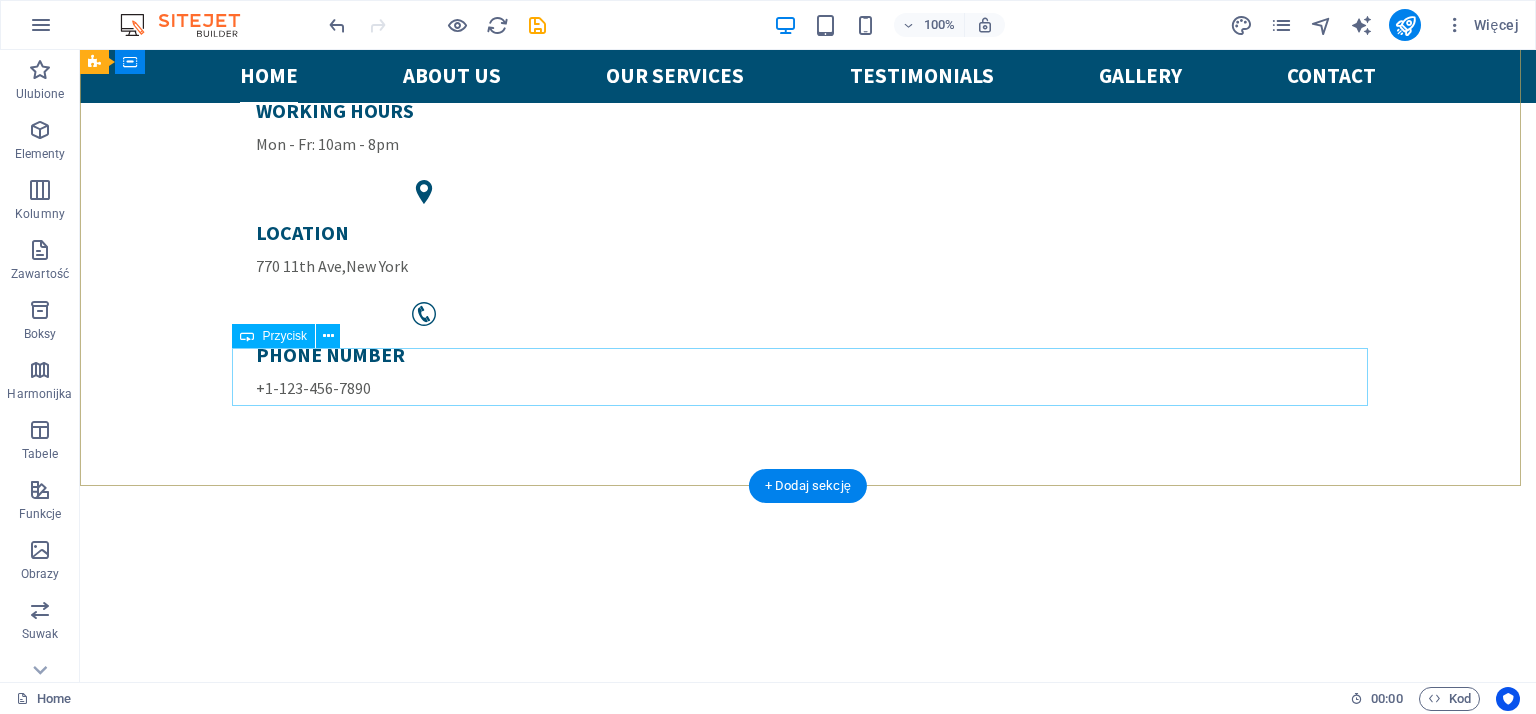 scroll, scrollTop: 0, scrollLeft: 0, axis: both 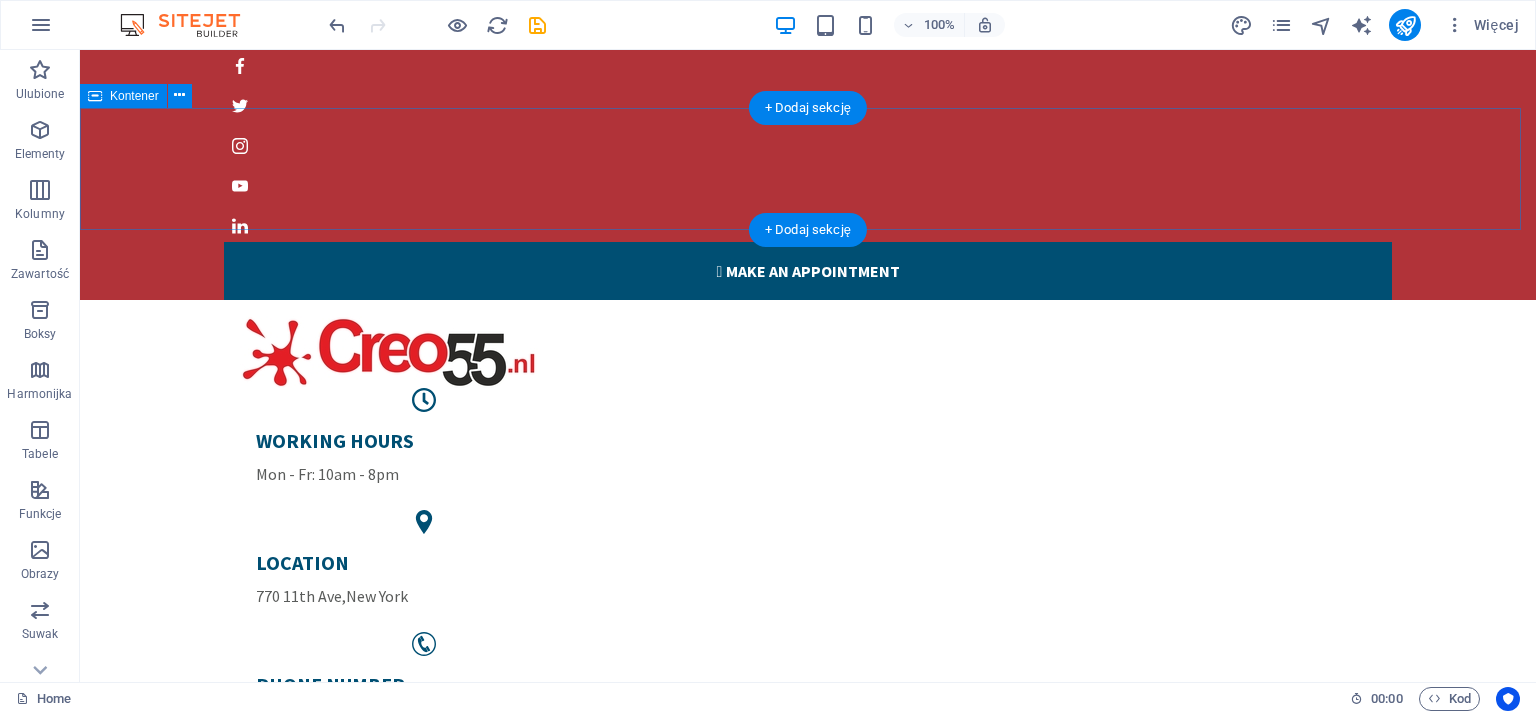 click on "WORKING HOURS Mon - Fr: 10am - 8pm LOCATION 770 11th Ave , [CITY] PHONE NUMBER +1-[PHONE]" at bounding box center [808, 531] 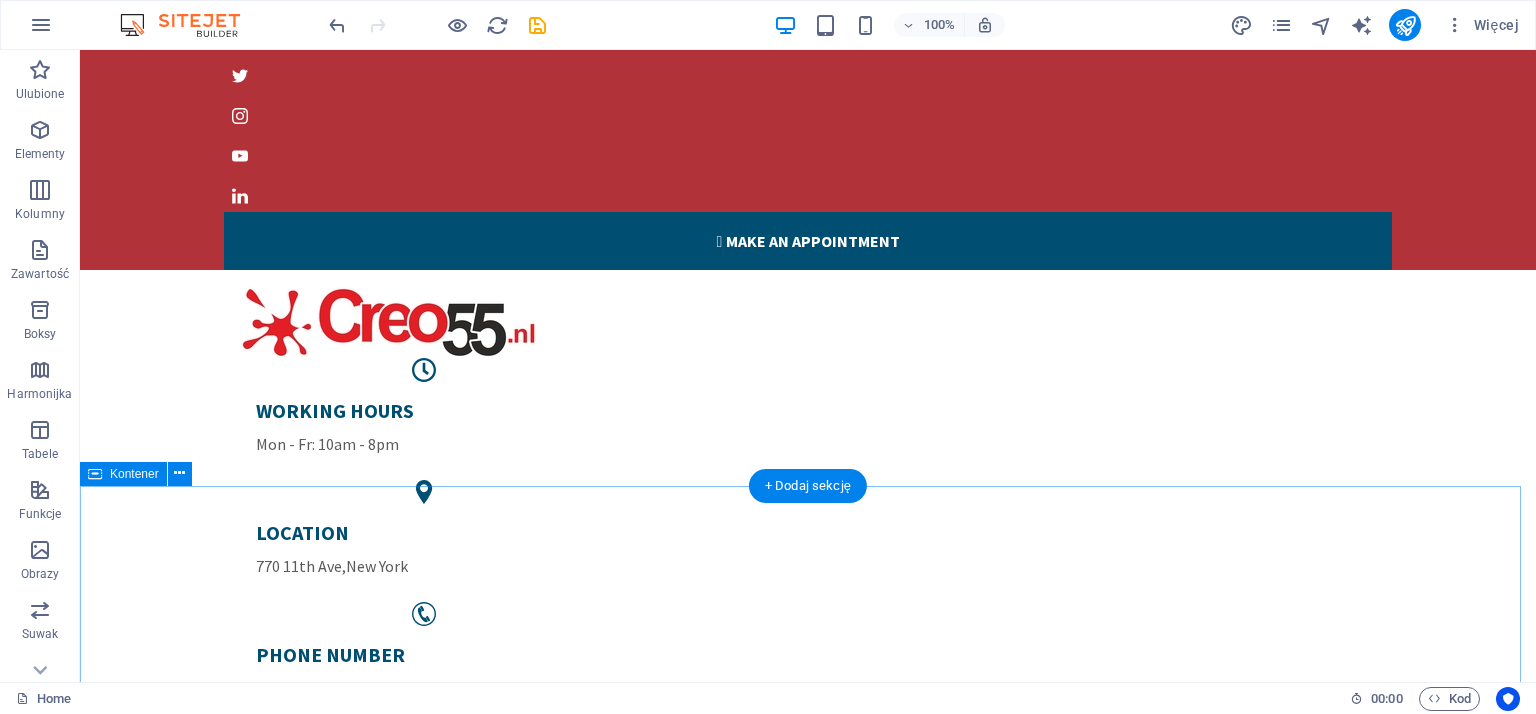 scroll, scrollTop: 0, scrollLeft: 0, axis: both 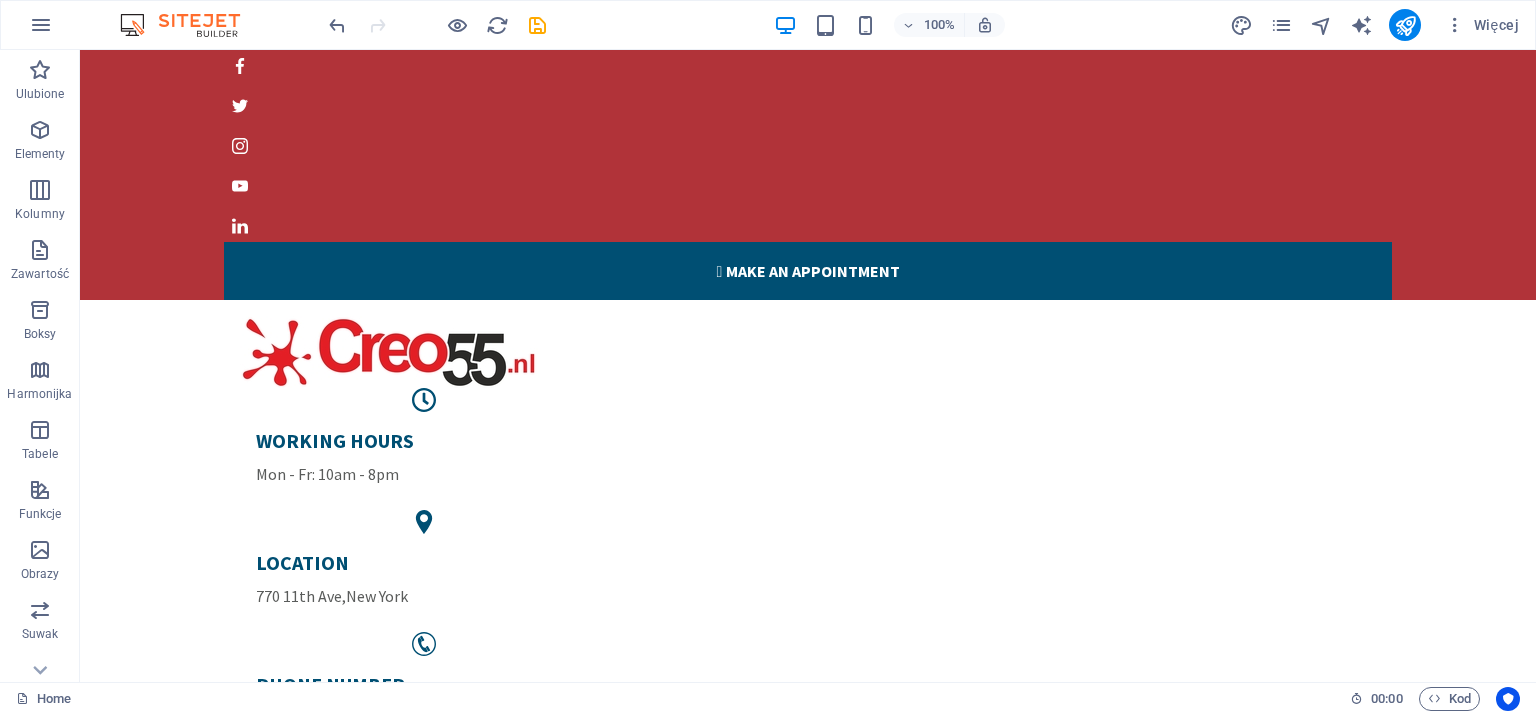 click at bounding box center [190, 25] 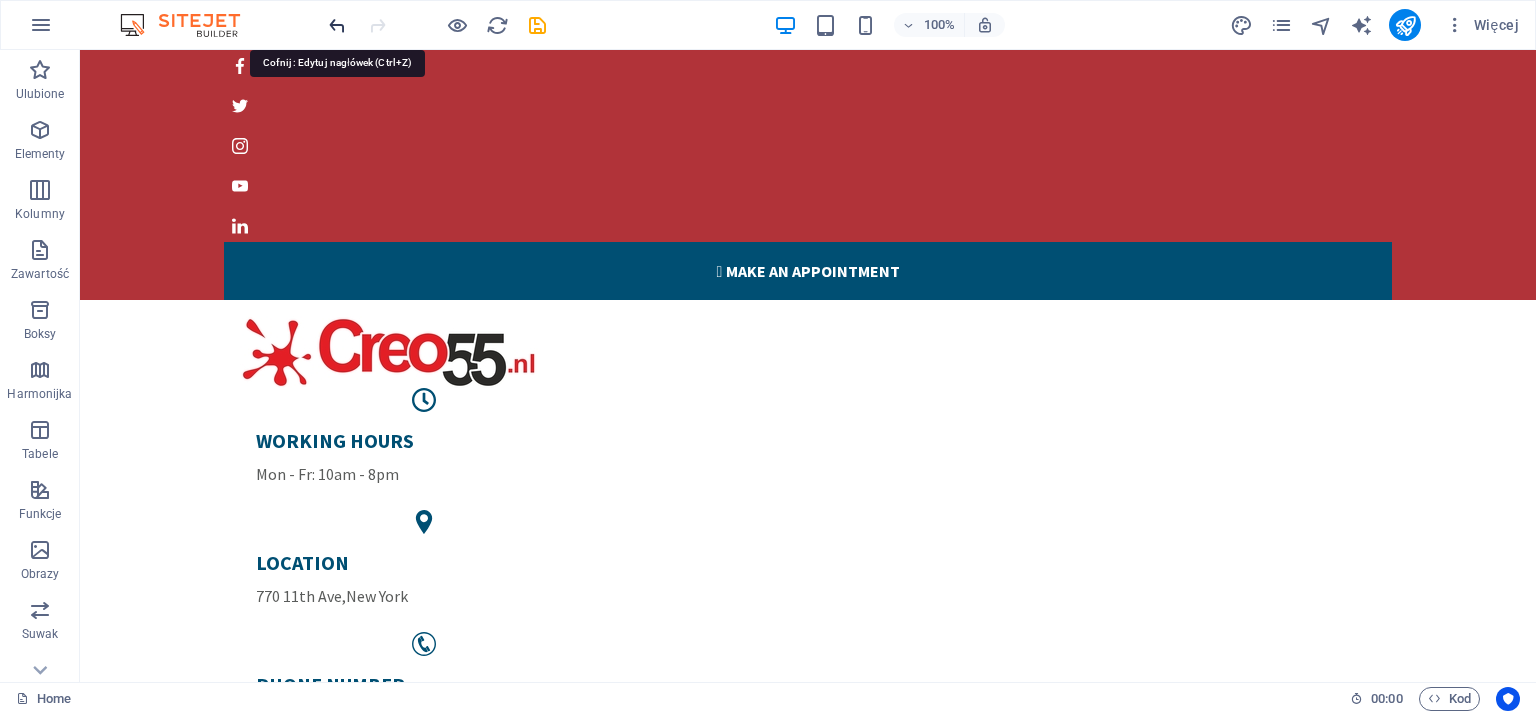 click at bounding box center [337, 25] 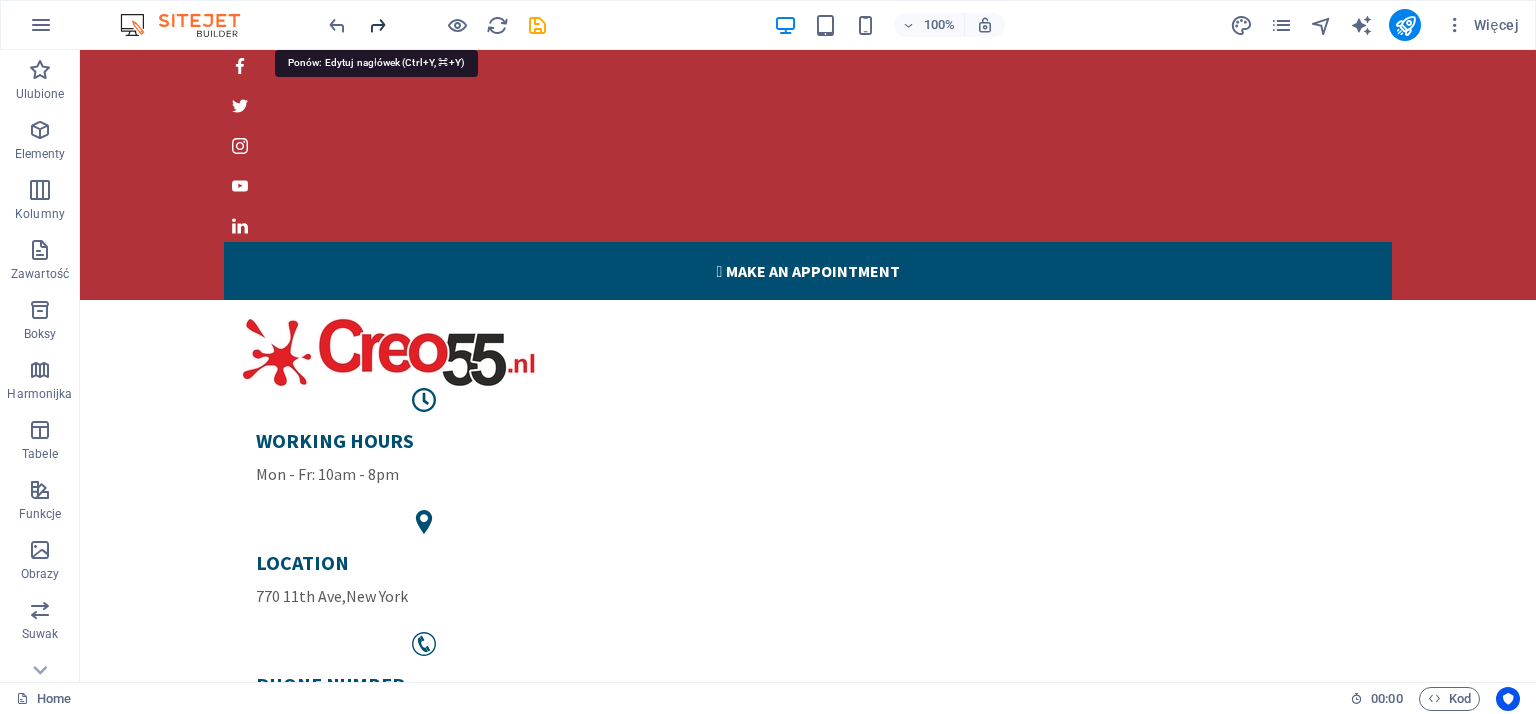 click at bounding box center (377, 25) 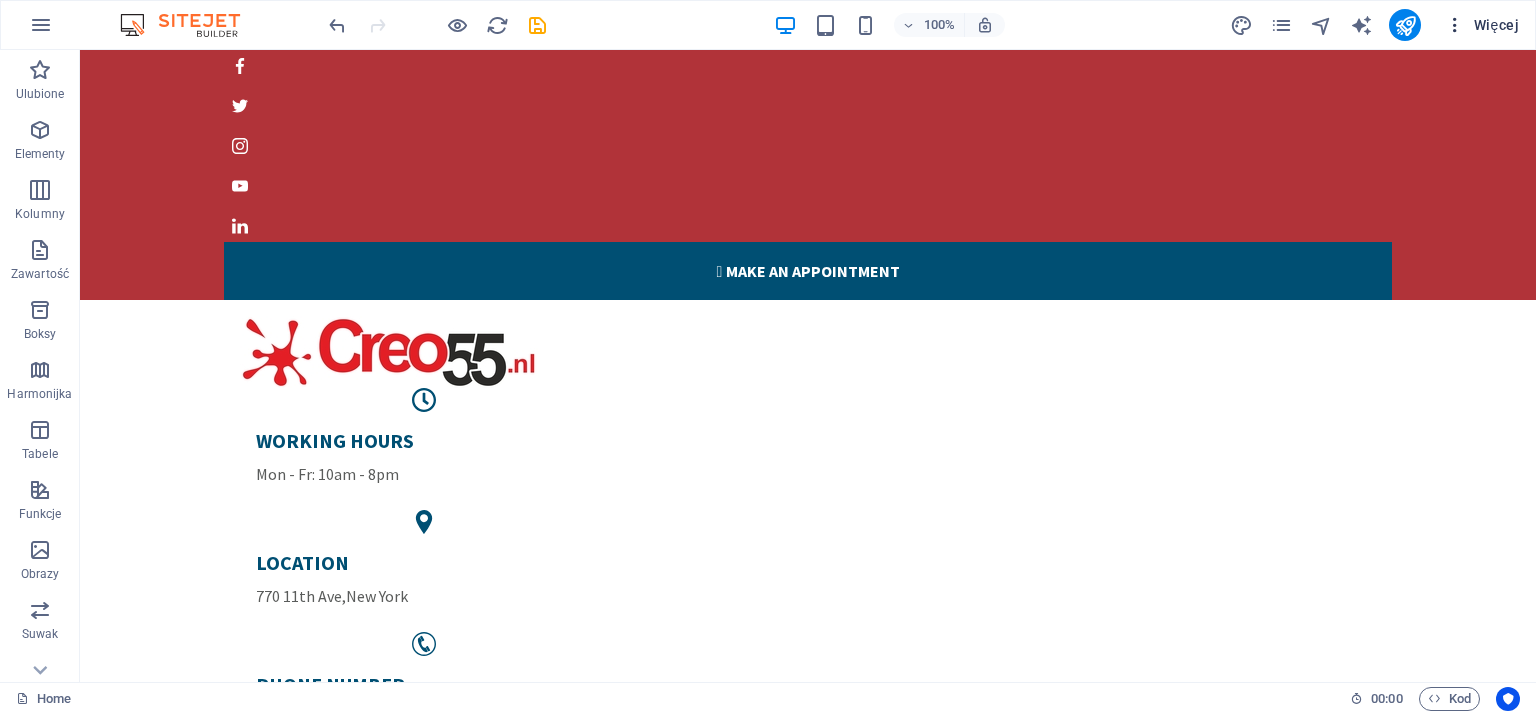 click at bounding box center [1455, 25] 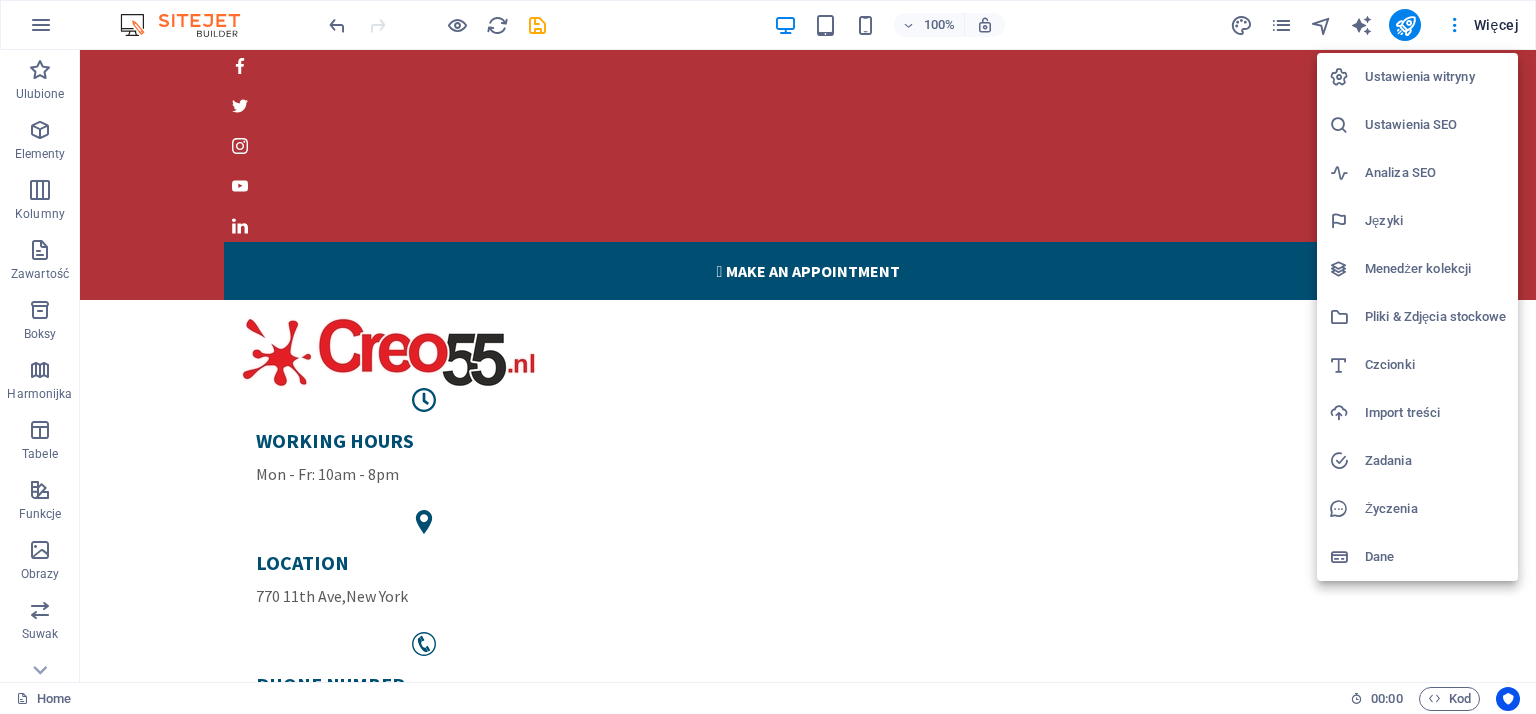 click at bounding box center (768, 357) 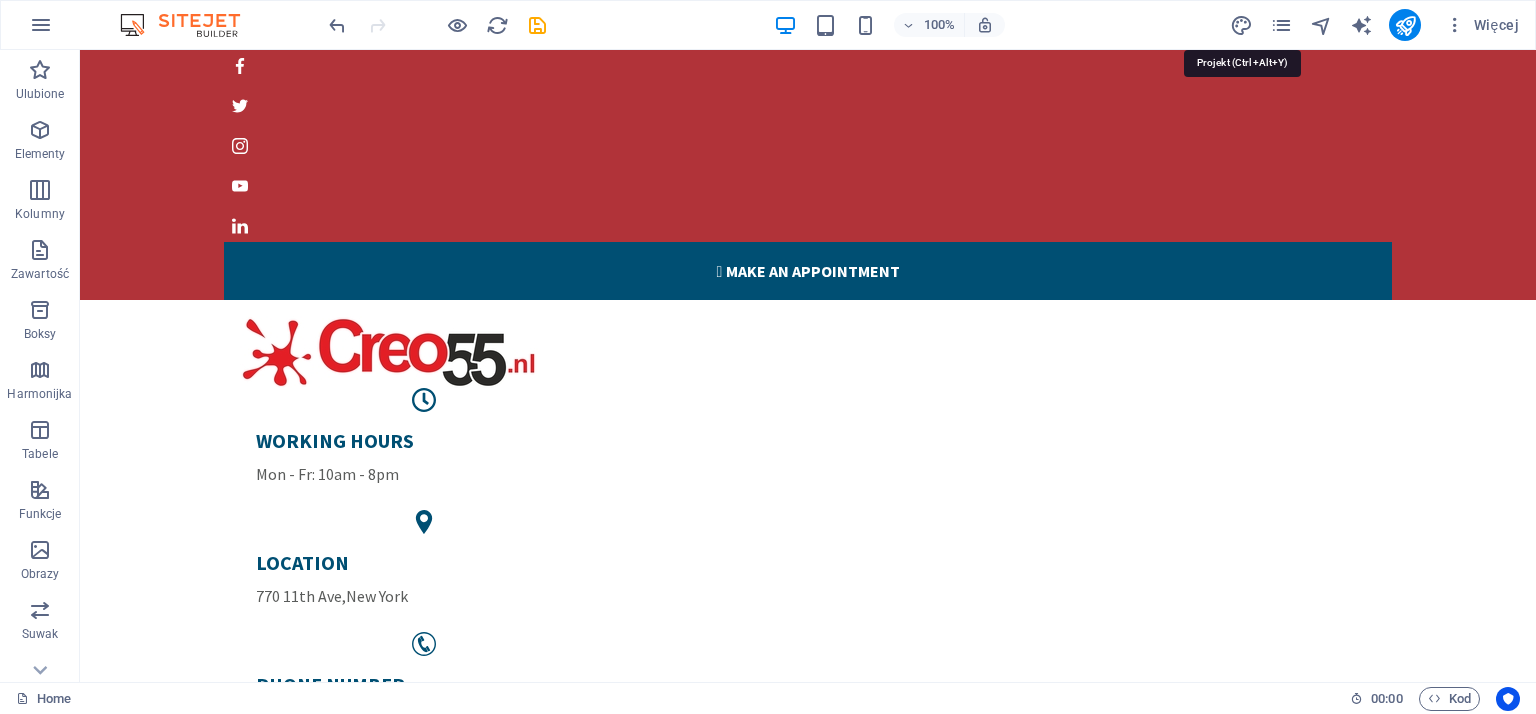 click at bounding box center [1241, 25] 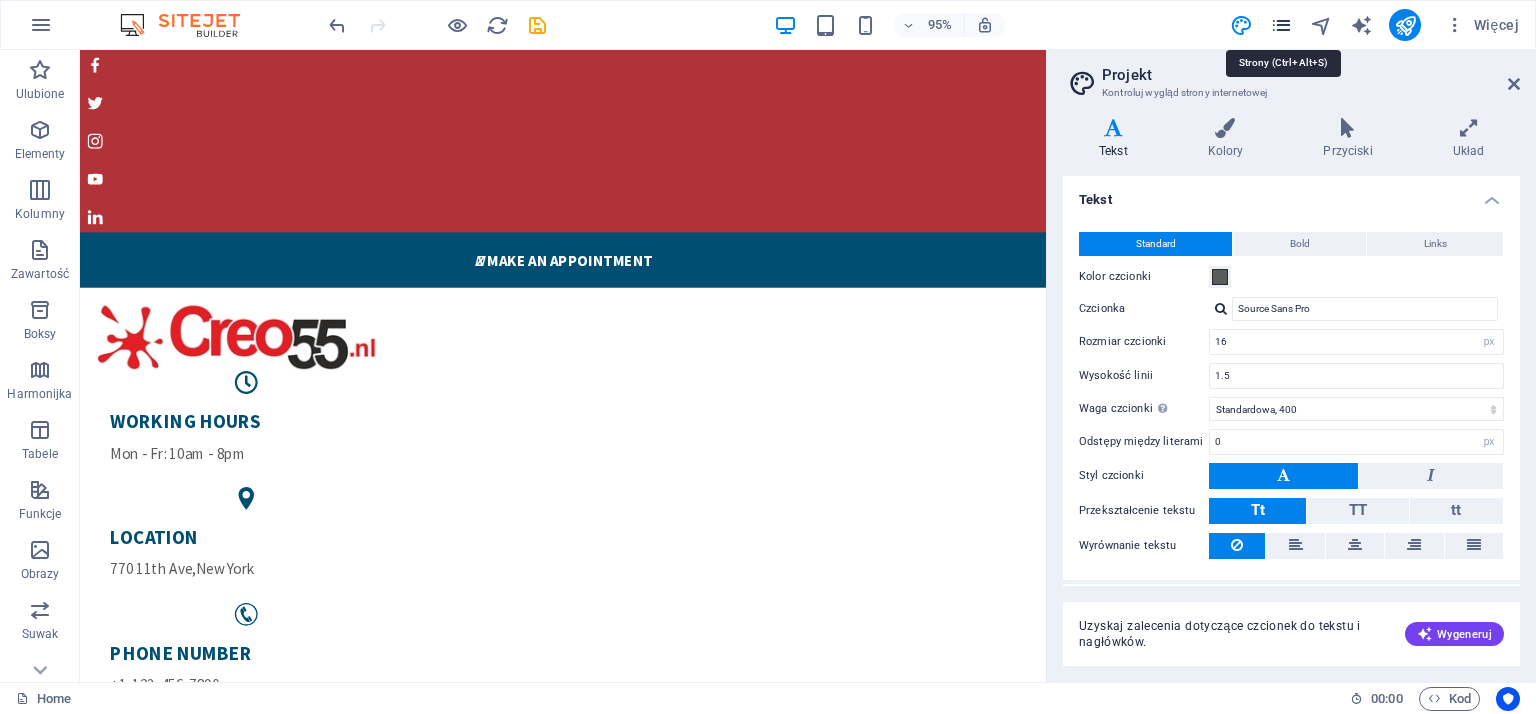 click at bounding box center [1281, 25] 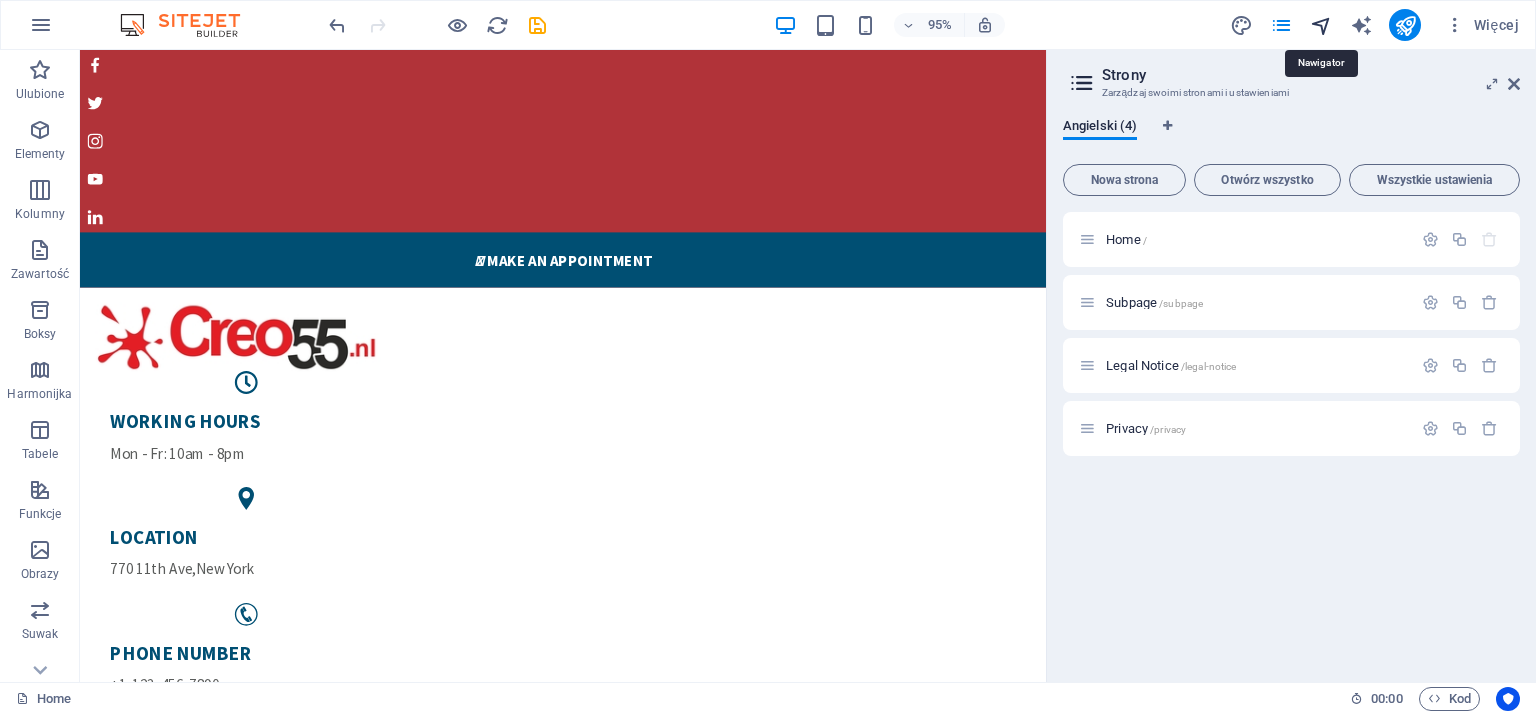 click at bounding box center (1321, 25) 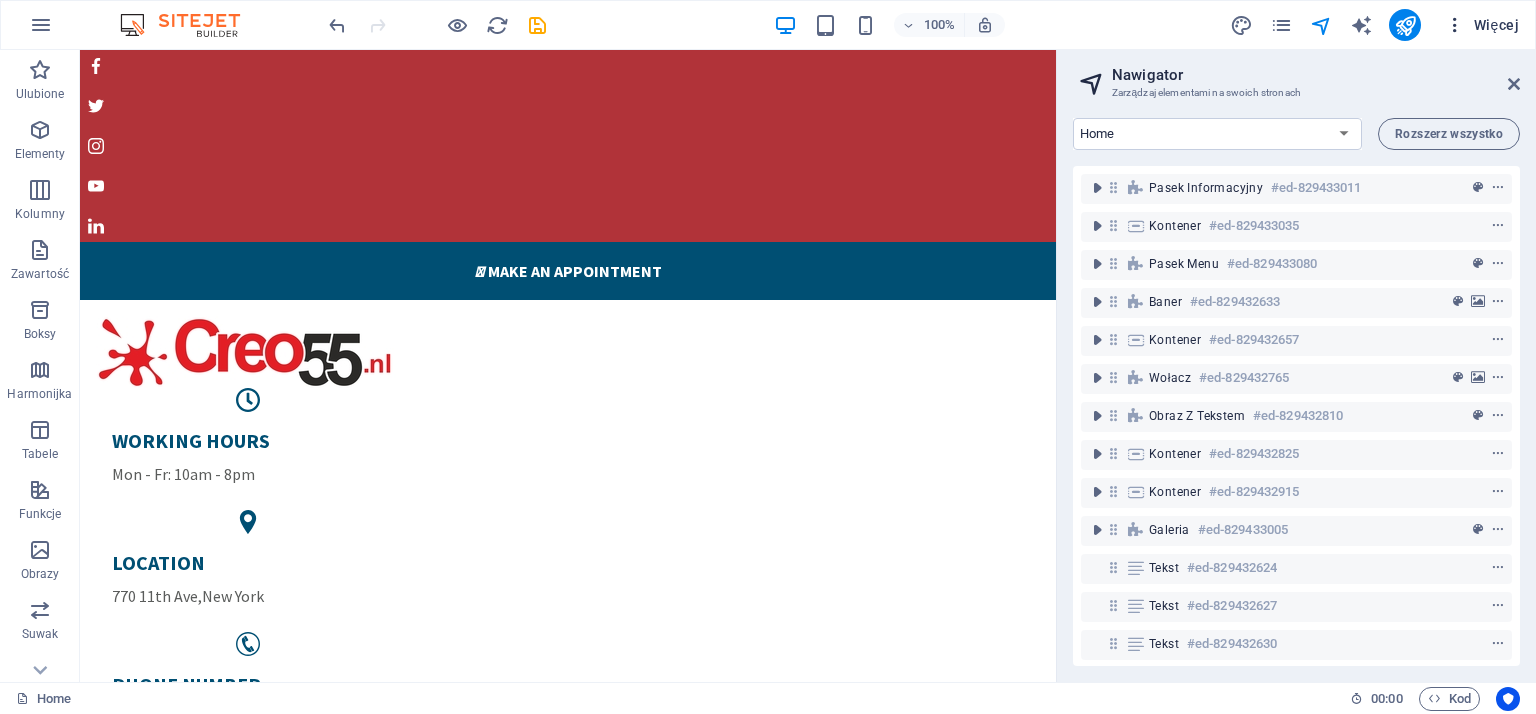 click on "Więcej" at bounding box center (1482, 25) 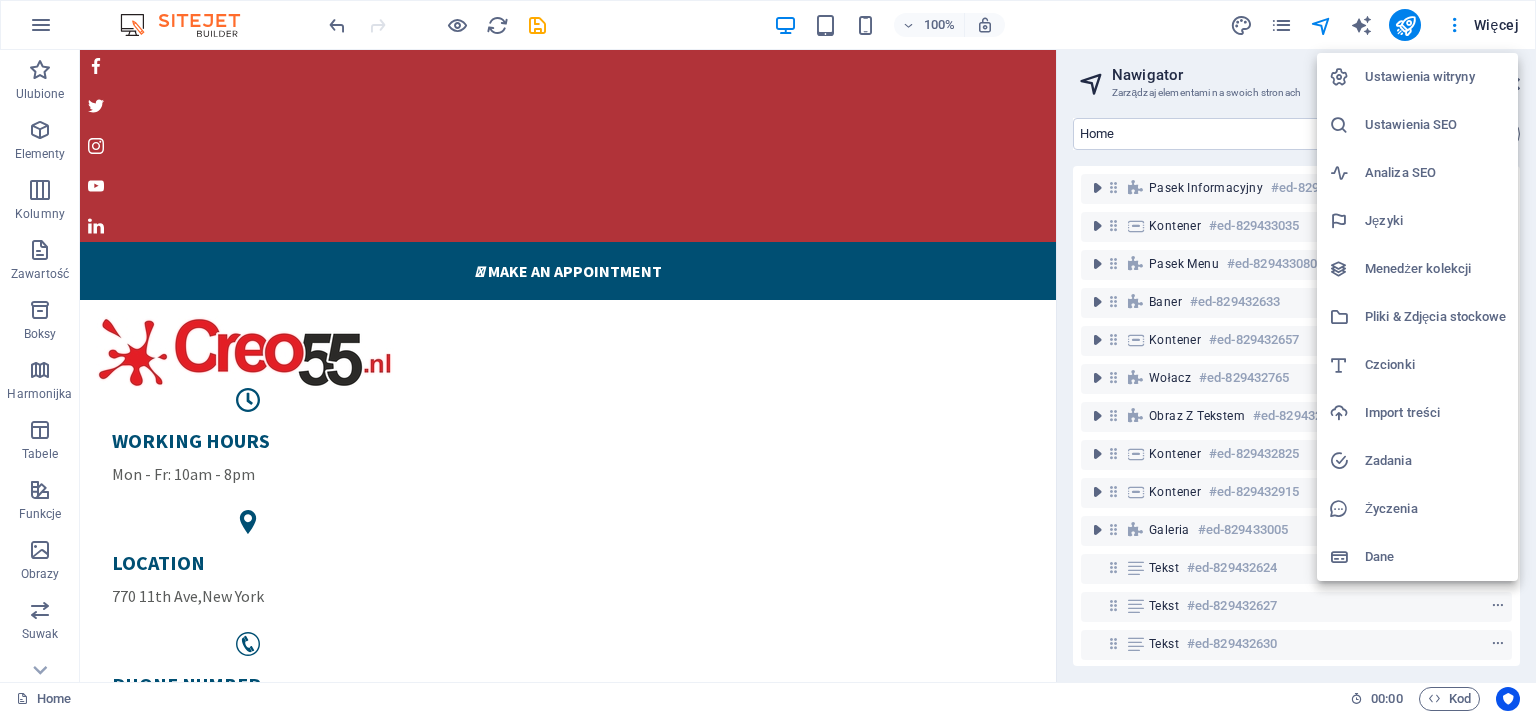 click at bounding box center [768, 357] 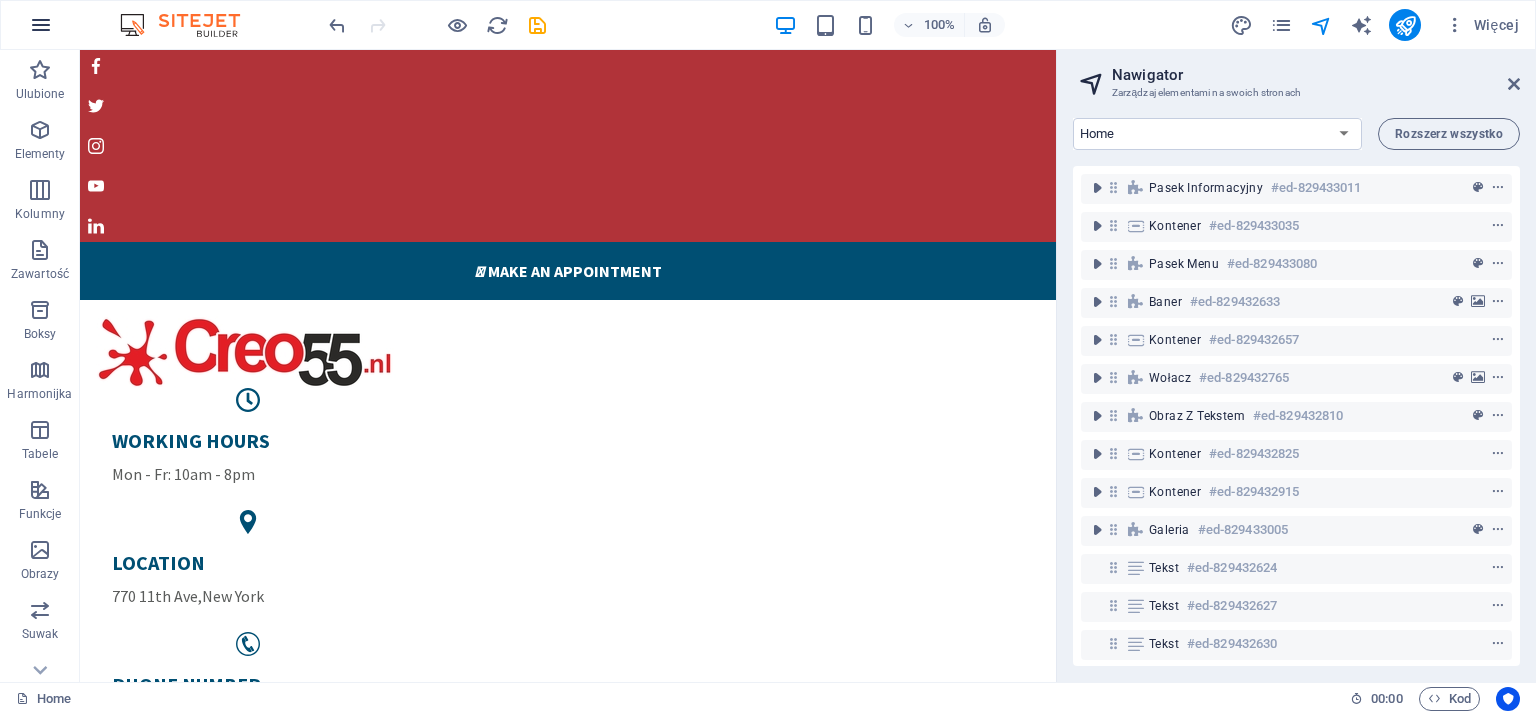 click at bounding box center [41, 25] 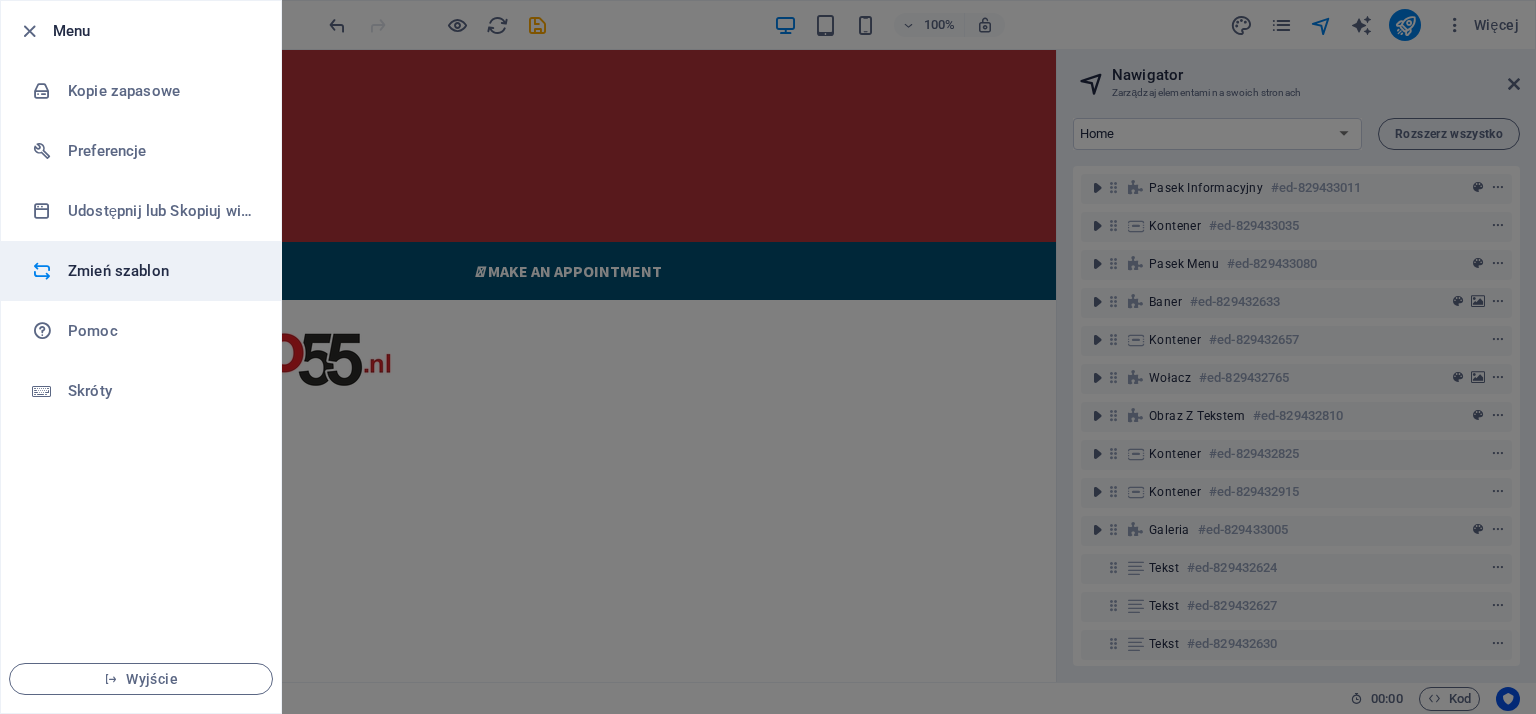 click on "Zmień szablon" at bounding box center [160, 271] 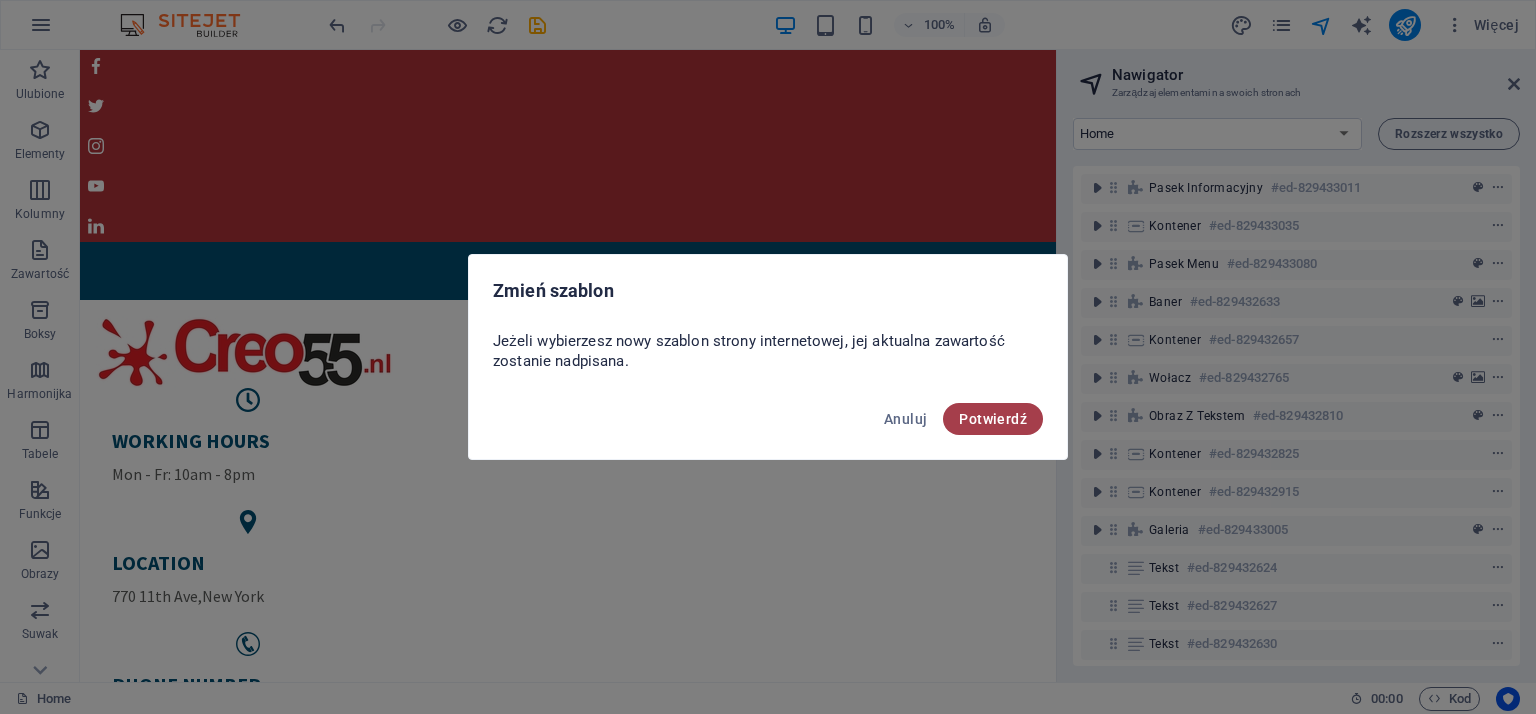 click on "Potwierdź" at bounding box center (993, 419) 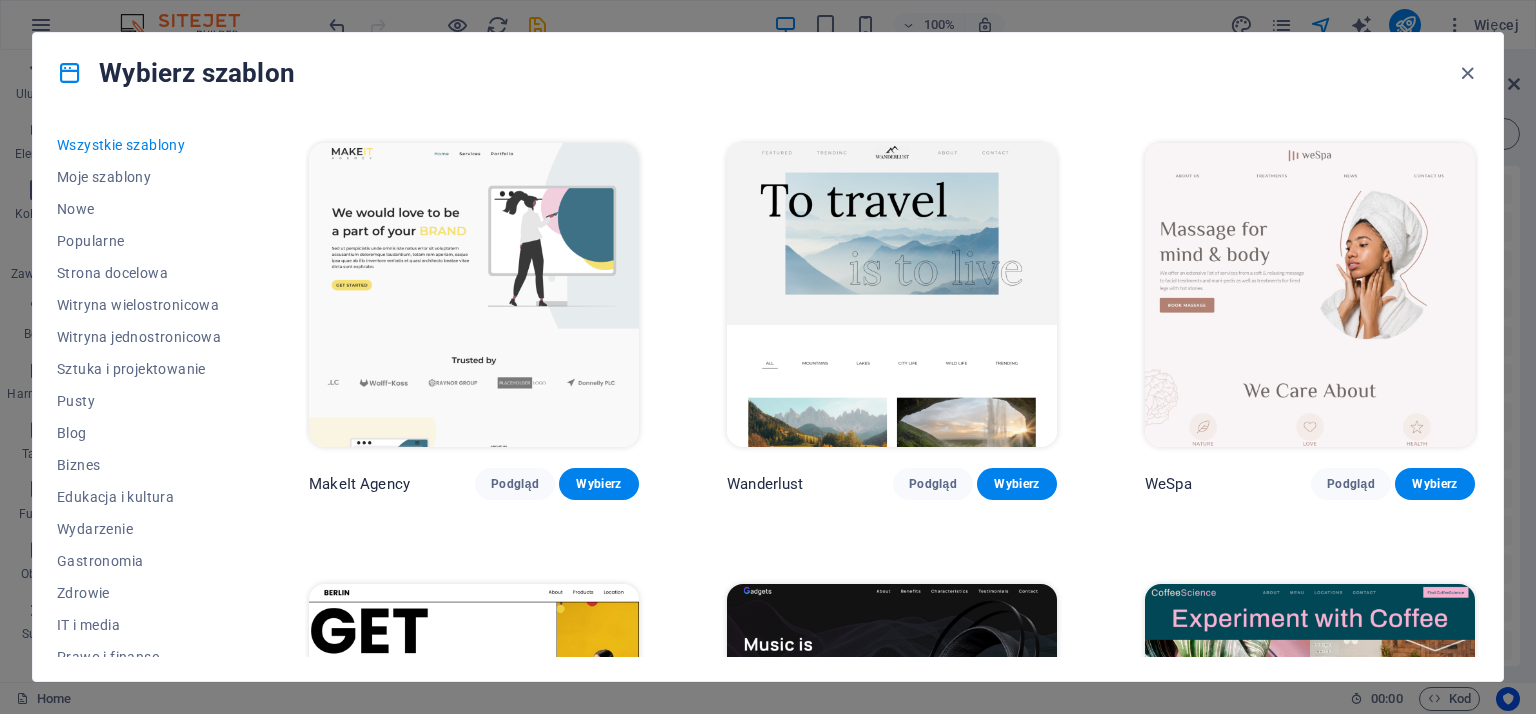 scroll, scrollTop: 4800, scrollLeft: 0, axis: vertical 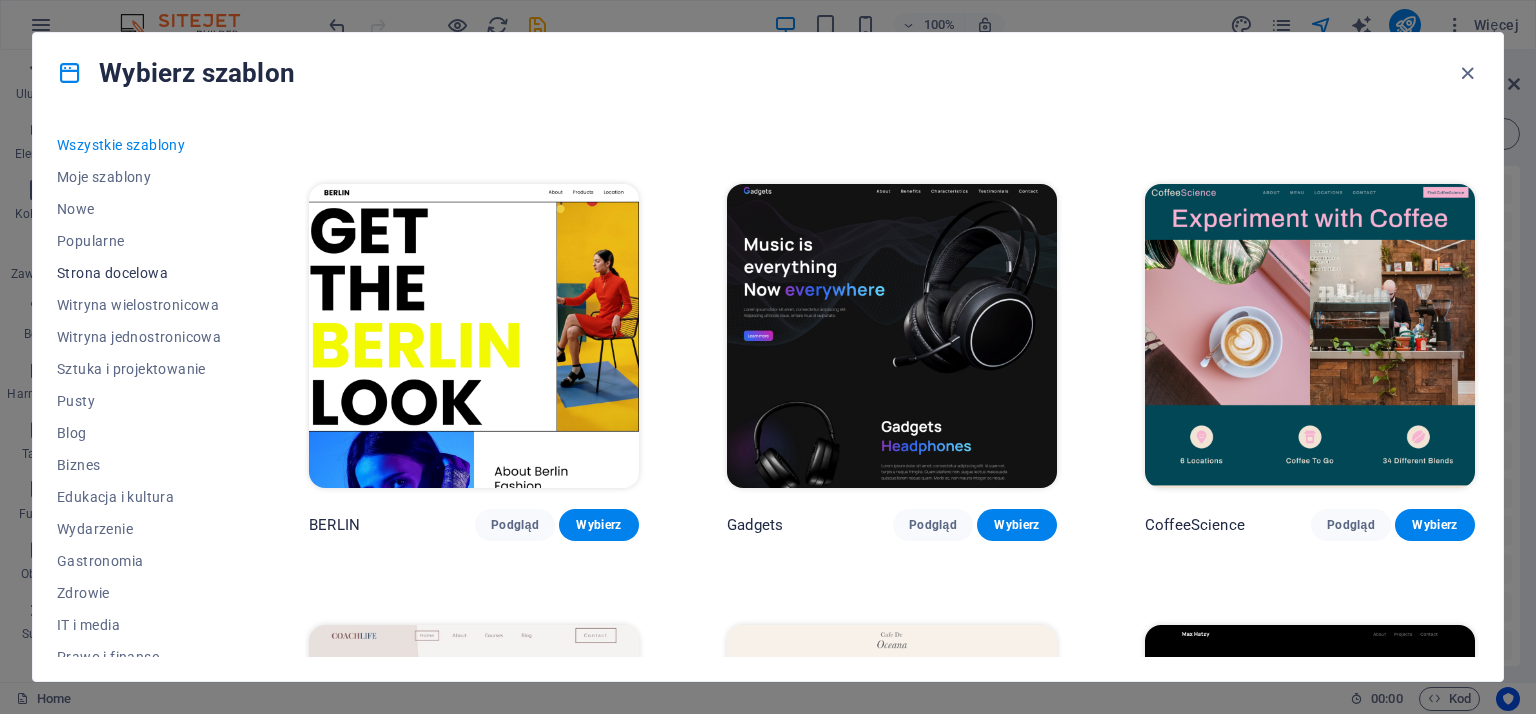 click on "Strona docelowa" at bounding box center [139, 273] 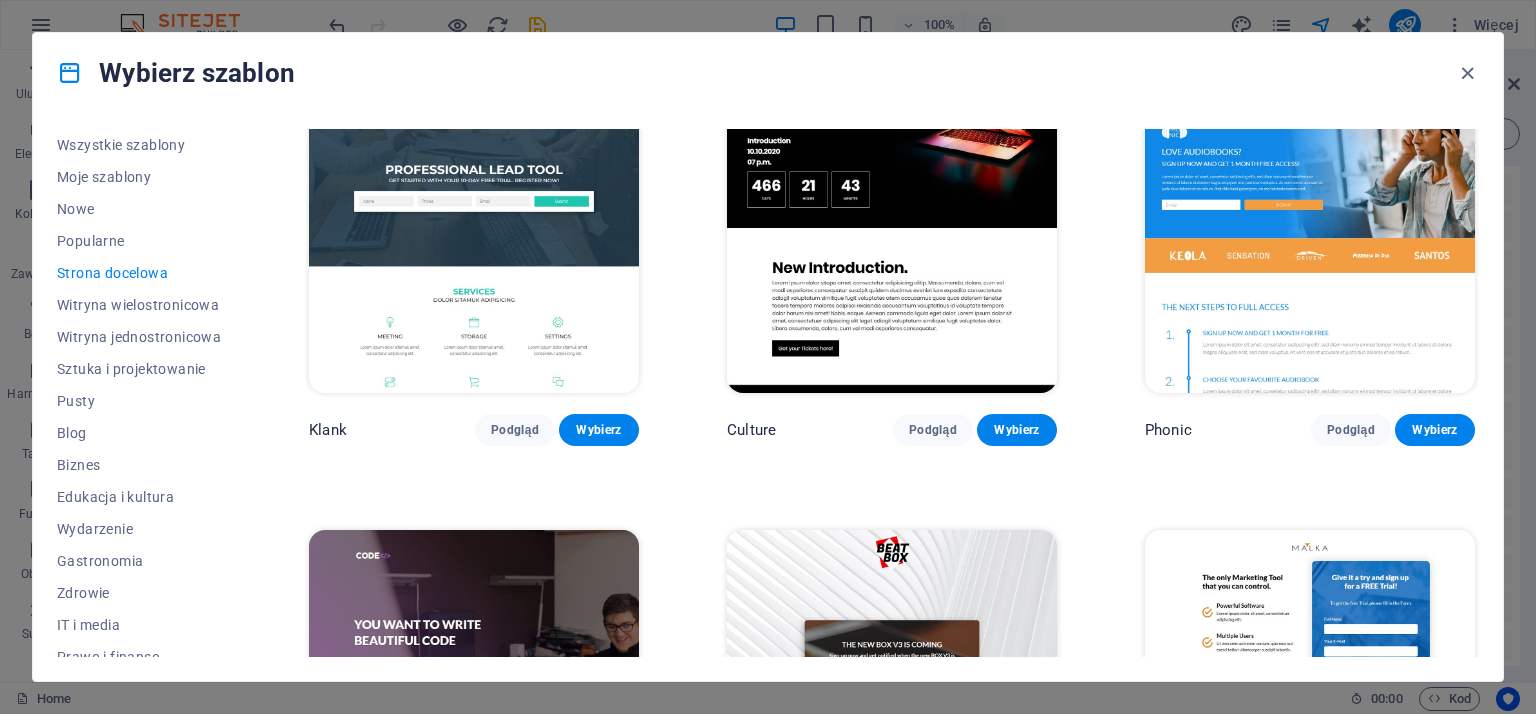 scroll, scrollTop: 744, scrollLeft: 0, axis: vertical 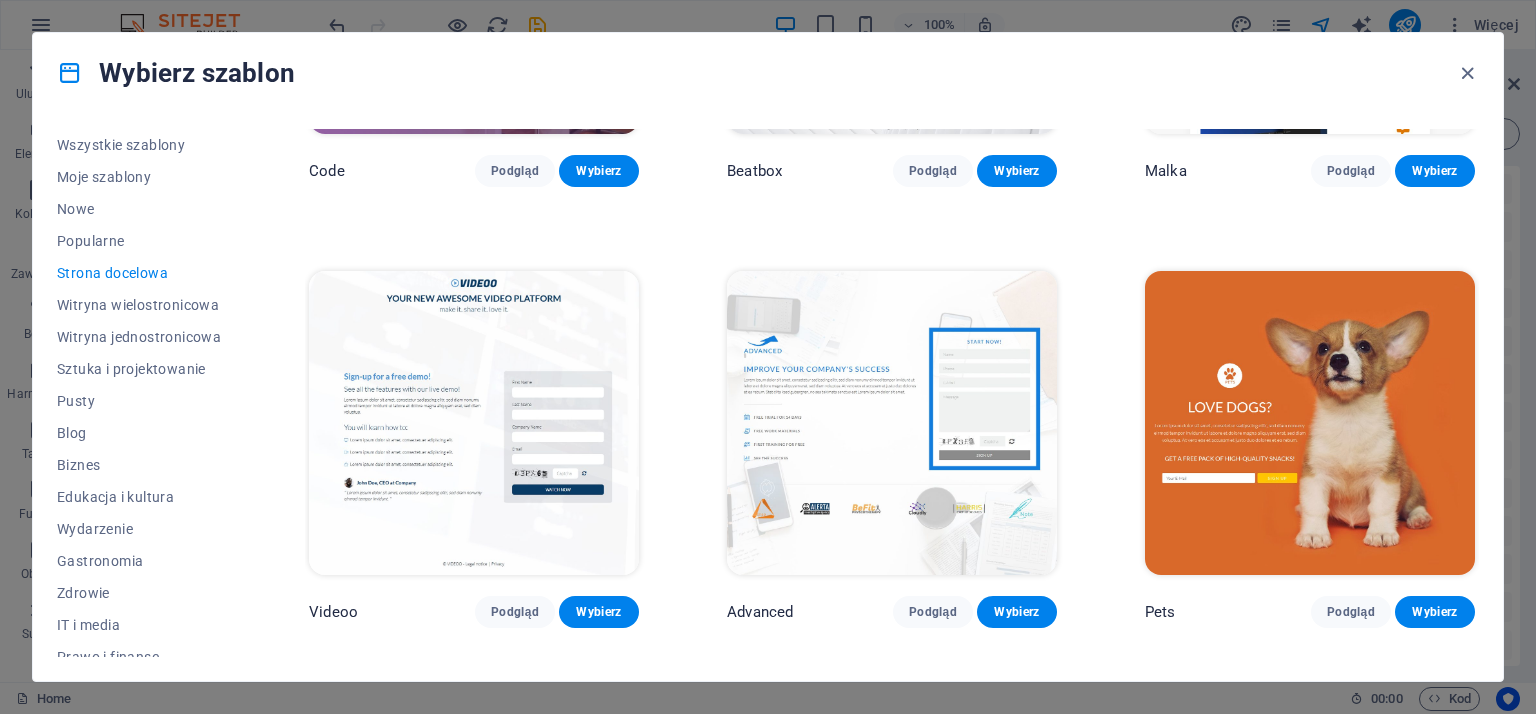 click on "Strona docelowa" at bounding box center [139, 273] 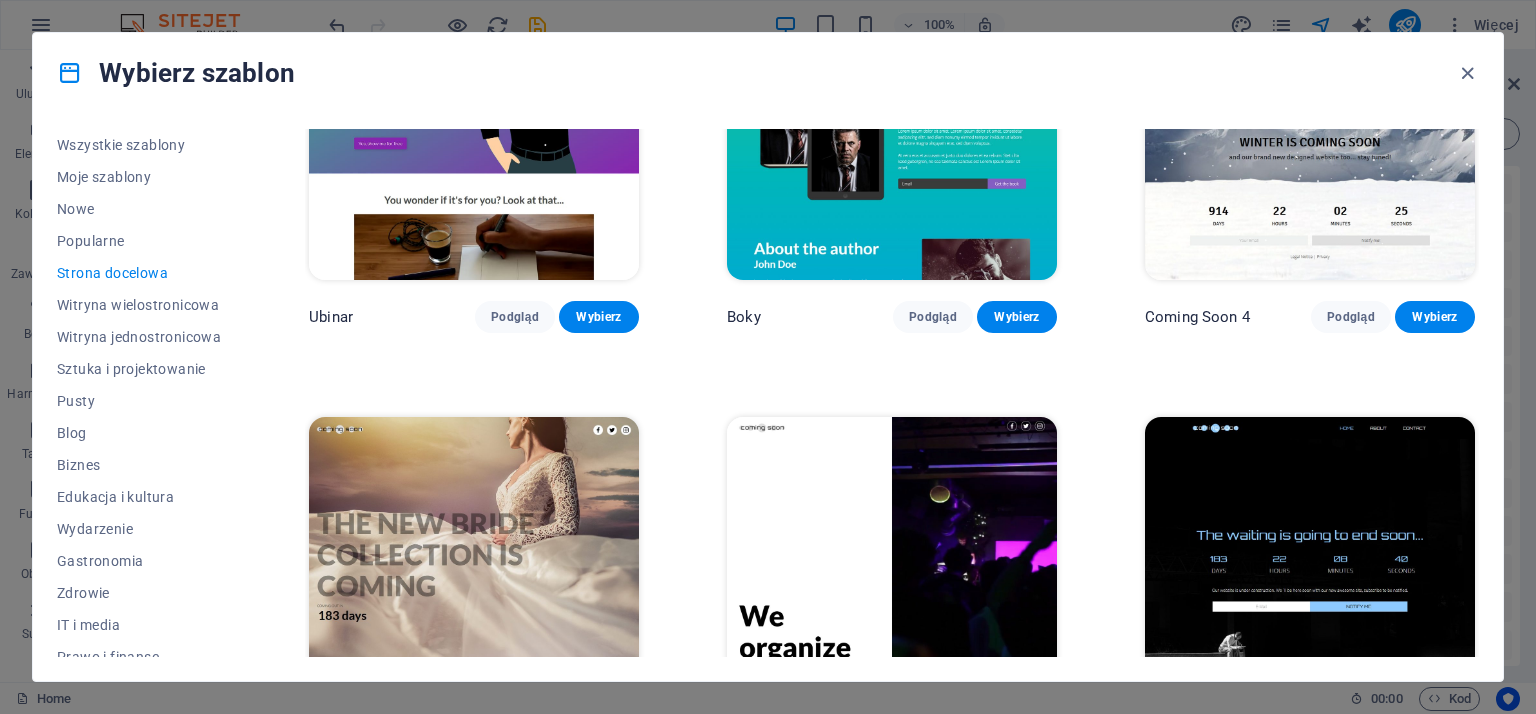 scroll, scrollTop: 3344, scrollLeft: 0, axis: vertical 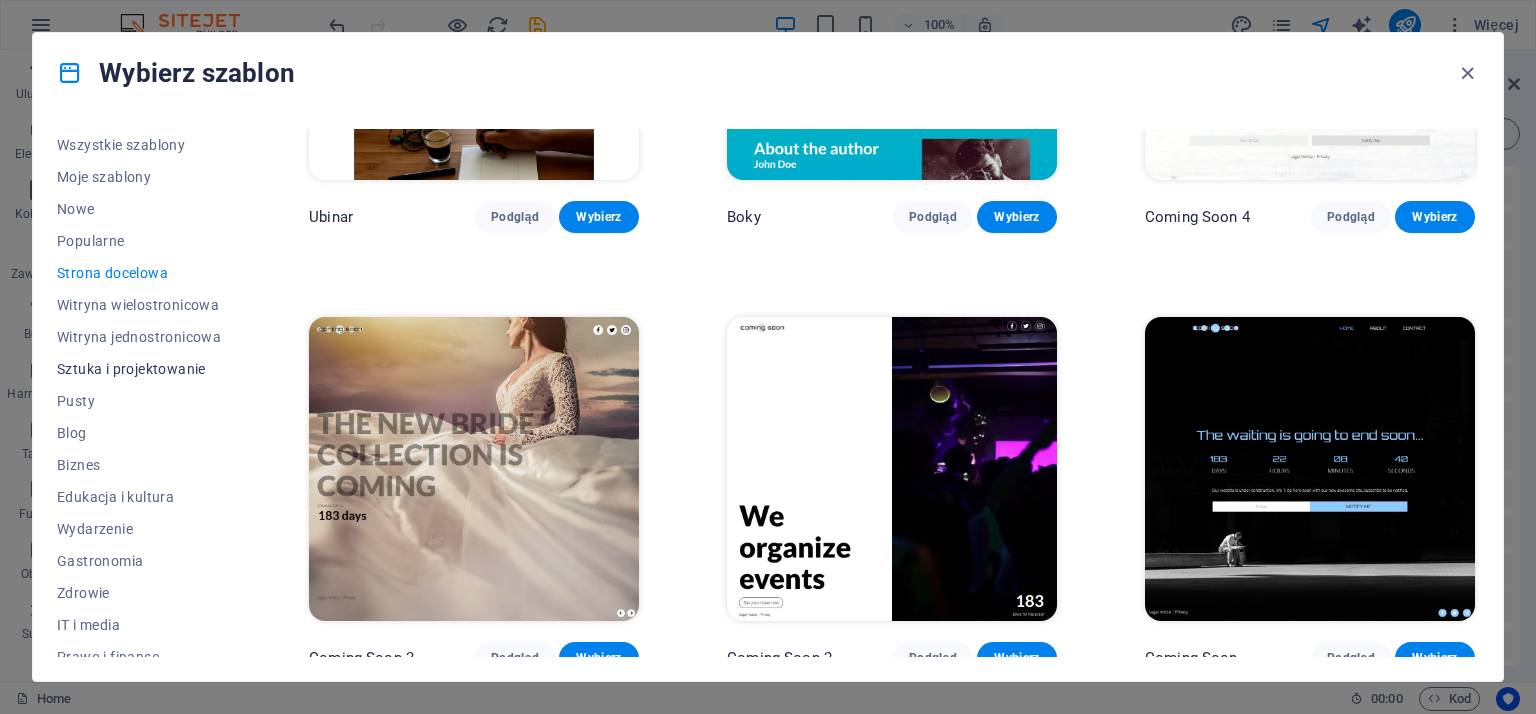 click on "Sztuka i projektowanie" at bounding box center [139, 369] 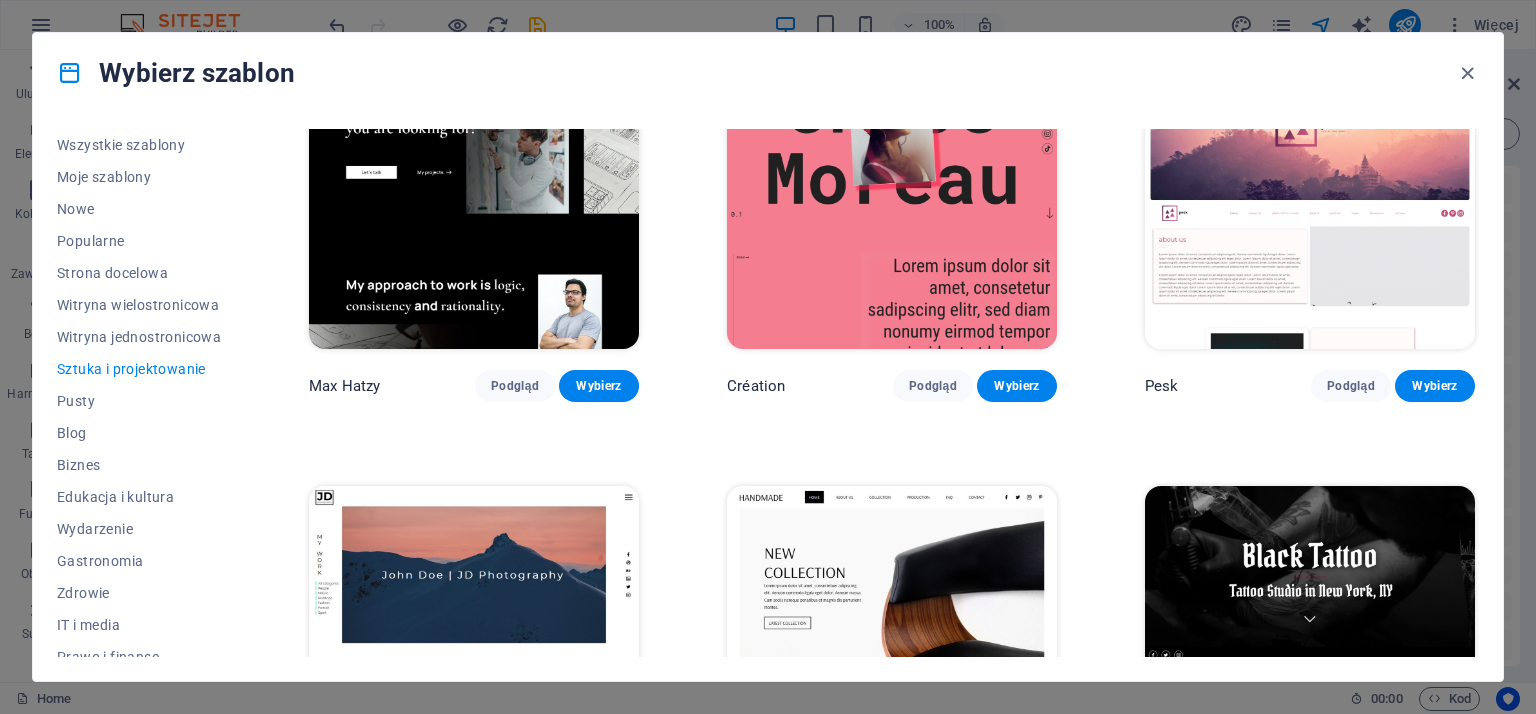 scroll, scrollTop: 0, scrollLeft: 0, axis: both 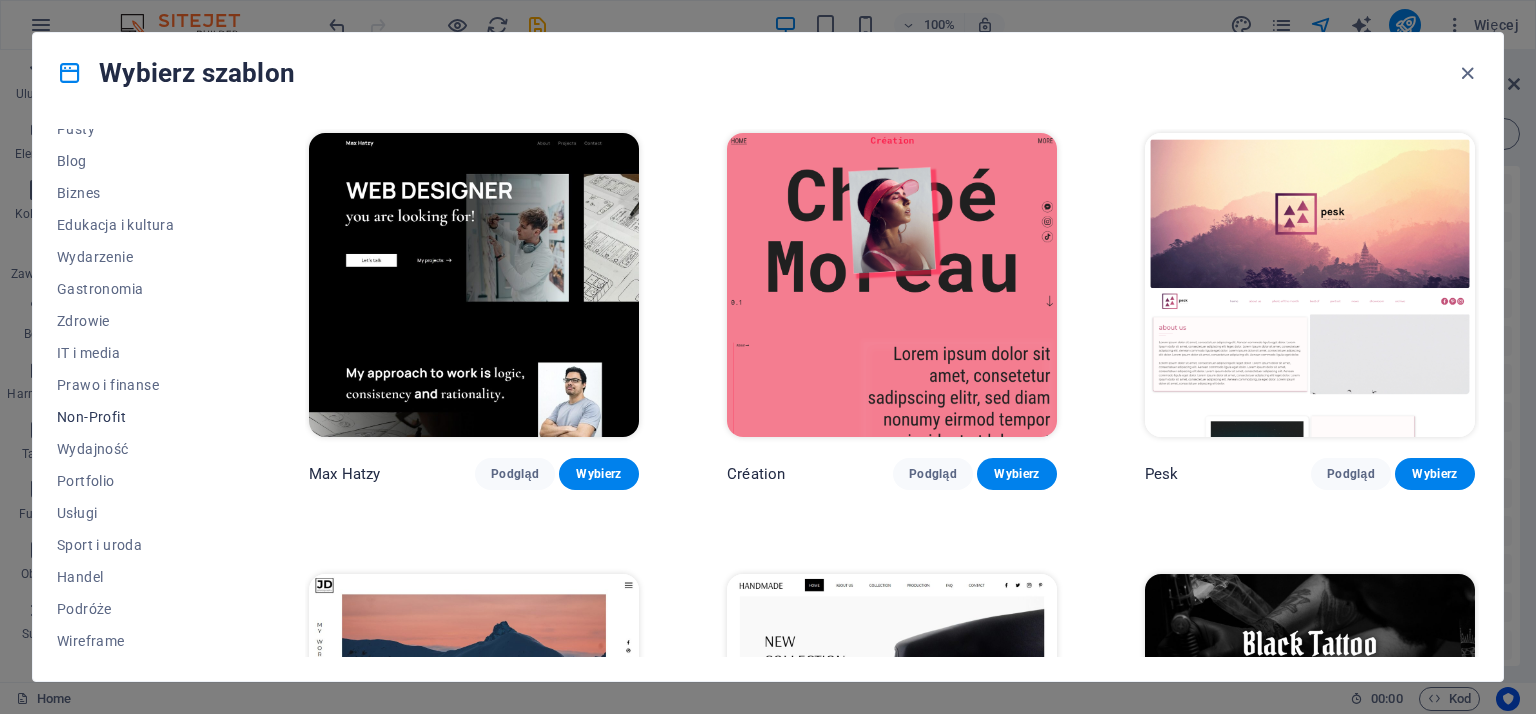 click on "Non-Profit" at bounding box center (139, 417) 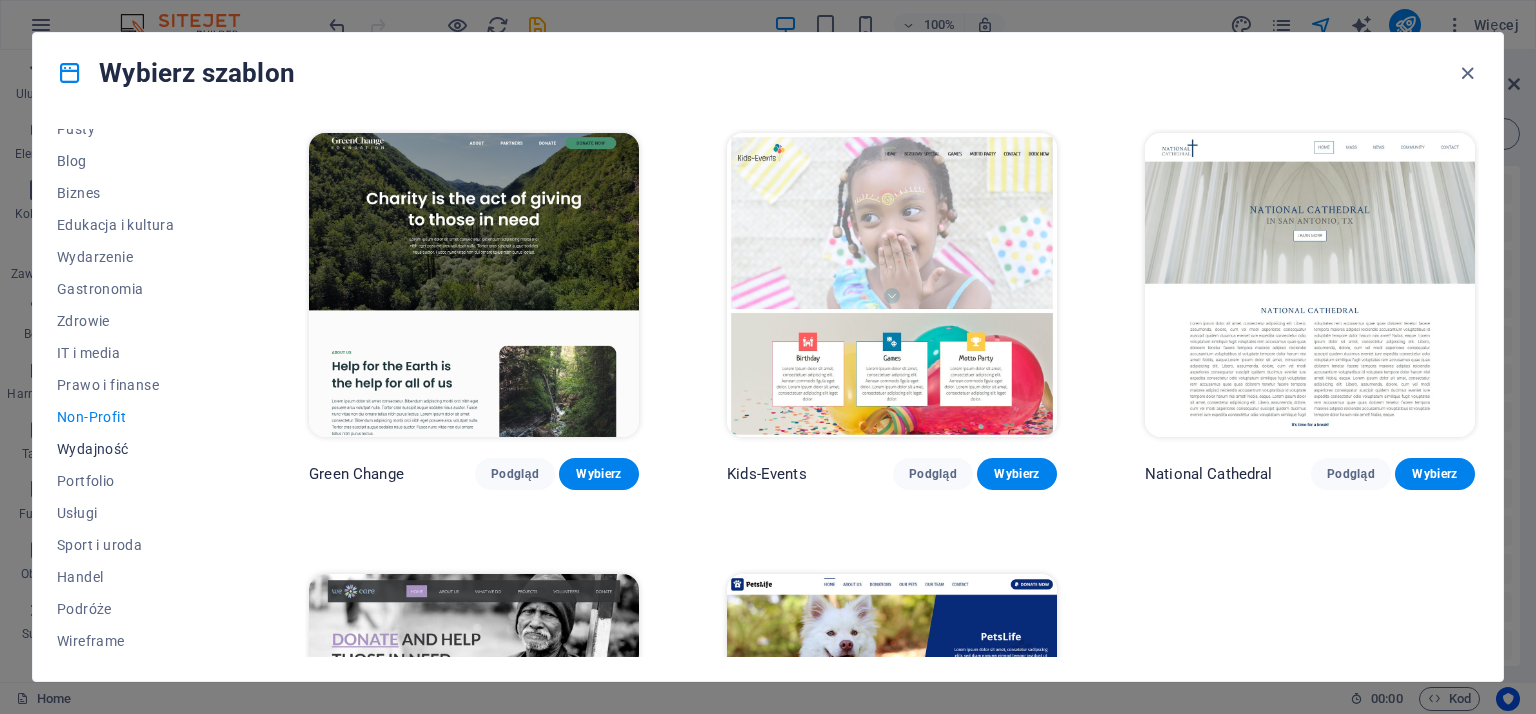 click on "Wydajność" at bounding box center (139, 449) 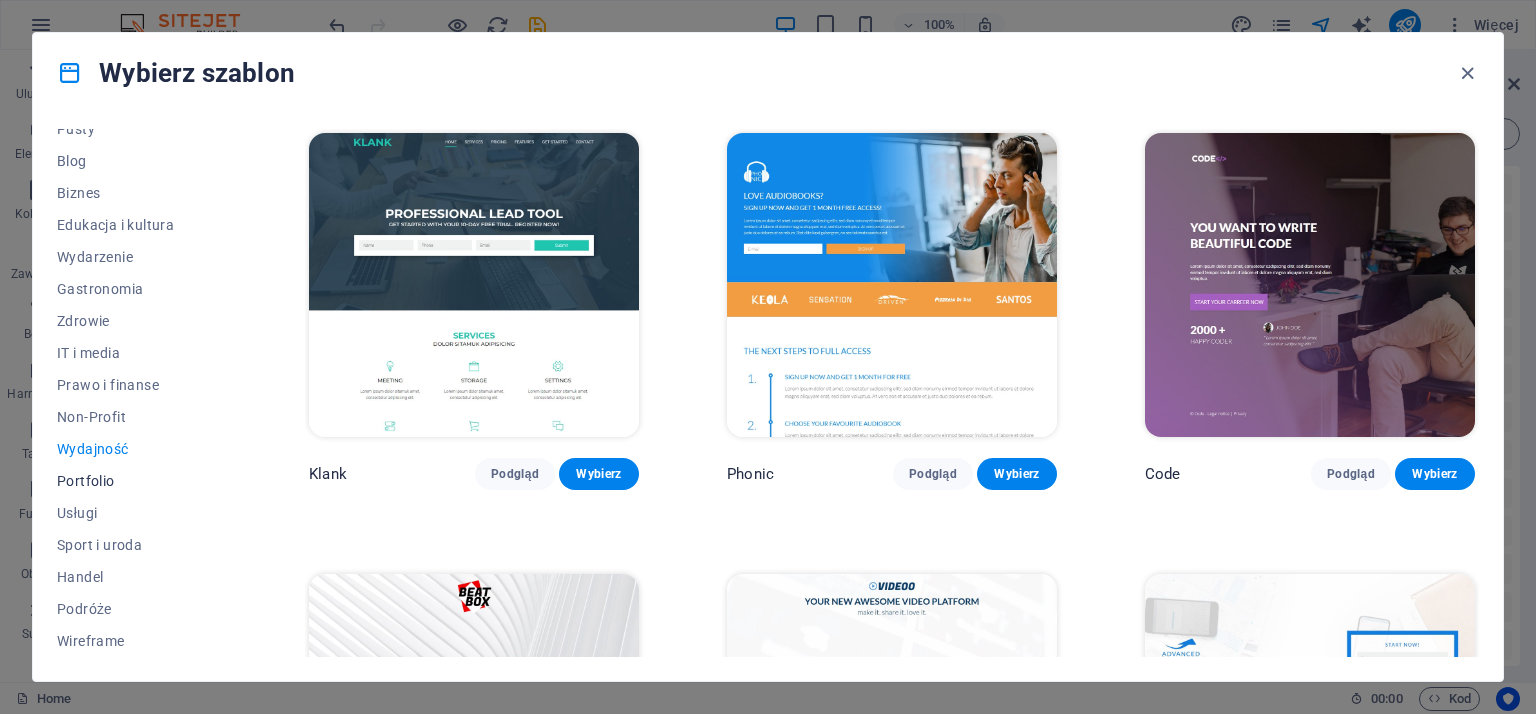 click on "Portfolio" at bounding box center (139, 481) 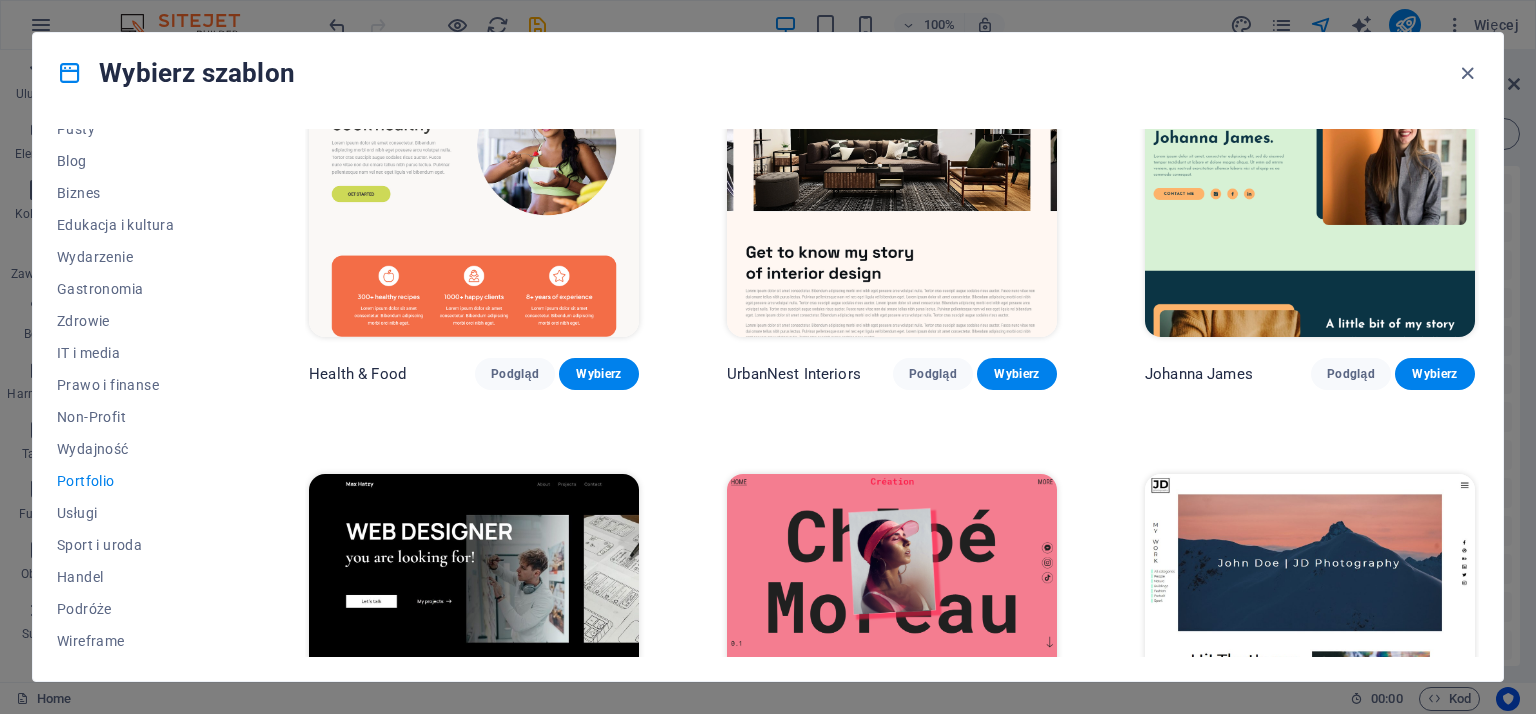 scroll, scrollTop: 400, scrollLeft: 0, axis: vertical 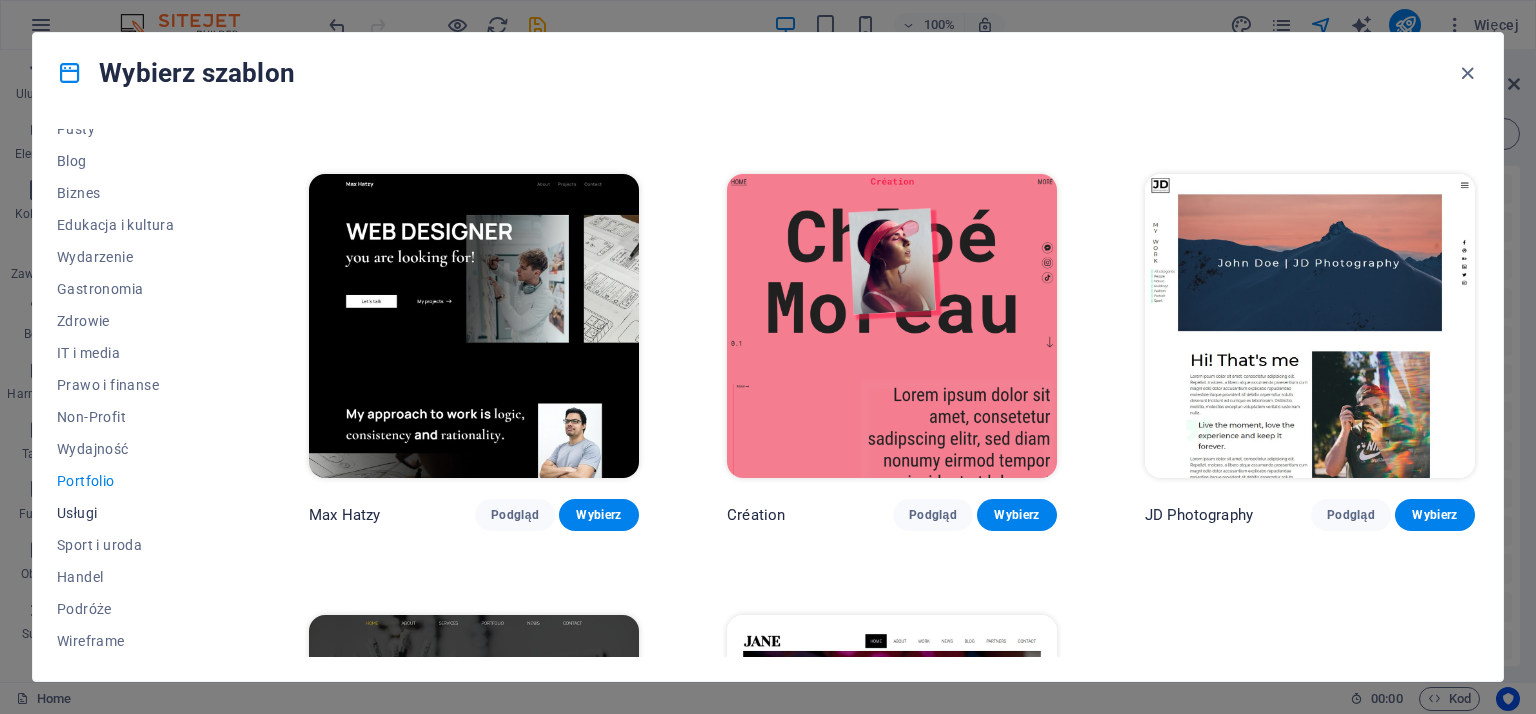 click on "Usługi" at bounding box center [139, 513] 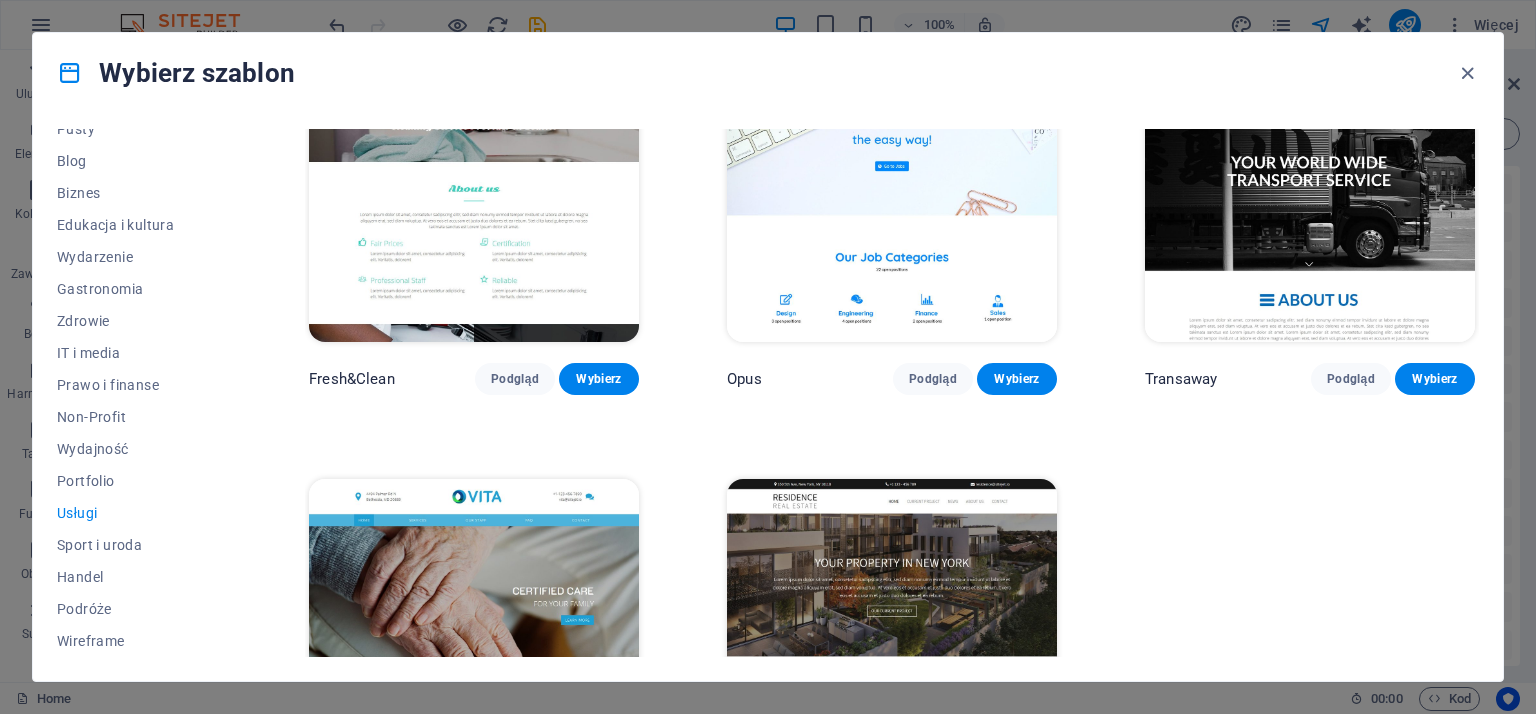 scroll, scrollTop: 2465, scrollLeft: 0, axis: vertical 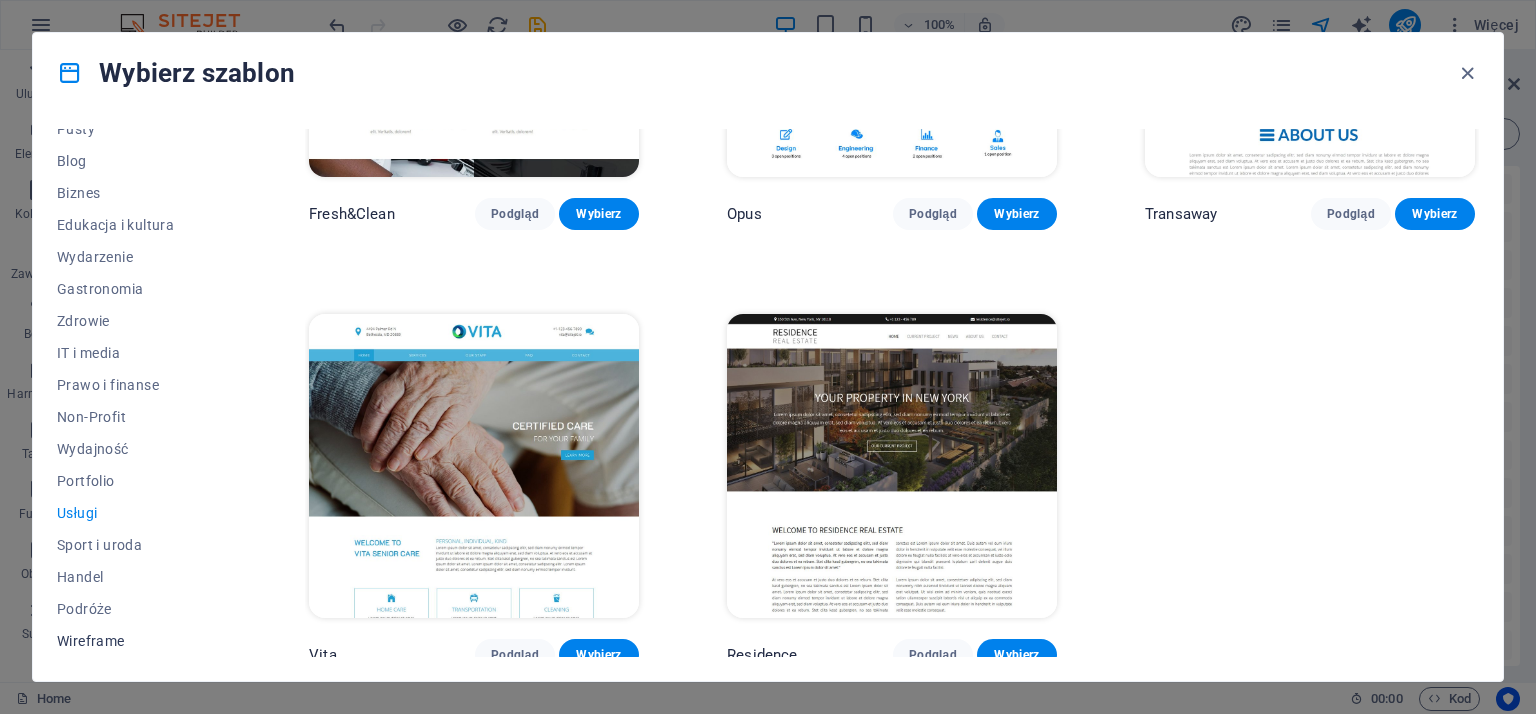 click on "Wireframe" at bounding box center (139, 641) 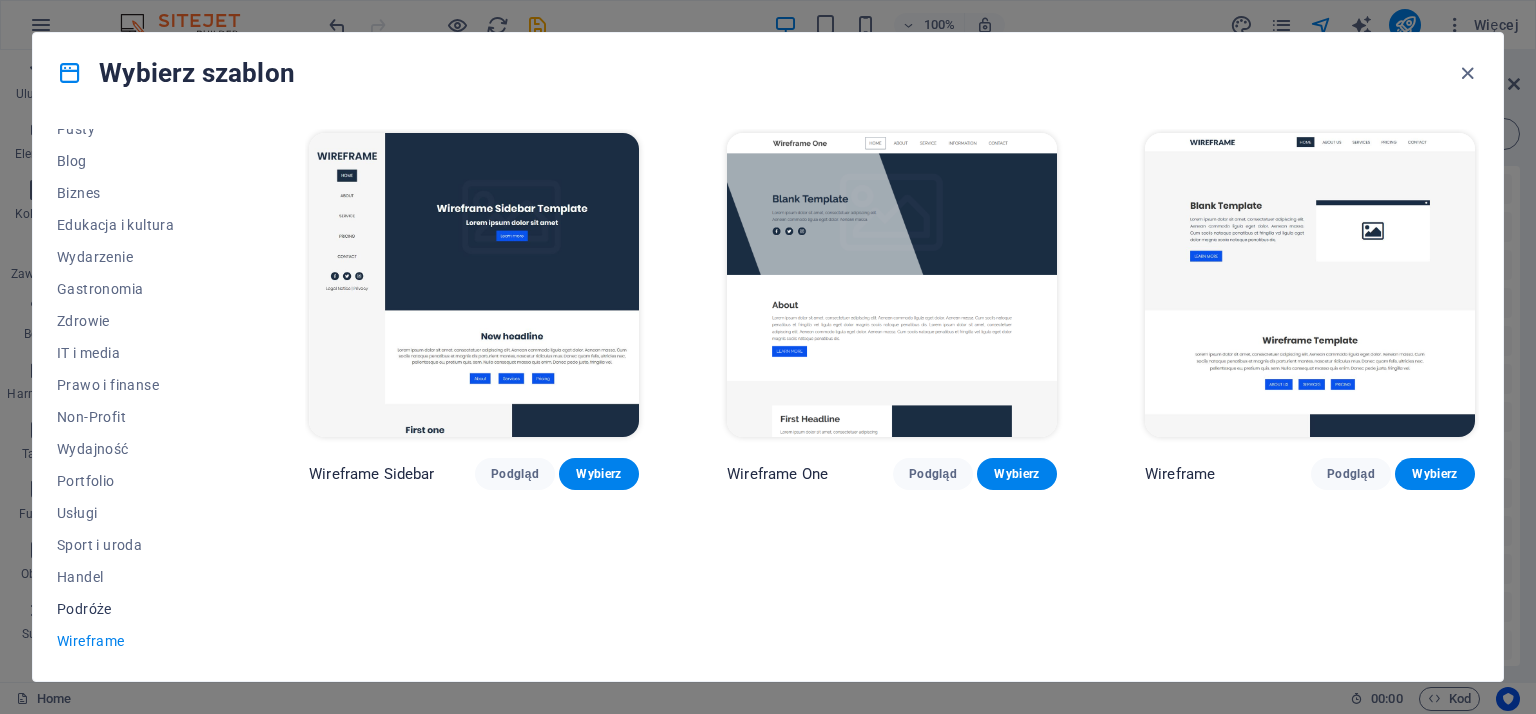 click on "Podróże" at bounding box center (139, 609) 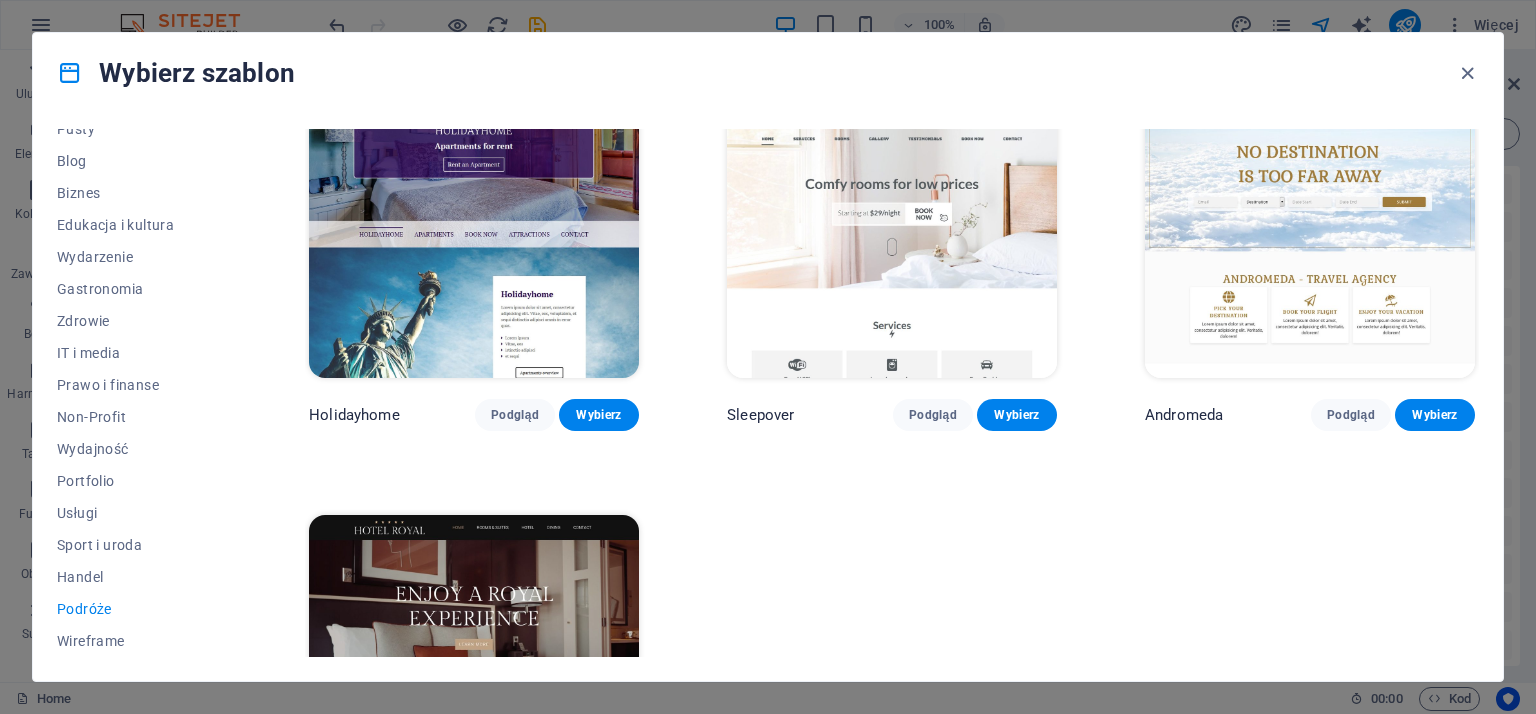 scroll, scrollTop: 600, scrollLeft: 0, axis: vertical 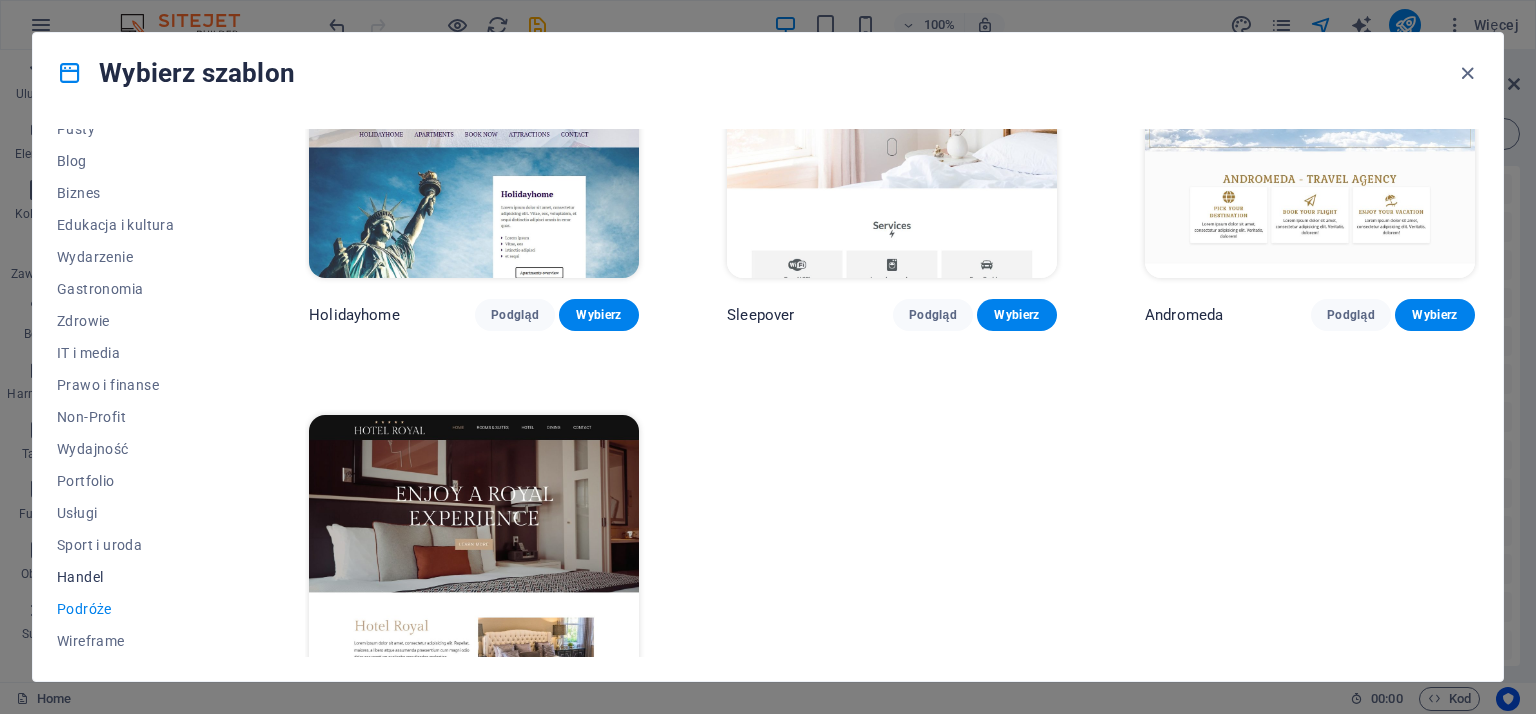 click on "Handel" at bounding box center [139, 577] 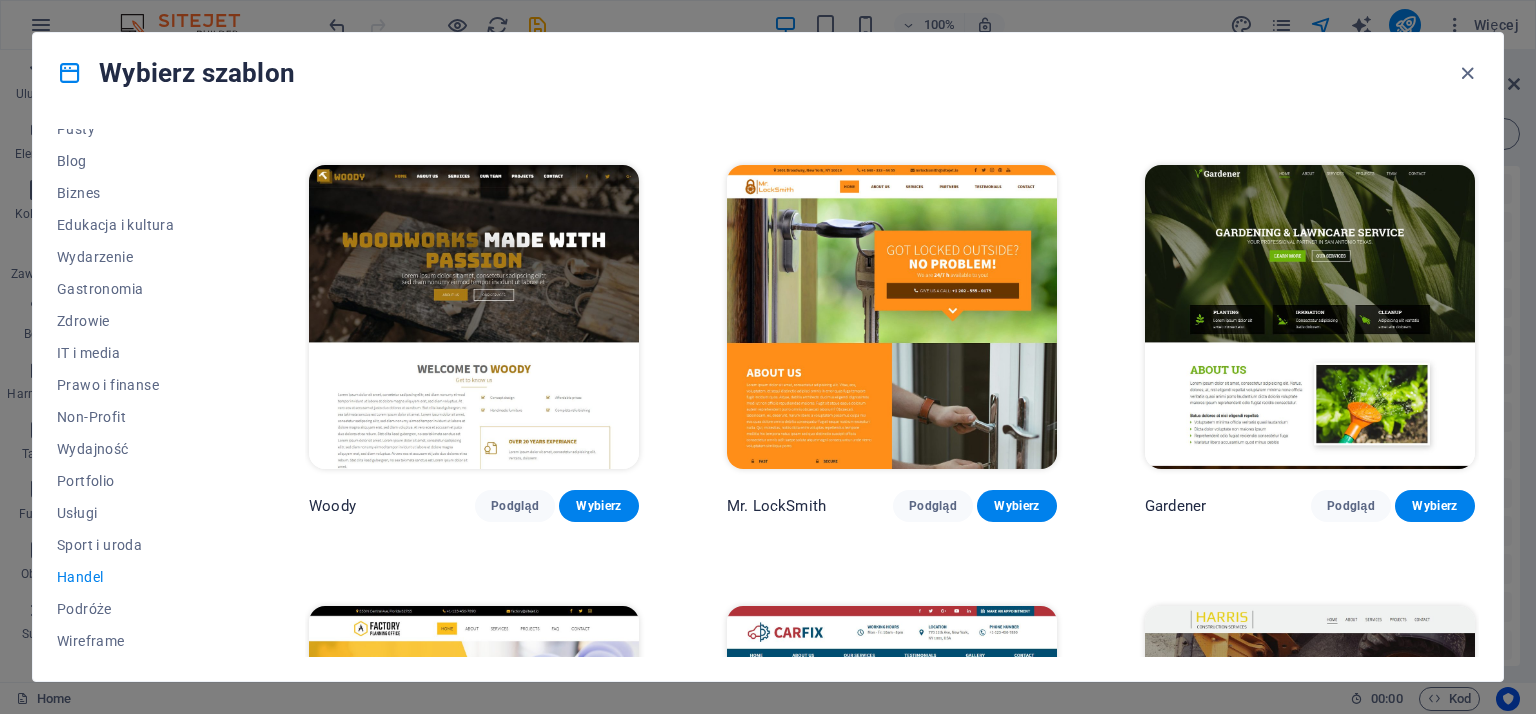 scroll, scrollTop: 209, scrollLeft: 0, axis: vertical 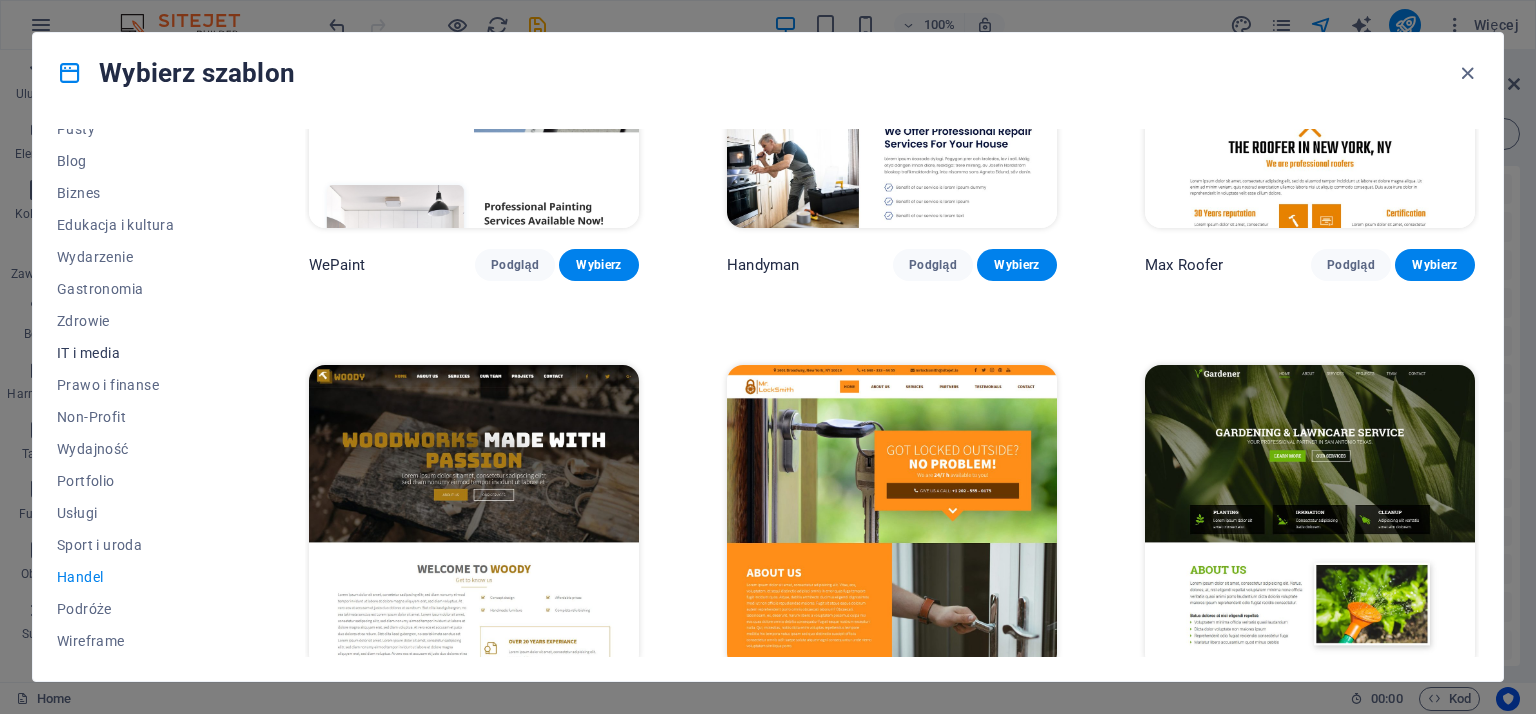 click on "IT i media" at bounding box center [139, 353] 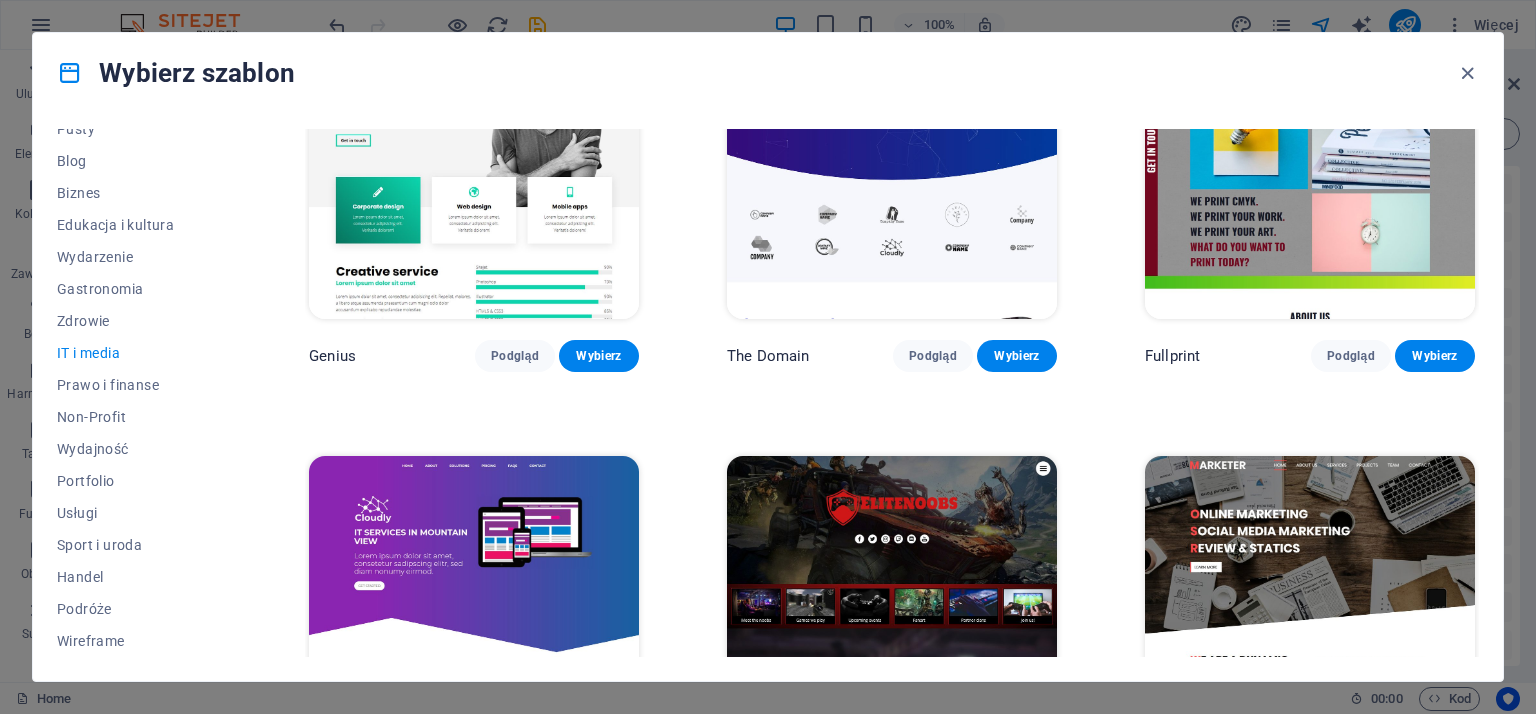 scroll, scrollTop: 800, scrollLeft: 0, axis: vertical 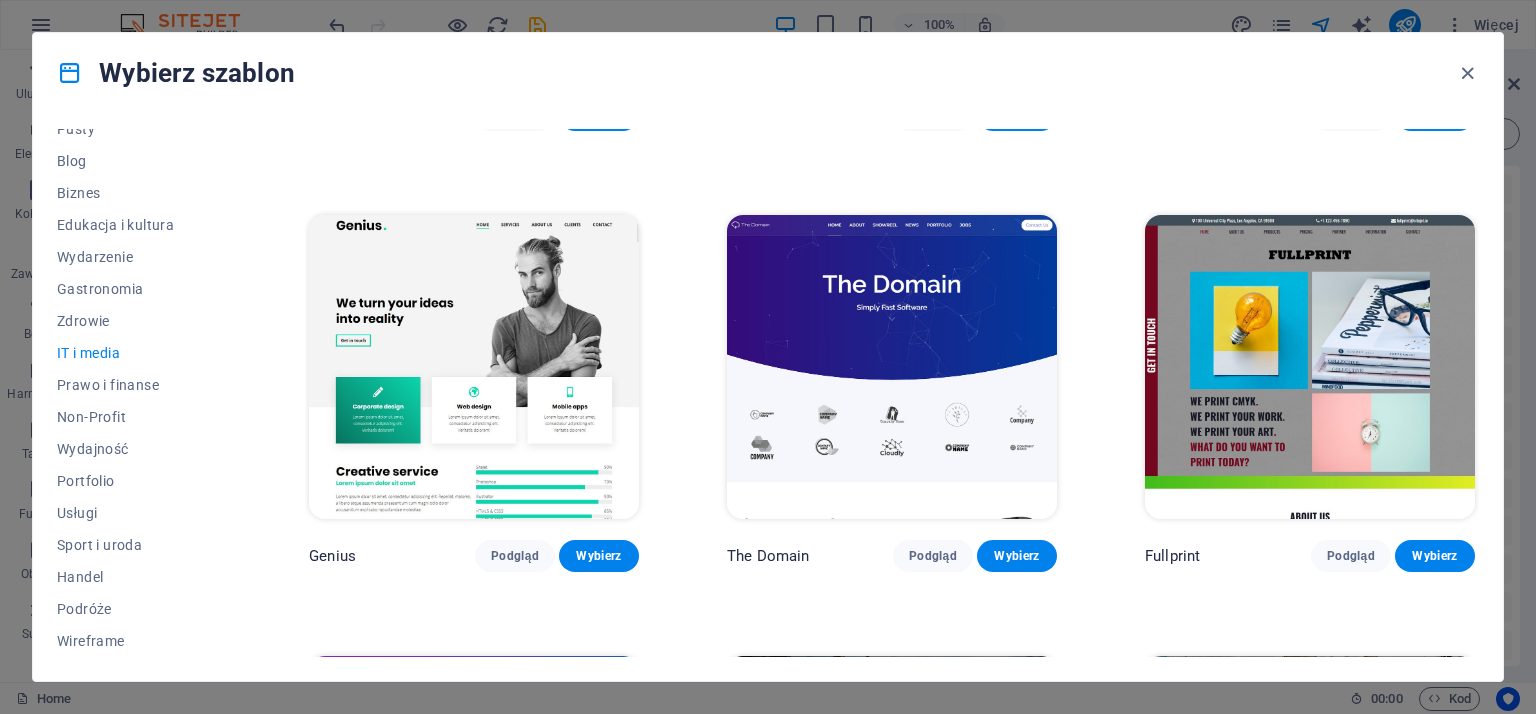 click at bounding box center [1310, 367] 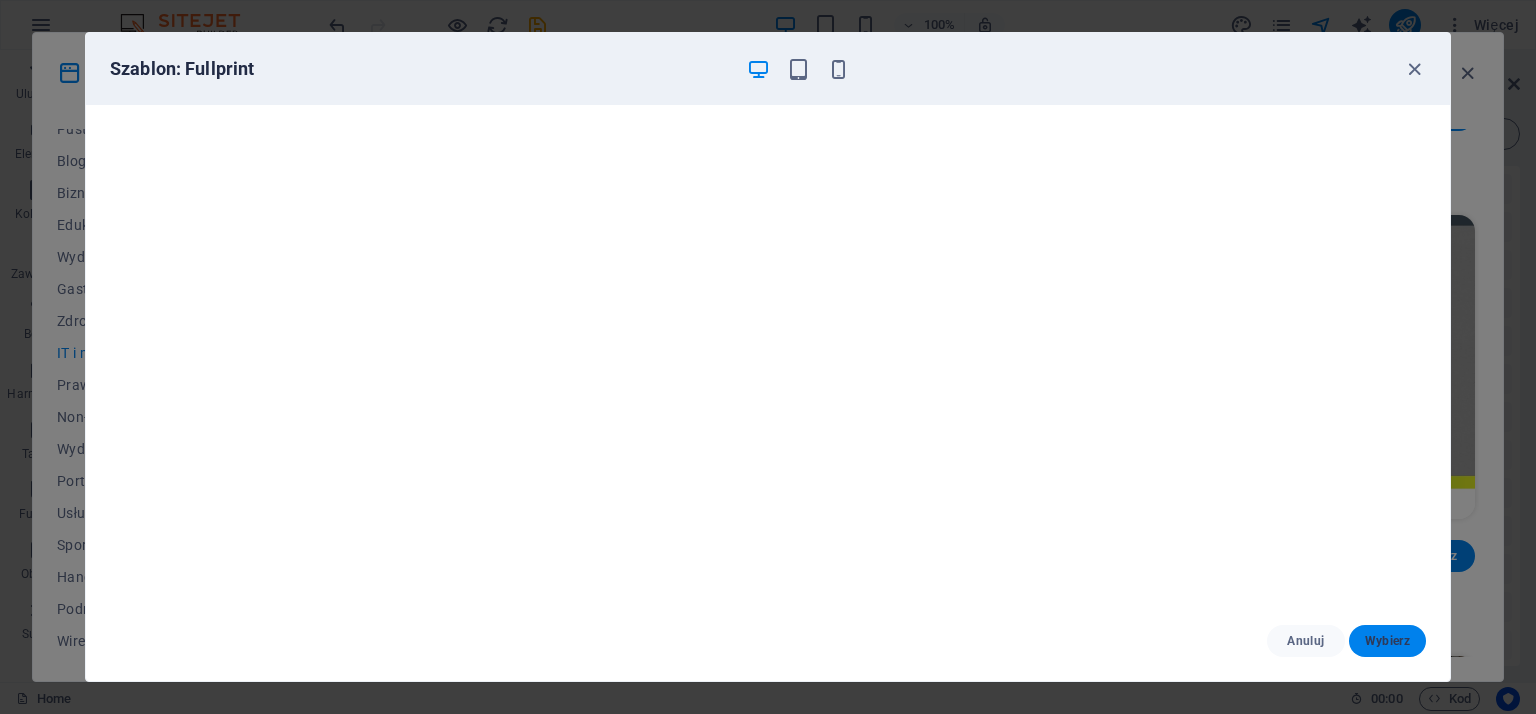 click on "Wybierz" at bounding box center (1387, 641) 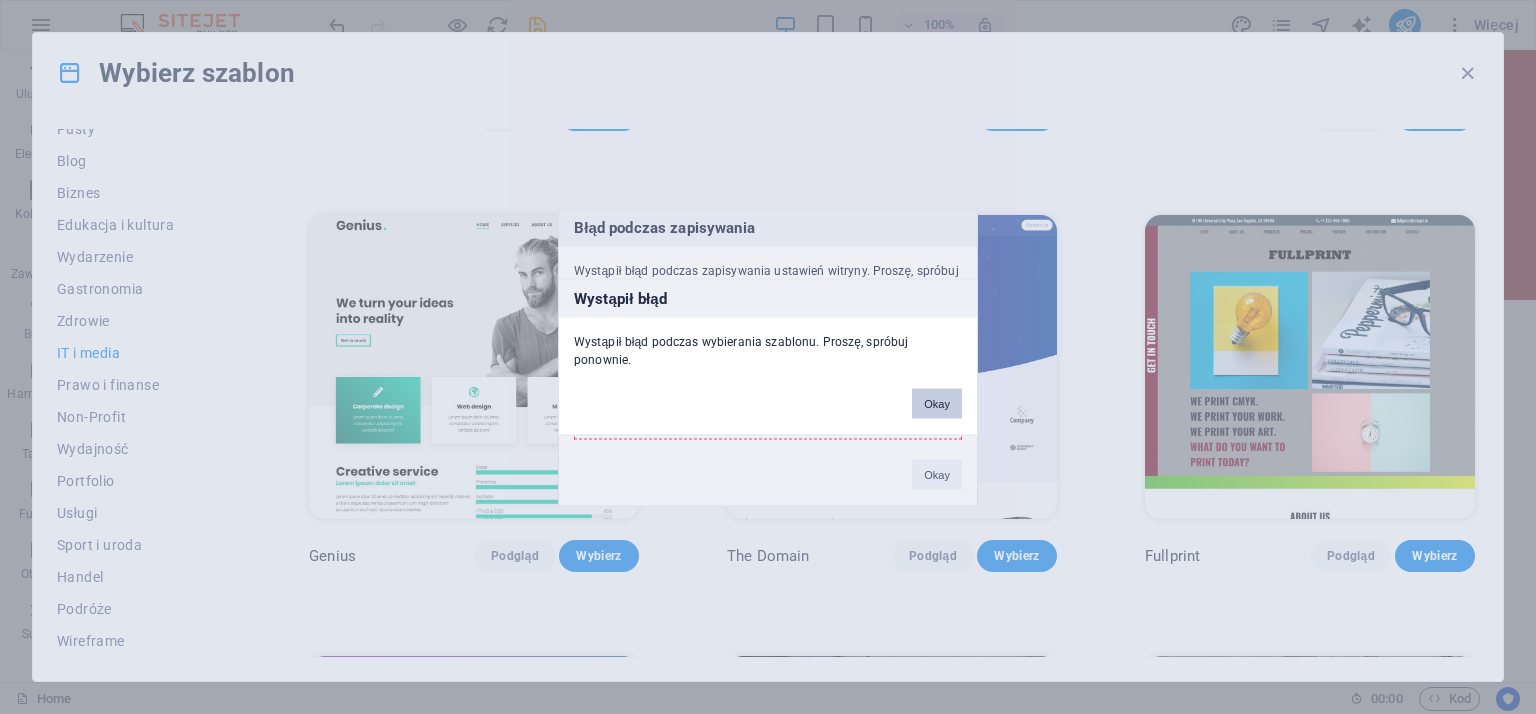 click on "Okay" at bounding box center [937, 404] 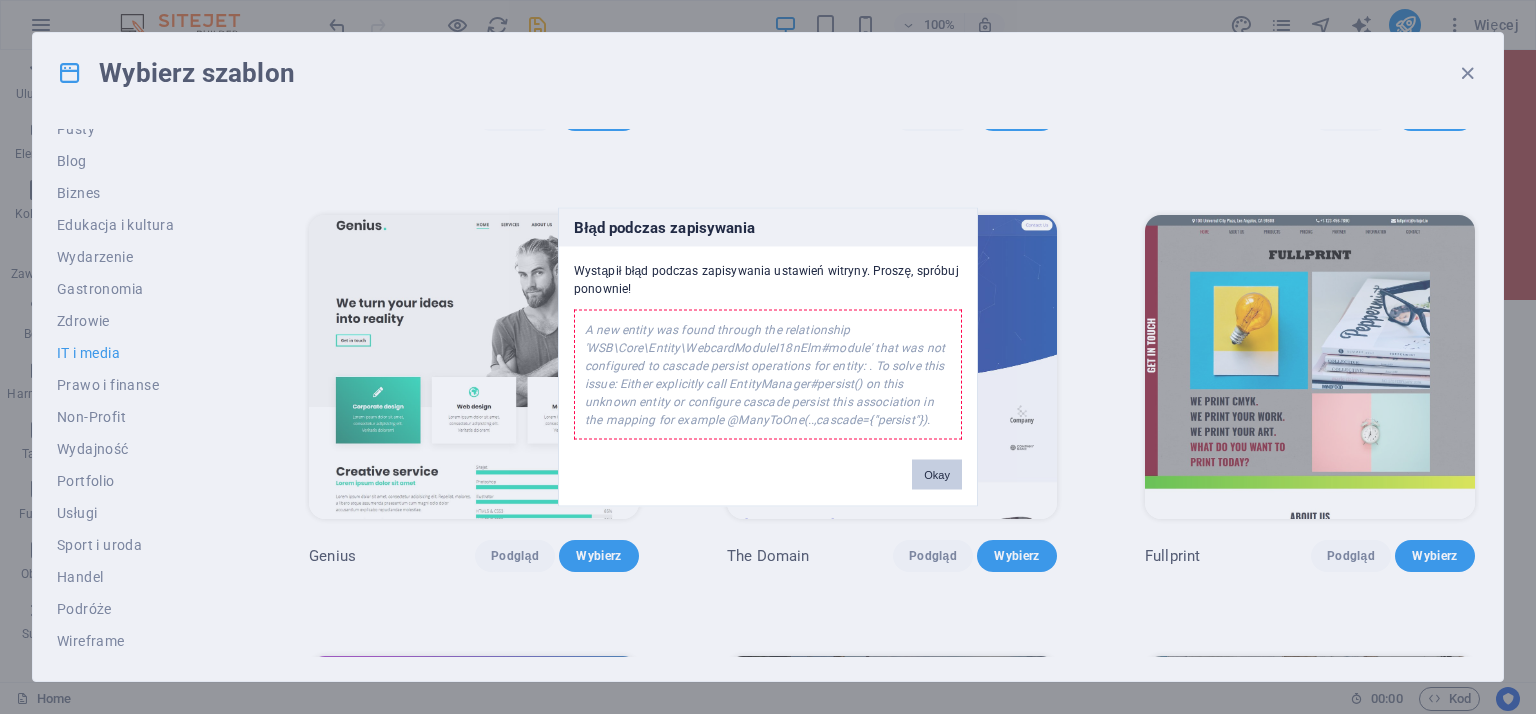 click on "Okay" at bounding box center [937, 475] 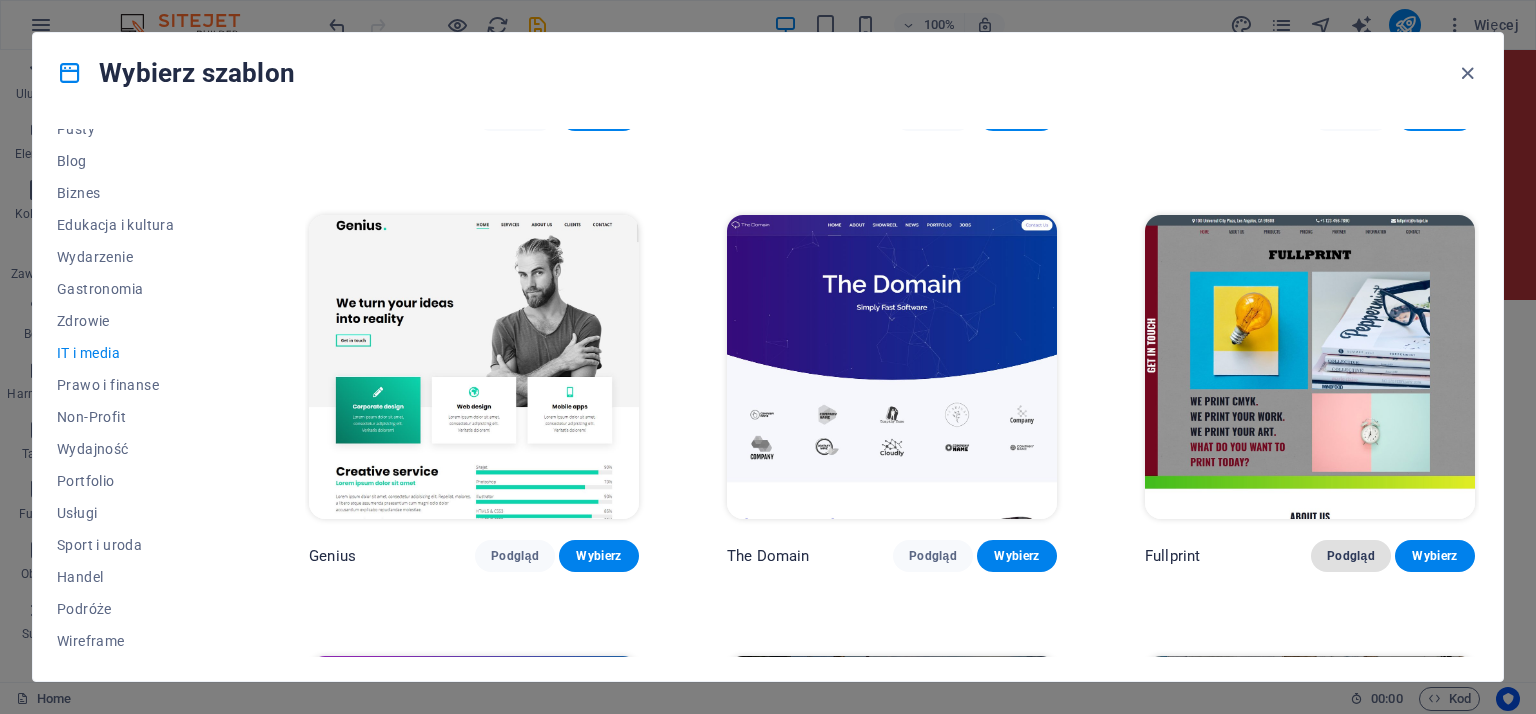 click on "Podgląd" at bounding box center [1351, 556] 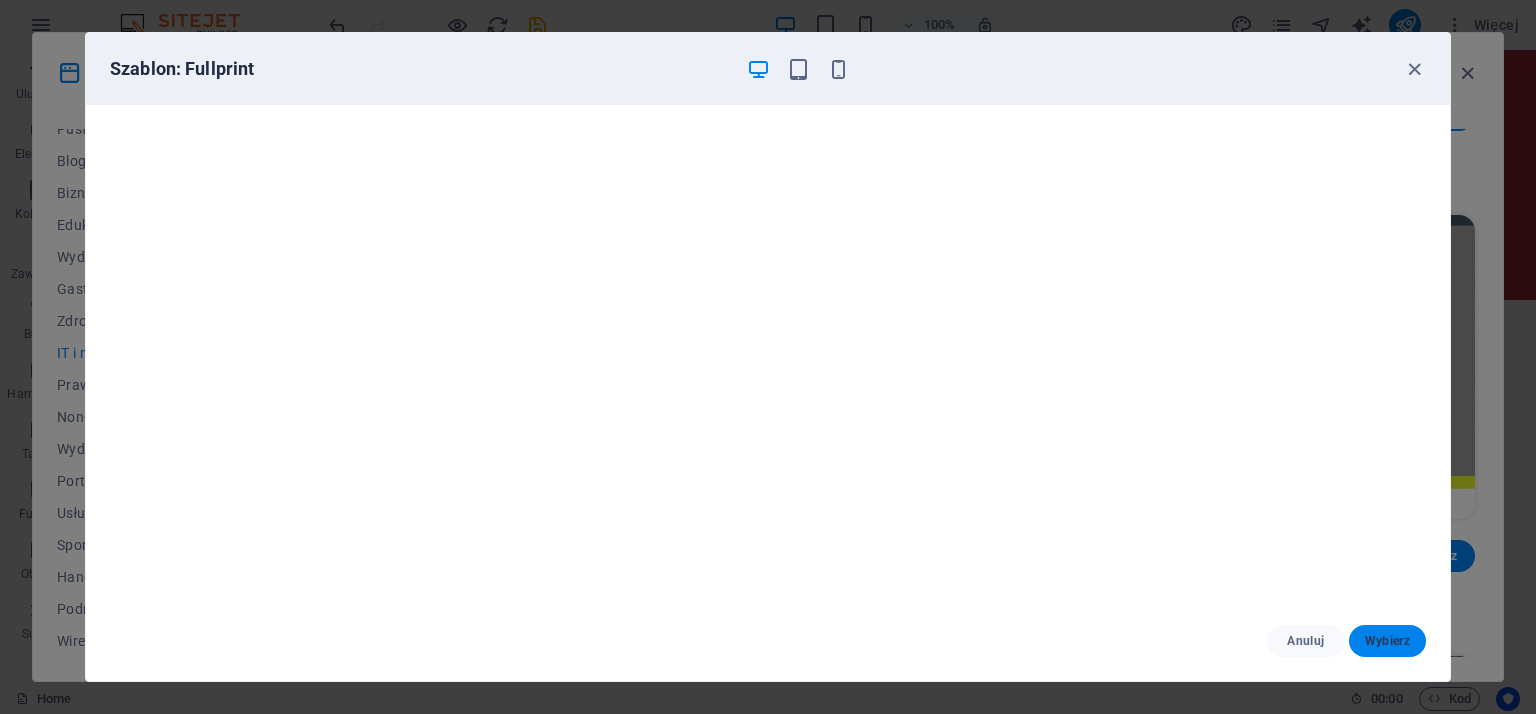 click on "Wybierz" at bounding box center (1387, 641) 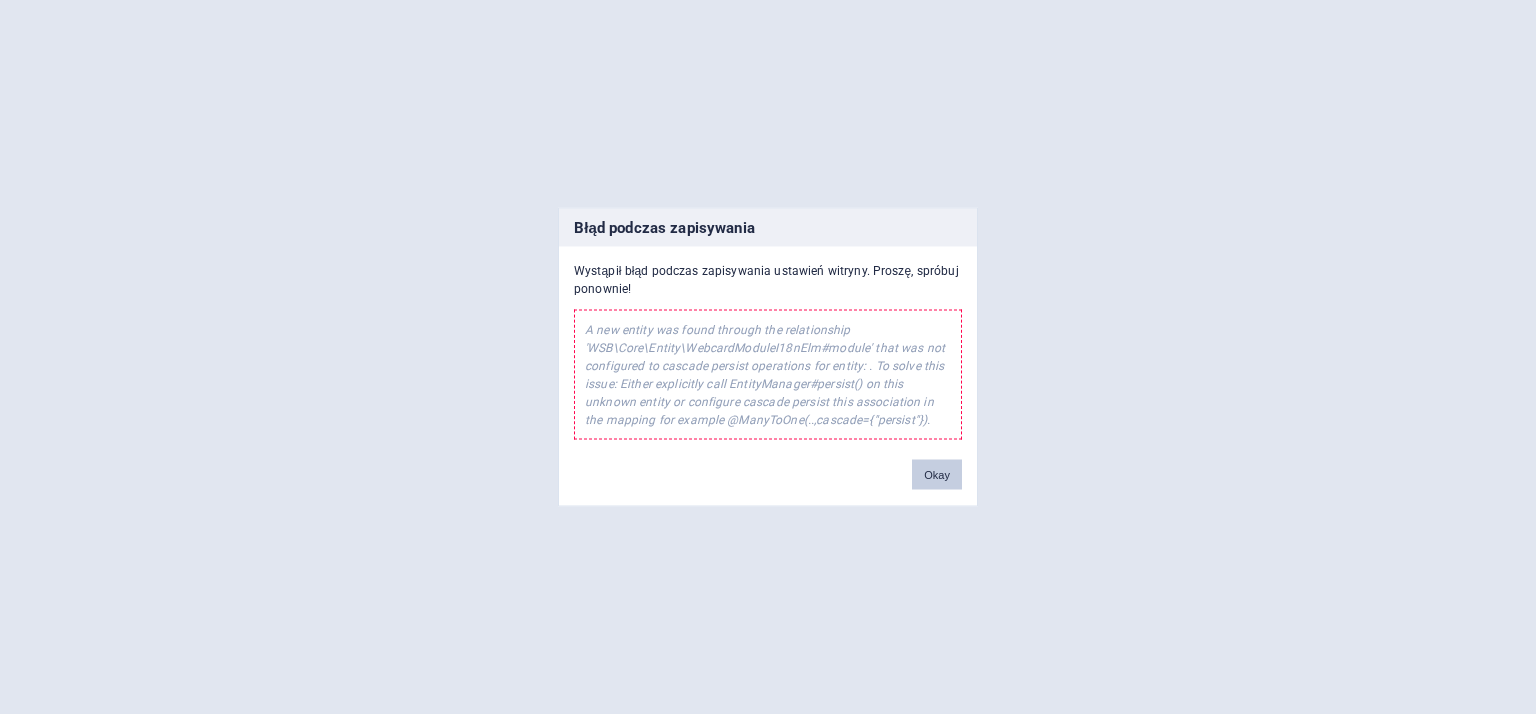 click on "Okay" at bounding box center (937, 475) 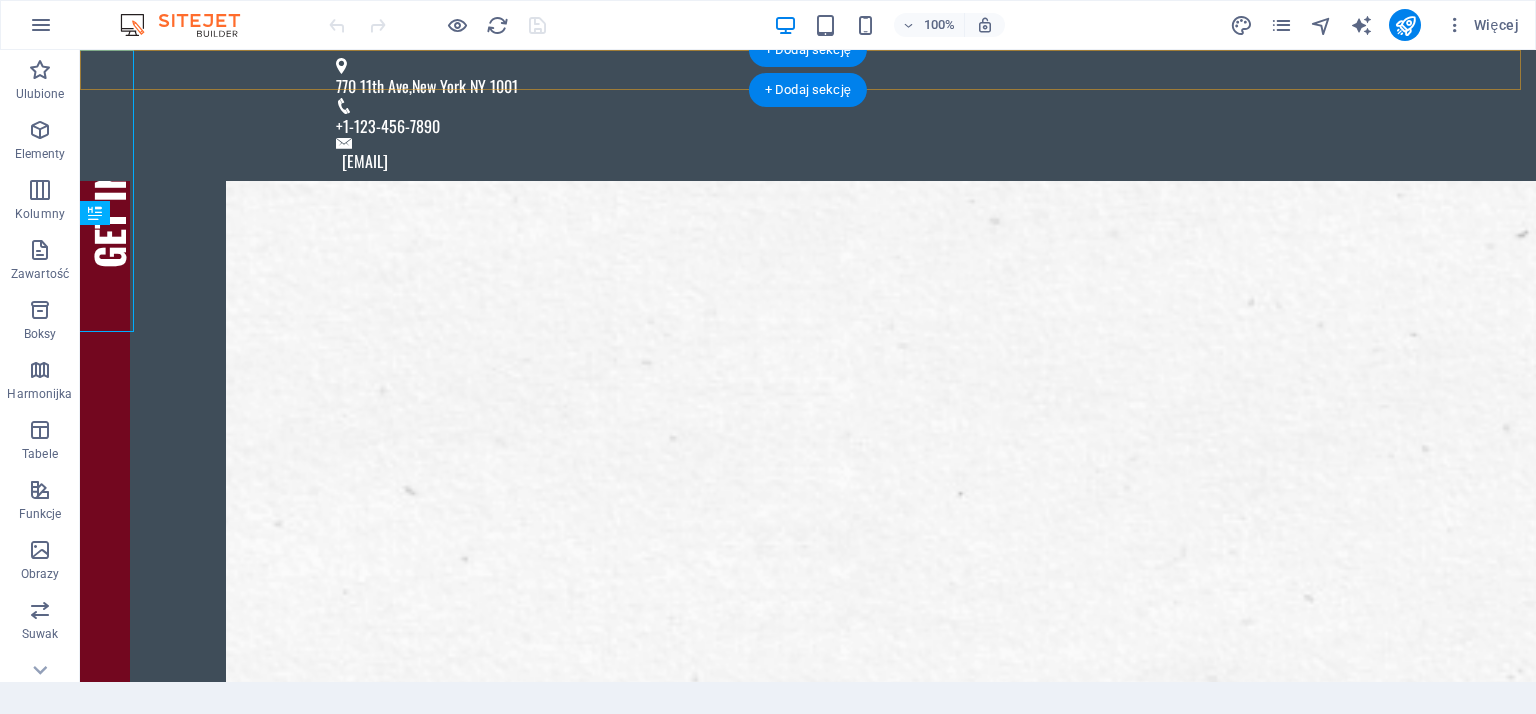 scroll, scrollTop: 0, scrollLeft: 0, axis: both 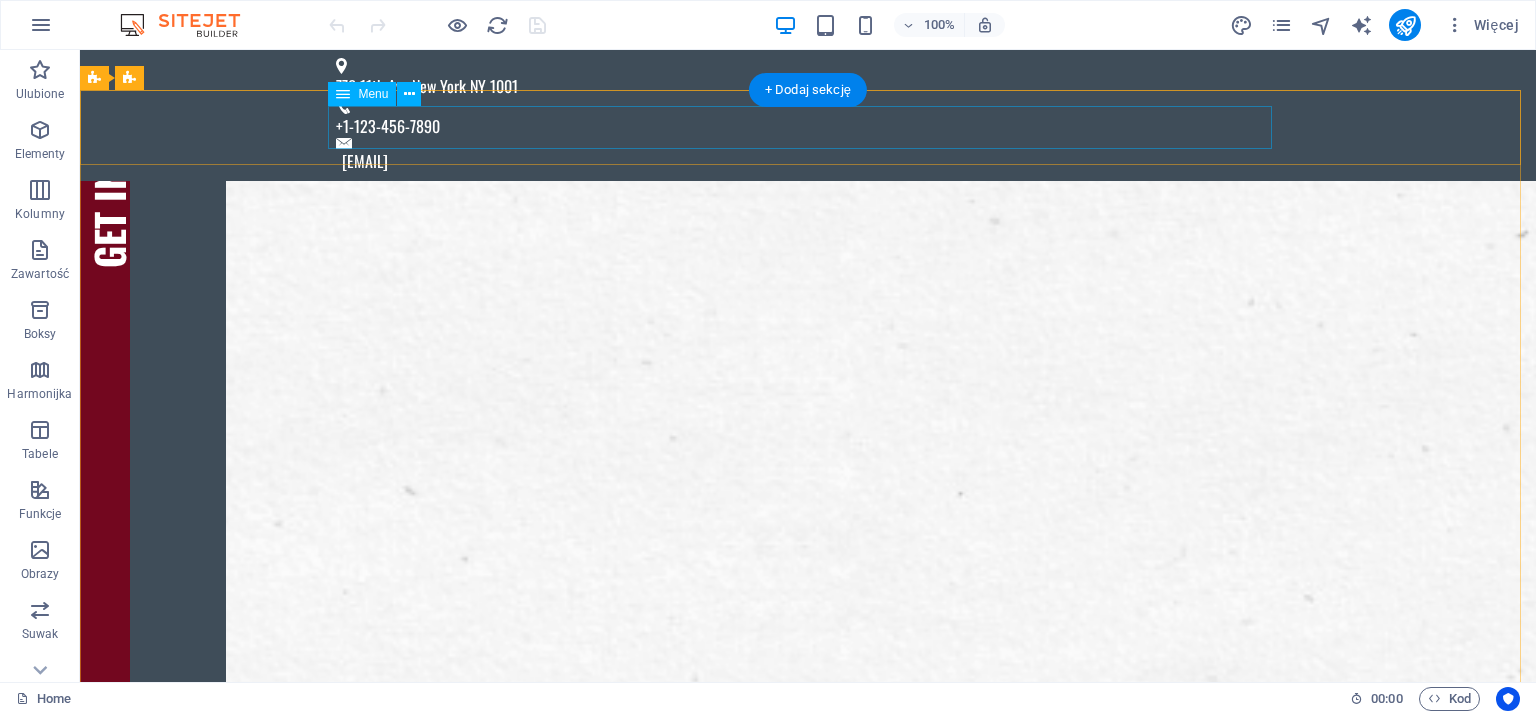click on "Home About us Products Pricing Partner Information Contact" at bounding box center [808, 1412] 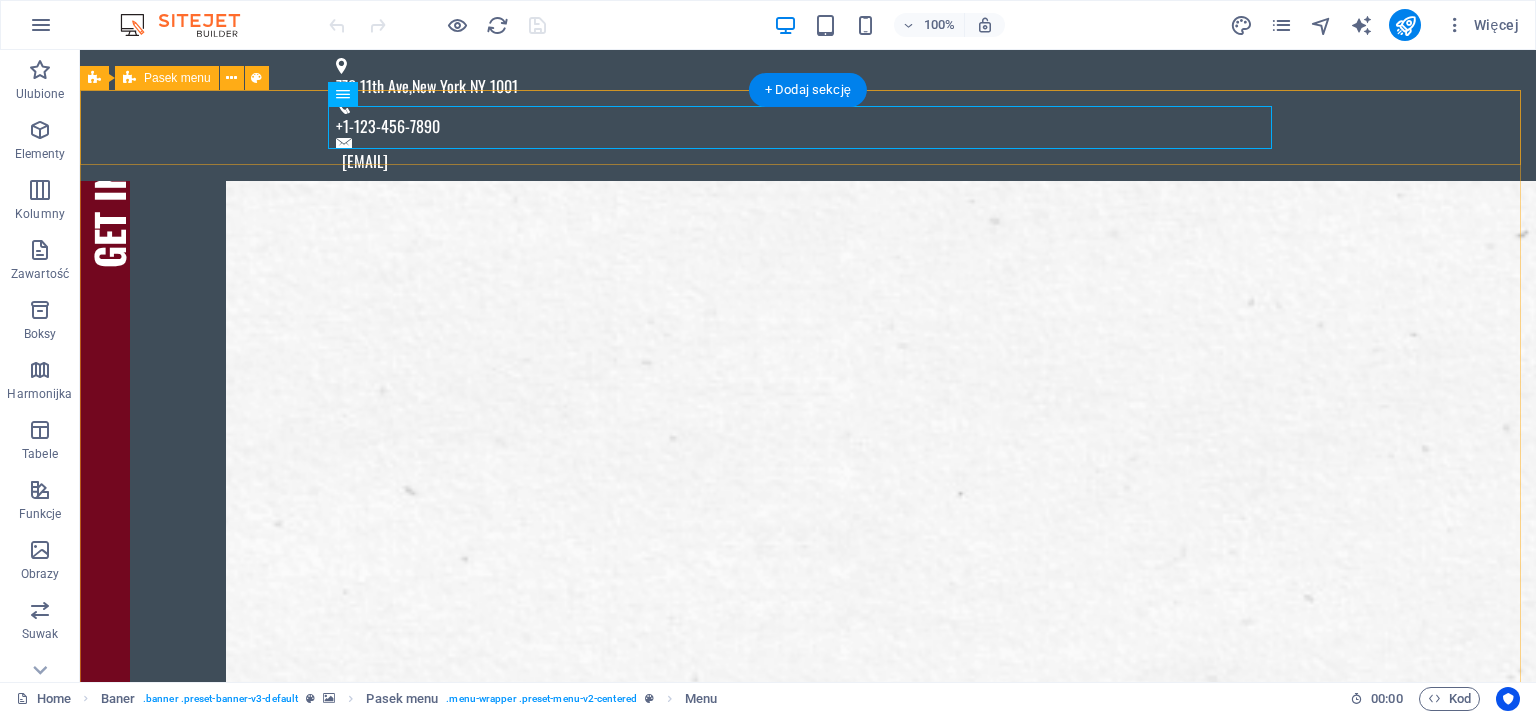 click on "Home About us Products Pricing Partner Information Contact" at bounding box center [808, 1412] 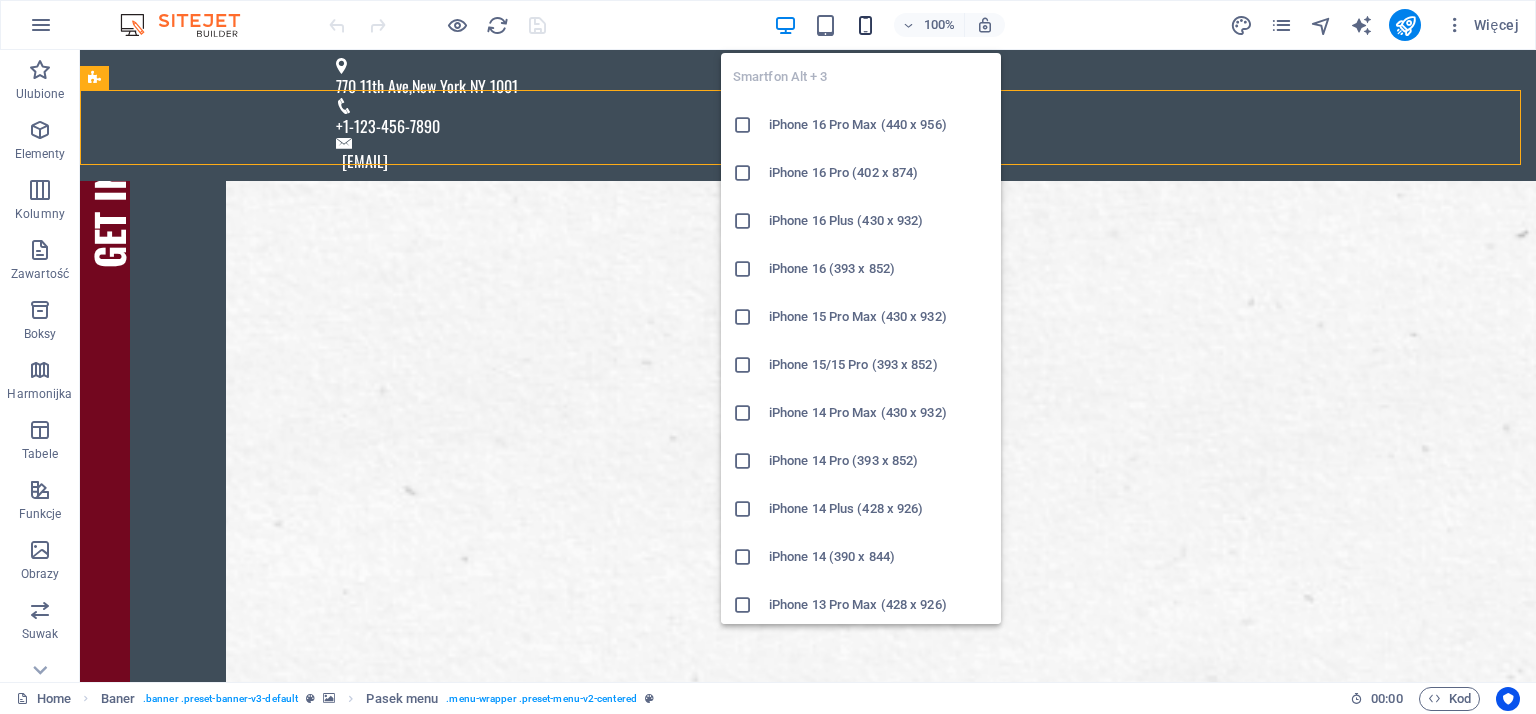click at bounding box center [865, 25] 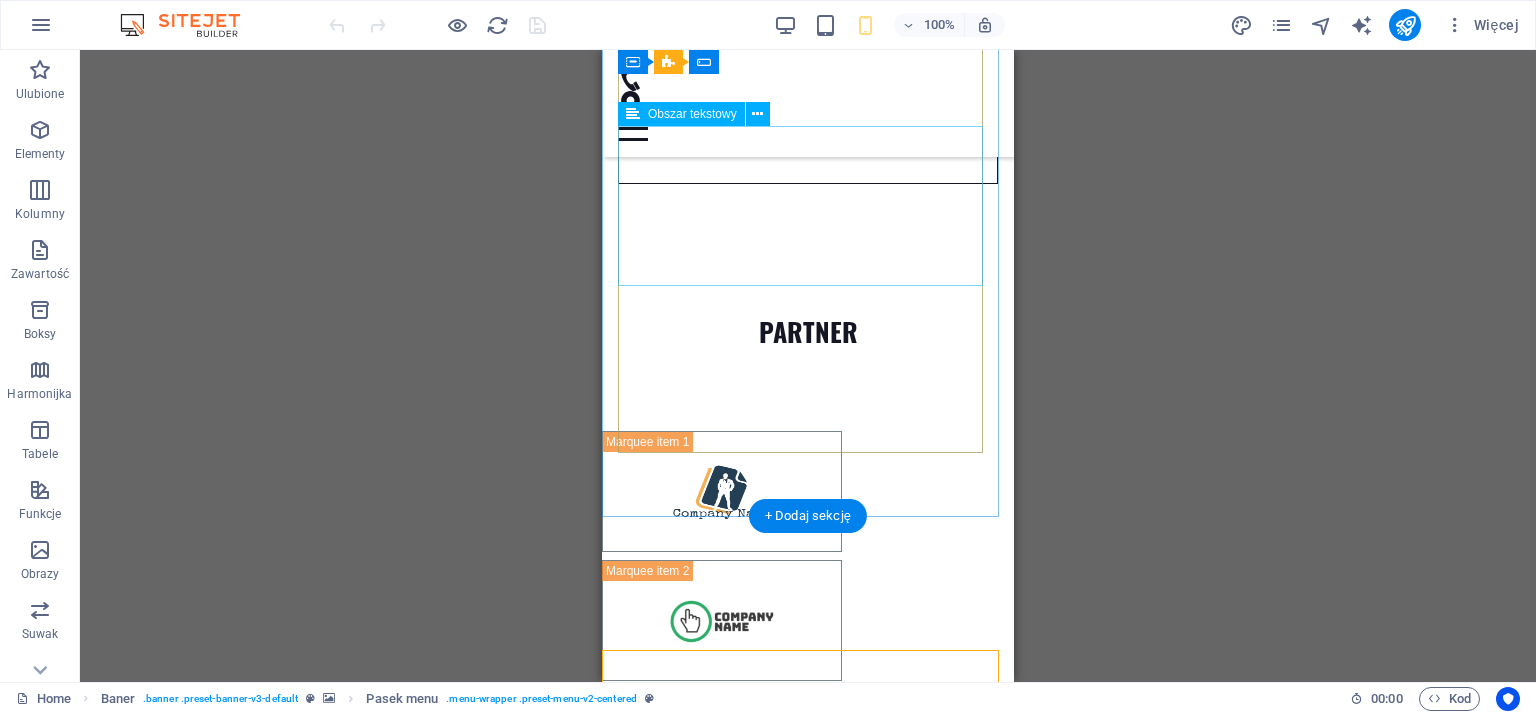 scroll, scrollTop: 11640, scrollLeft: 0, axis: vertical 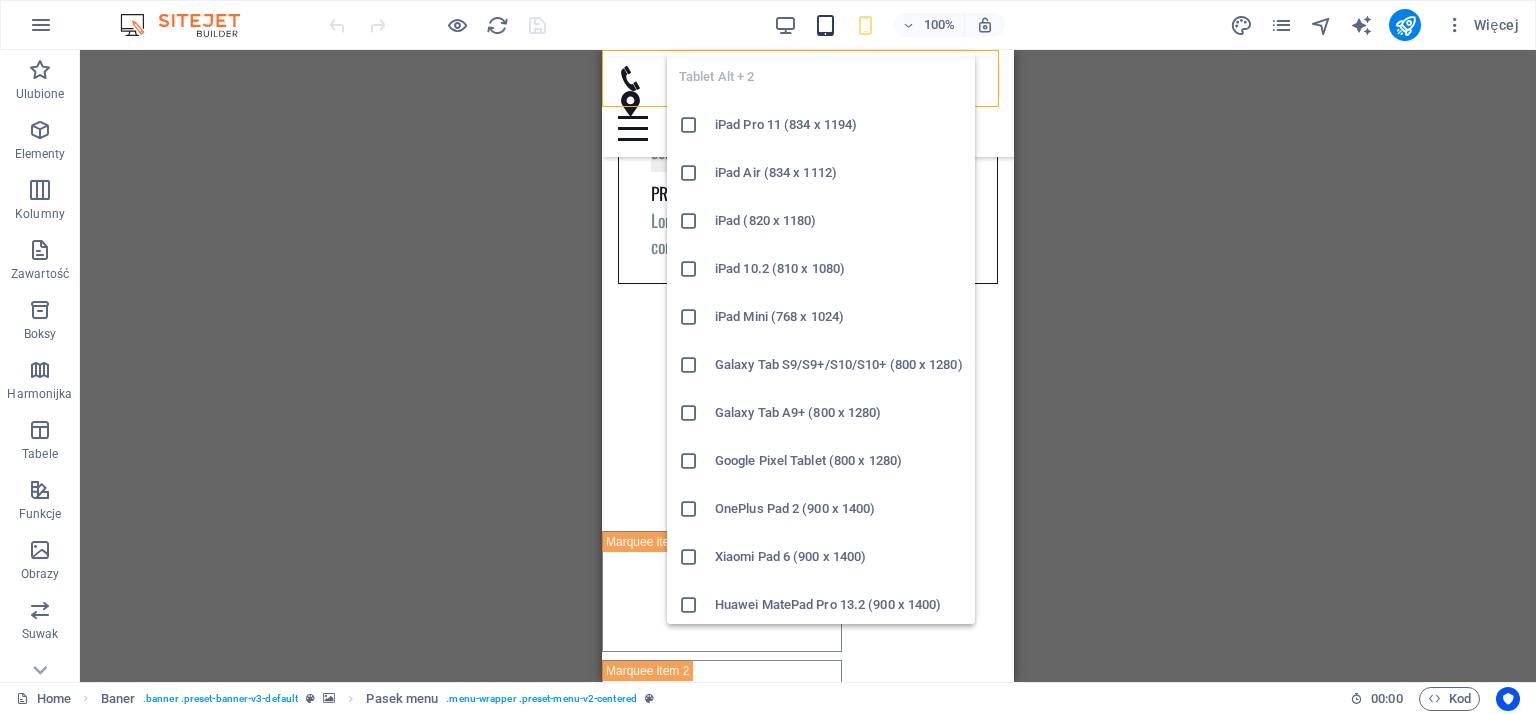 click at bounding box center (825, 25) 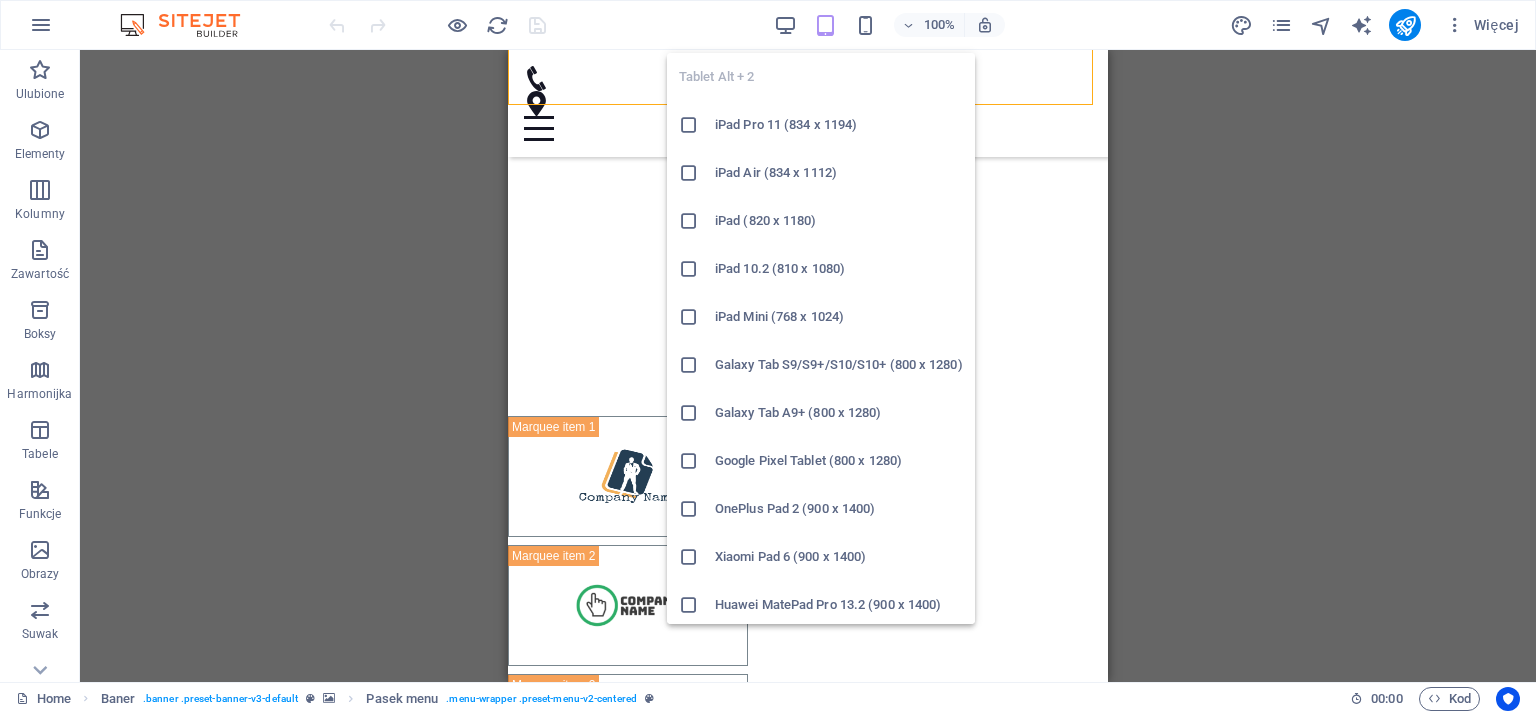 scroll, scrollTop: 8412, scrollLeft: 0, axis: vertical 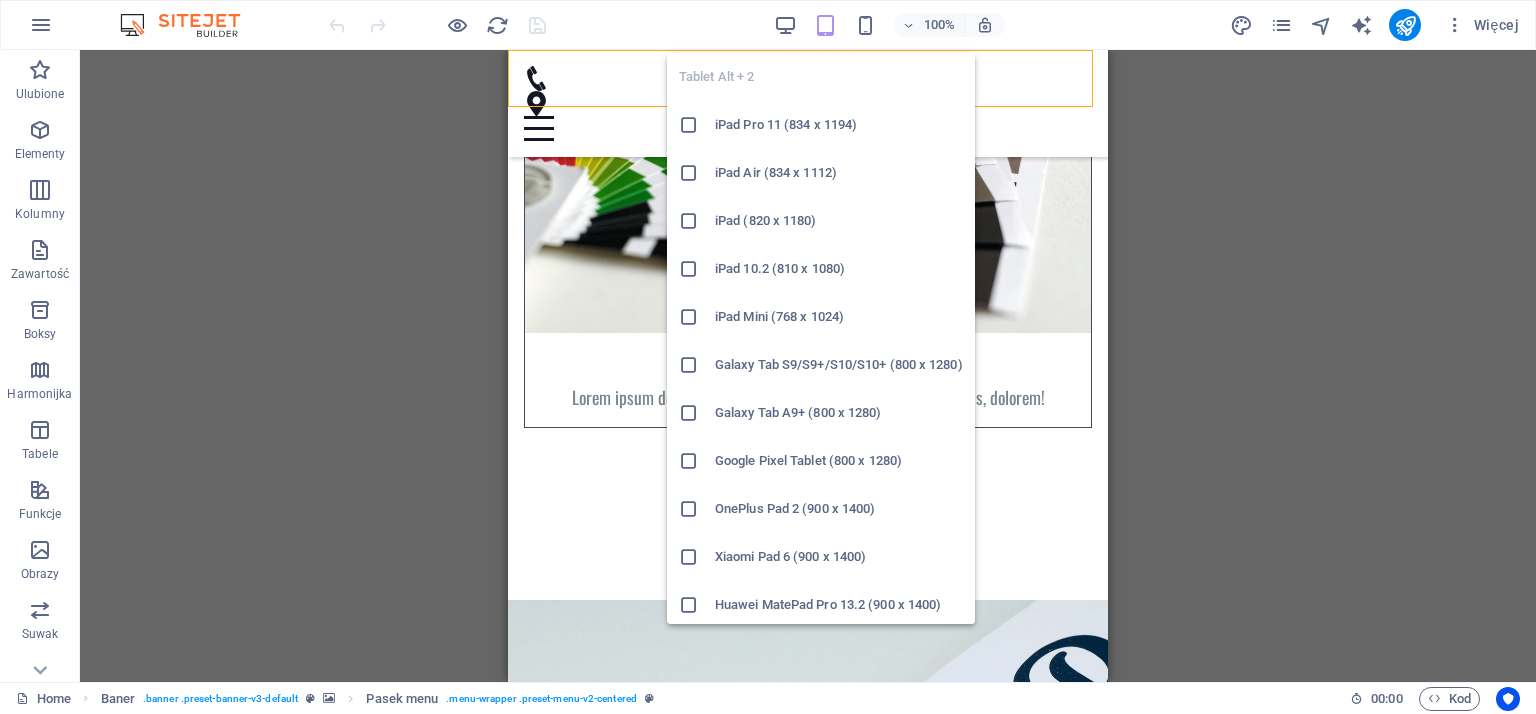 click at bounding box center [825, 25] 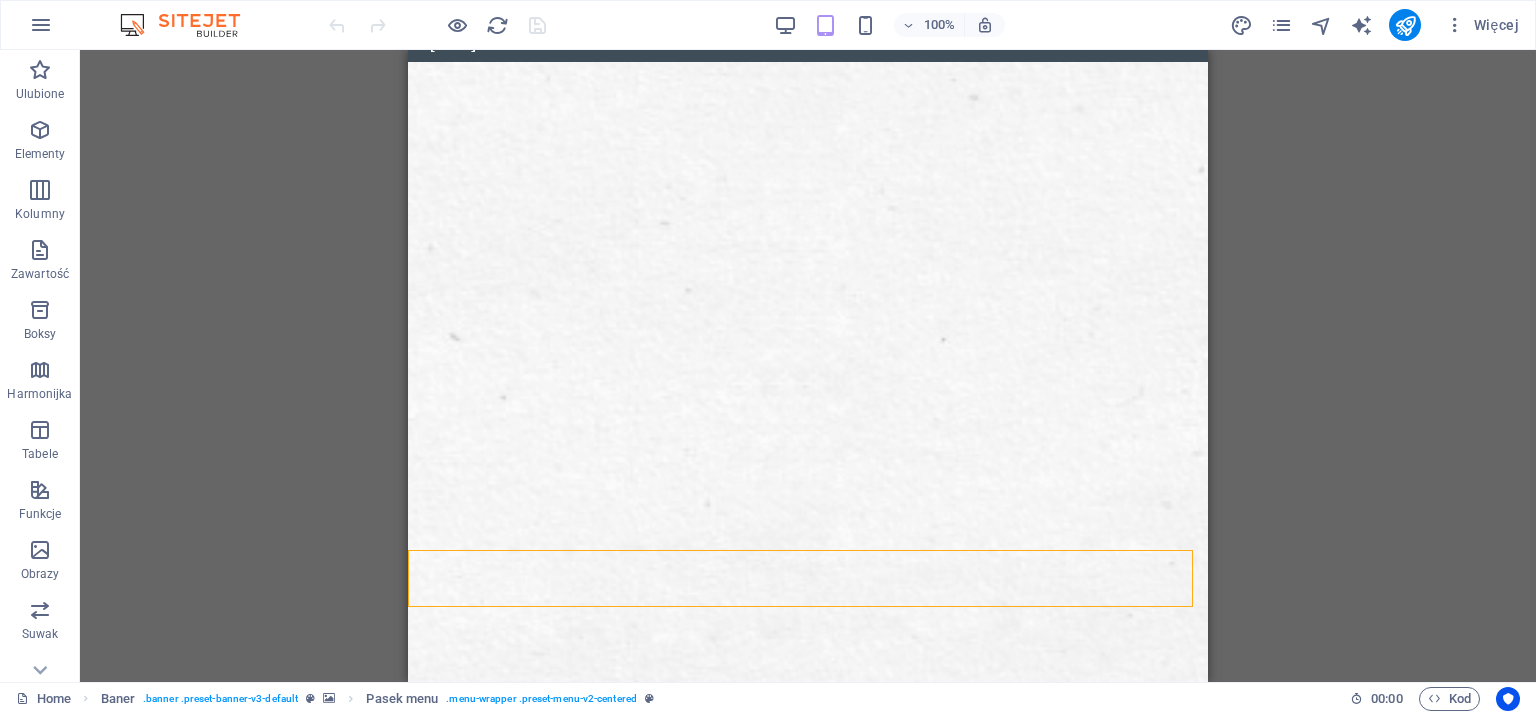 scroll, scrollTop: 0, scrollLeft: 0, axis: both 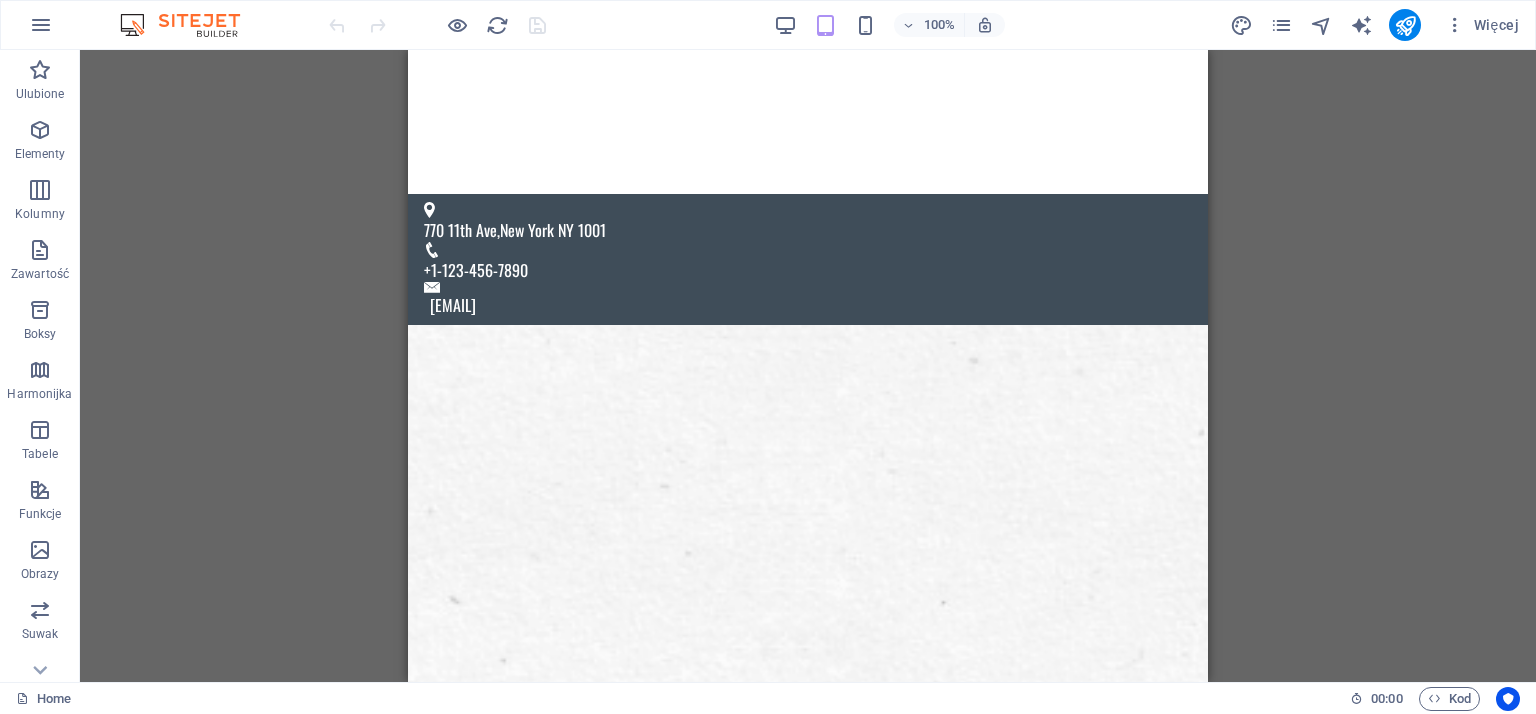 click on "Get in Touch 770 11th Ave ,  New York   NY 1001 +1-123-456-7890 ed772ffb14a3253182450bf7216530@cpanel.local Home About us Products Pricing Partner Information Contact Upuść treść tutaj lub  Dodaj elementy  Wklej schowek WE PRINT CMYK . WE PRINT YOUR WORK . WE PRINT YOUR ART . What do you want to print today? Upuść treść tutaj lub  Dodaj elementy  Wklej schowek About us Upuść treść tutaj lub  Dodaj elementy  Wklej schowek Products Print on glas Lorem ipsum dolor sit amet, consectetur adipisicing elit. Veritatis, dolorem! Picture printing Lorem ipsum dolor sit amet, consectetur adipisicing elit. Veritatis, dolorem! Print magazines Lorem ipsum dolor sit amet, consectetur adipisicing elit. Veritatis, dolorem! View all Products All Products Pricing Pictures Lorem ipsum dolor sit amet, consectetur adipisicing elit. Veritatis, dolorem! Poster Lorem ipsum dolor sit amet, consectetur adipisicing elit. Veritatis, dolorem! Magazines Glas Prints roadside banner Others Pricing Upuść treść tutaj lub" at bounding box center [808, 8181] 